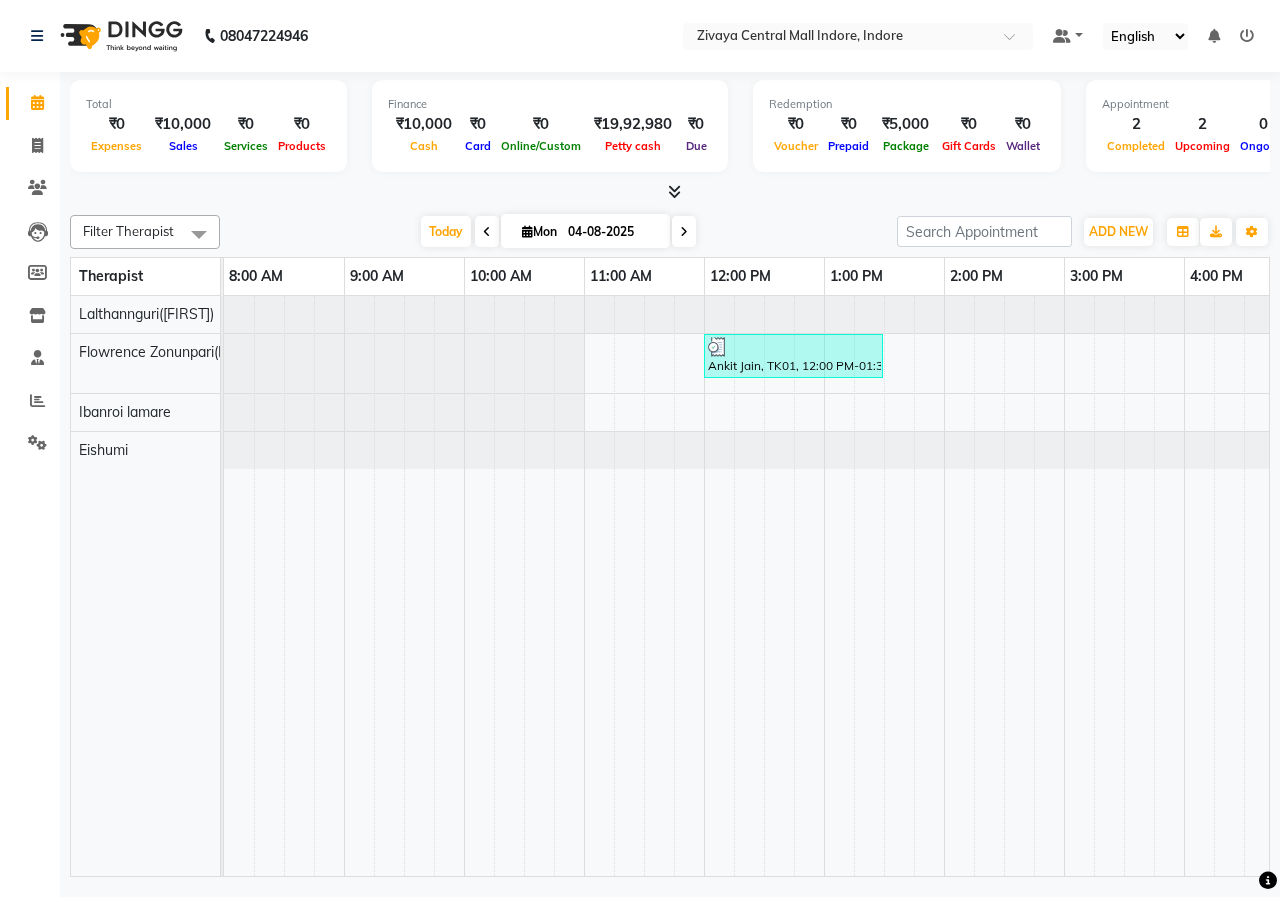 scroll, scrollTop: 0, scrollLeft: 0, axis: both 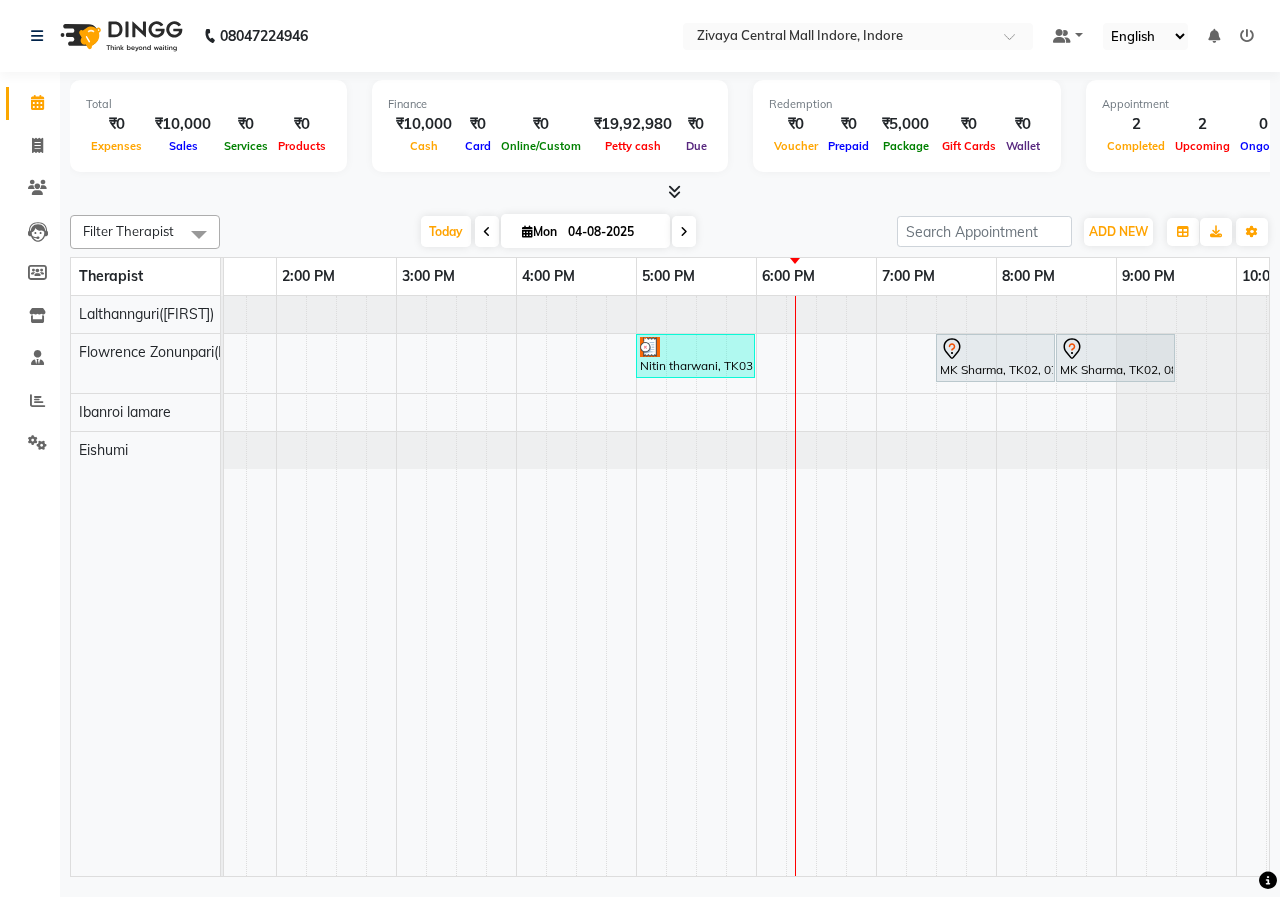drag, startPoint x: 1135, startPoint y: 360, endPoint x: 977, endPoint y: 379, distance: 159.1383 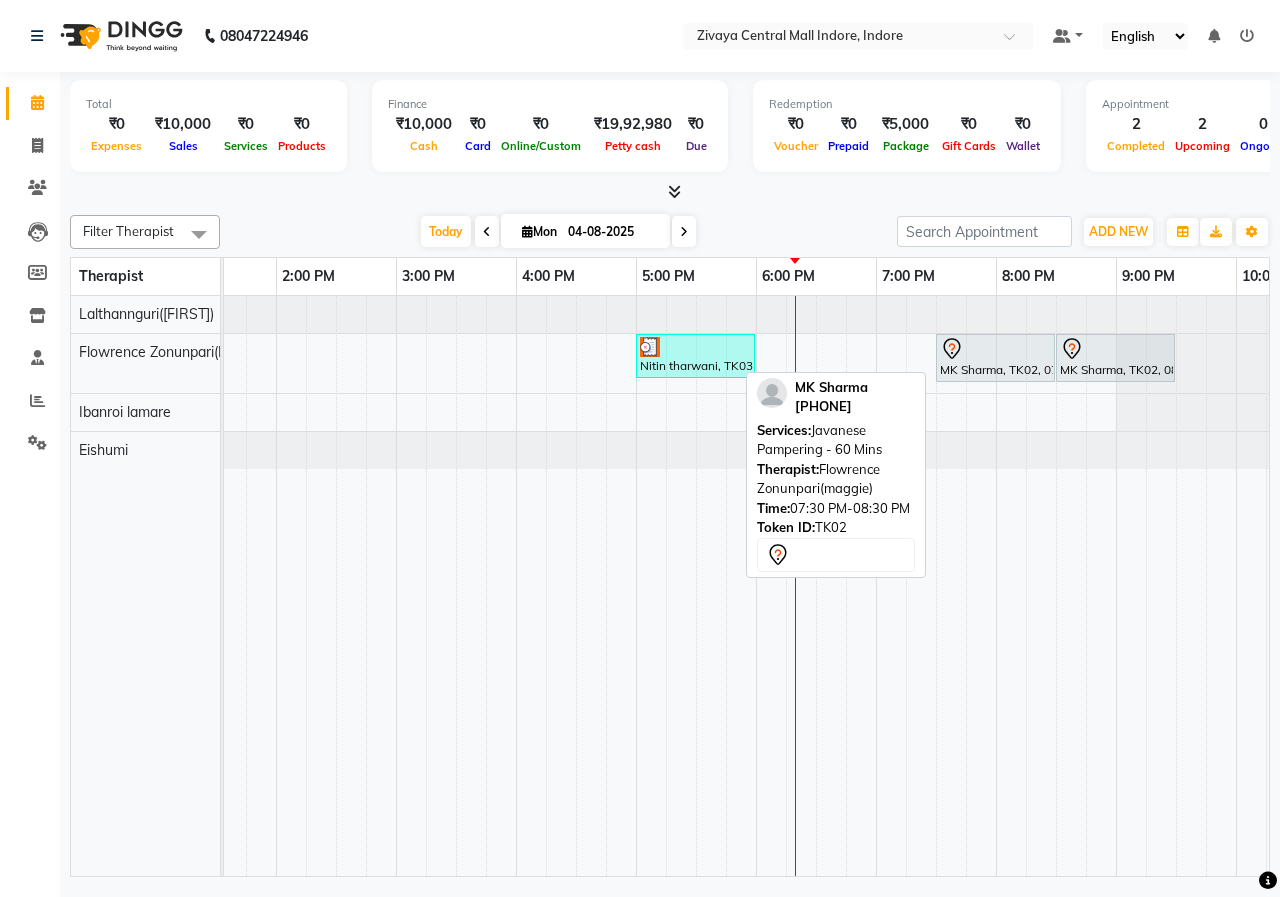 drag, startPoint x: 983, startPoint y: 357, endPoint x: 1038, endPoint y: 359, distance: 55.03635 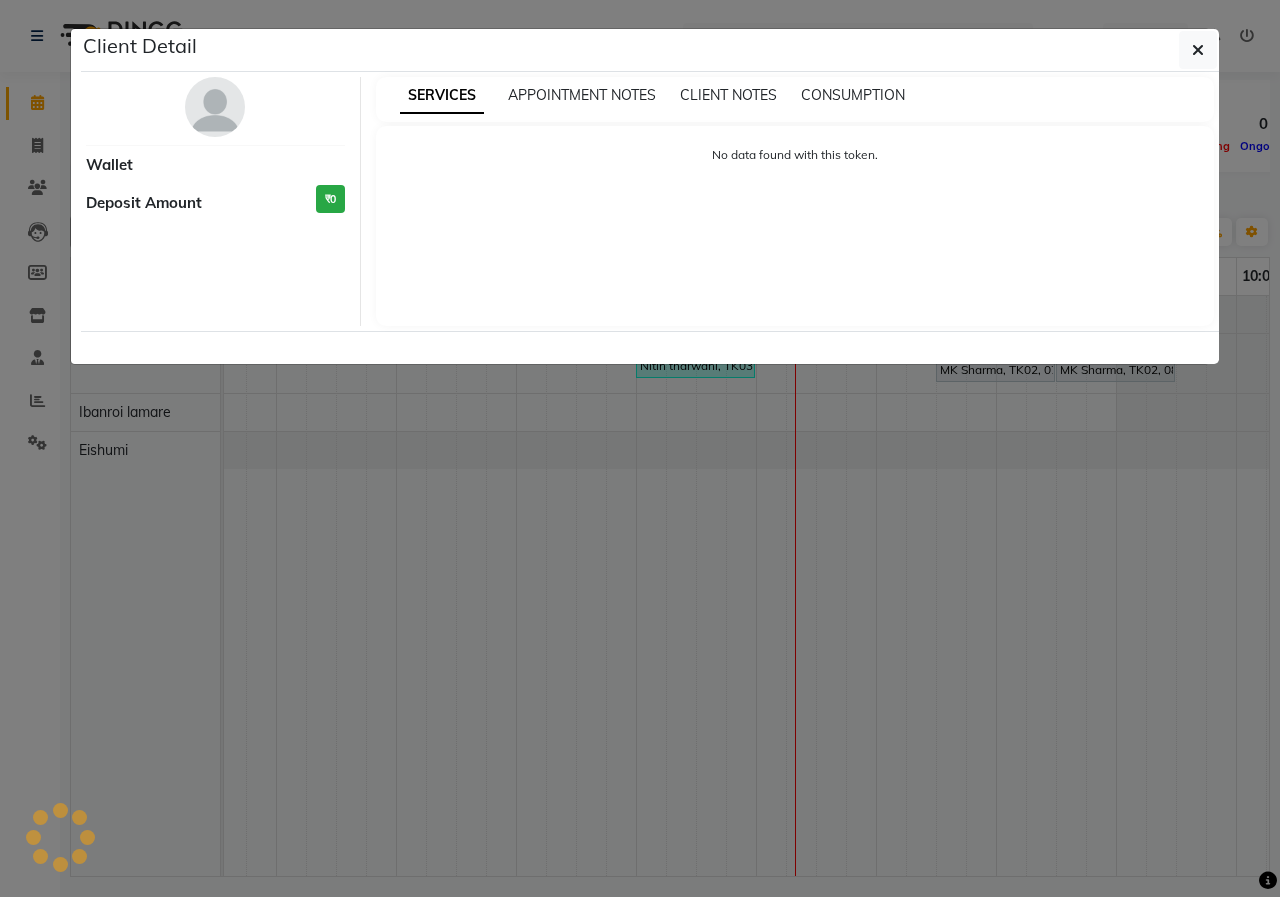 select on "7" 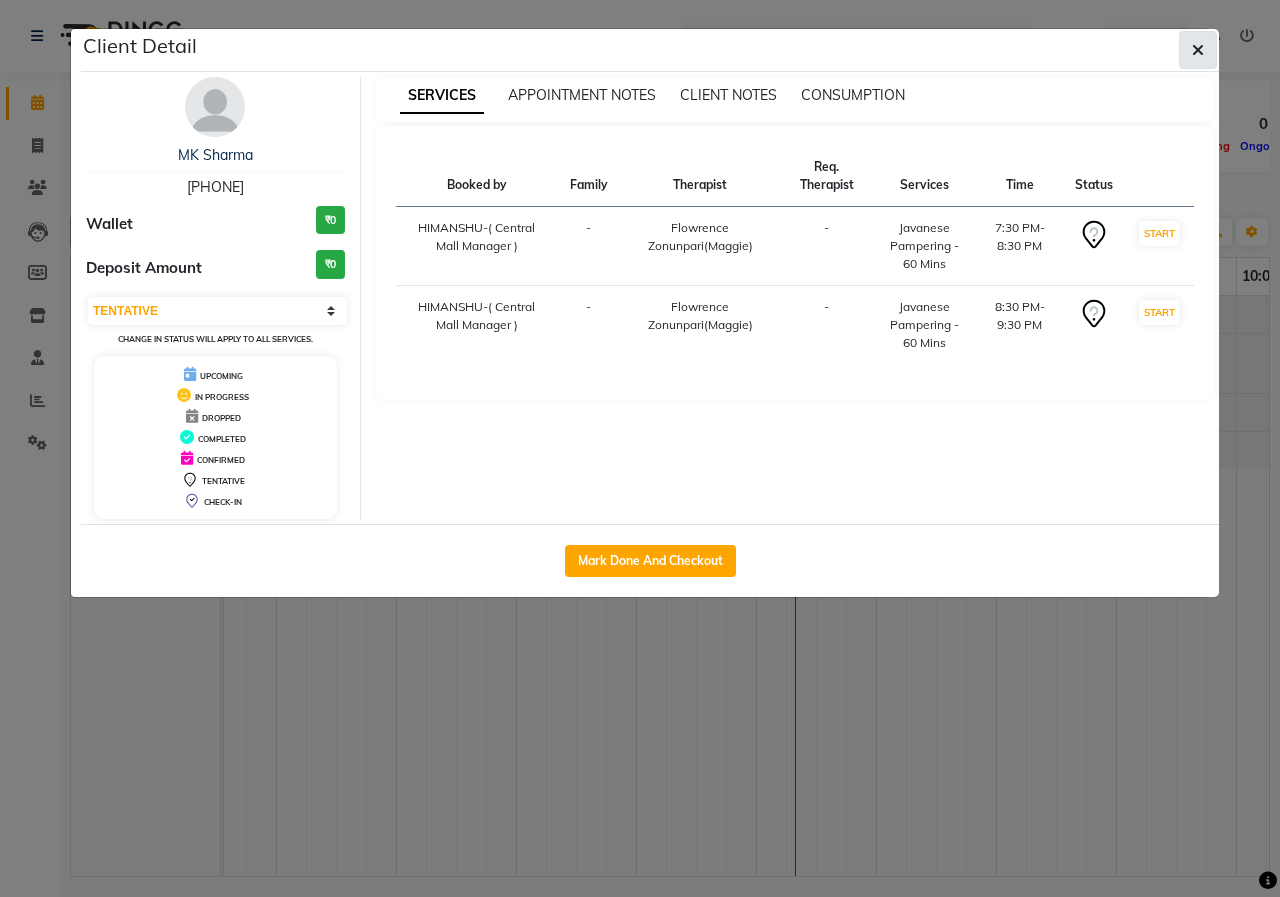 click 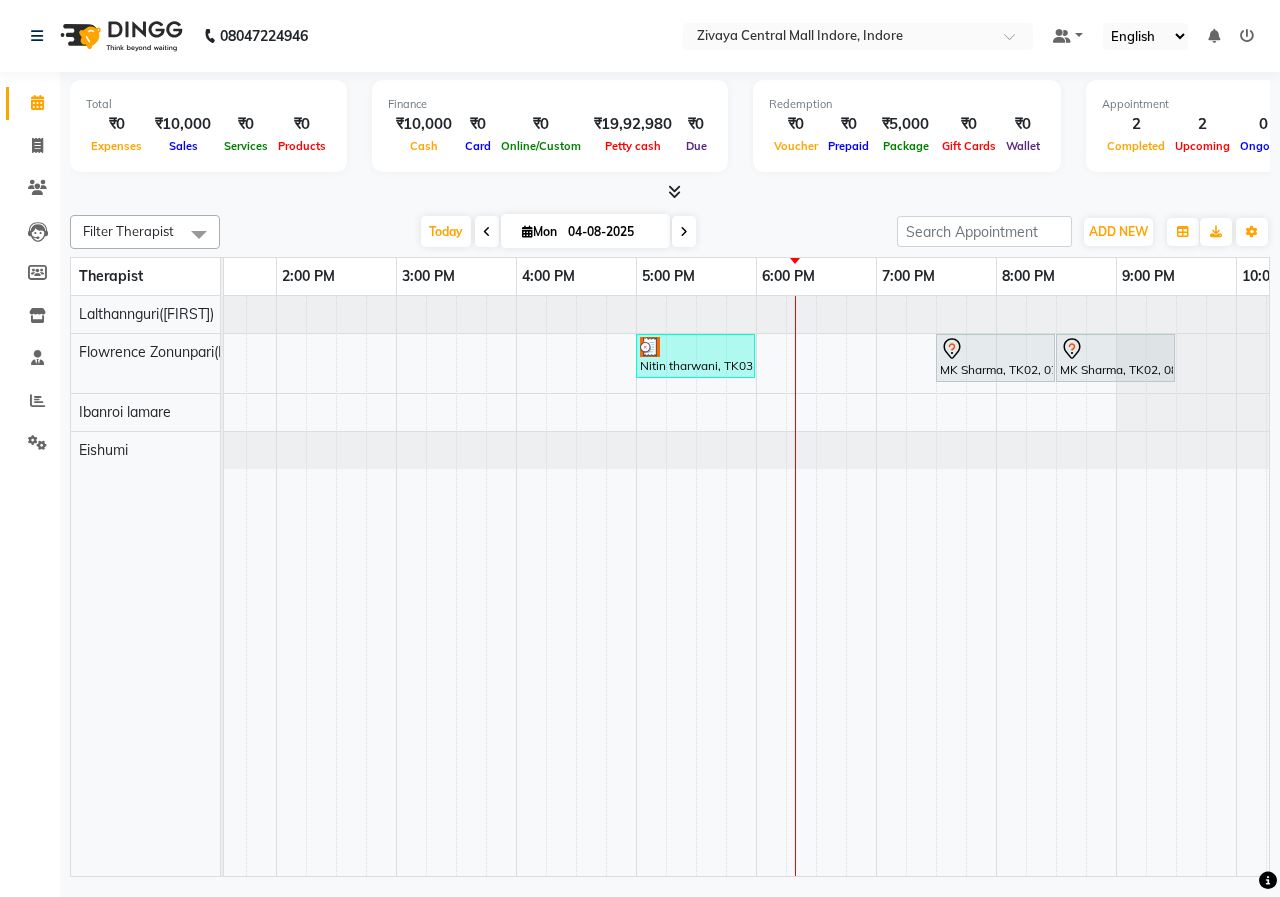 click at bounding box center [670, 192] 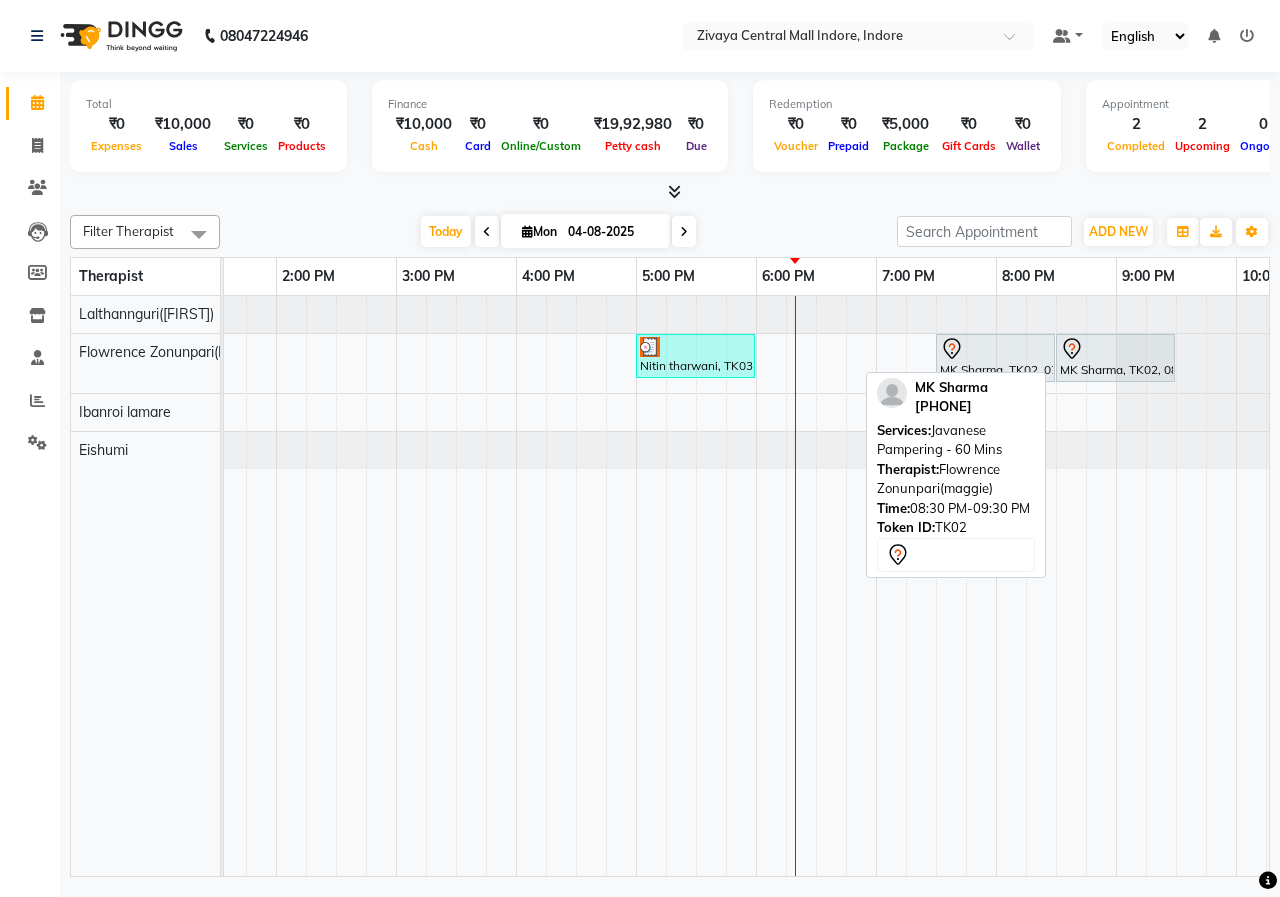 drag, startPoint x: 1107, startPoint y: 361, endPoint x: 1070, endPoint y: 378, distance: 40.718548 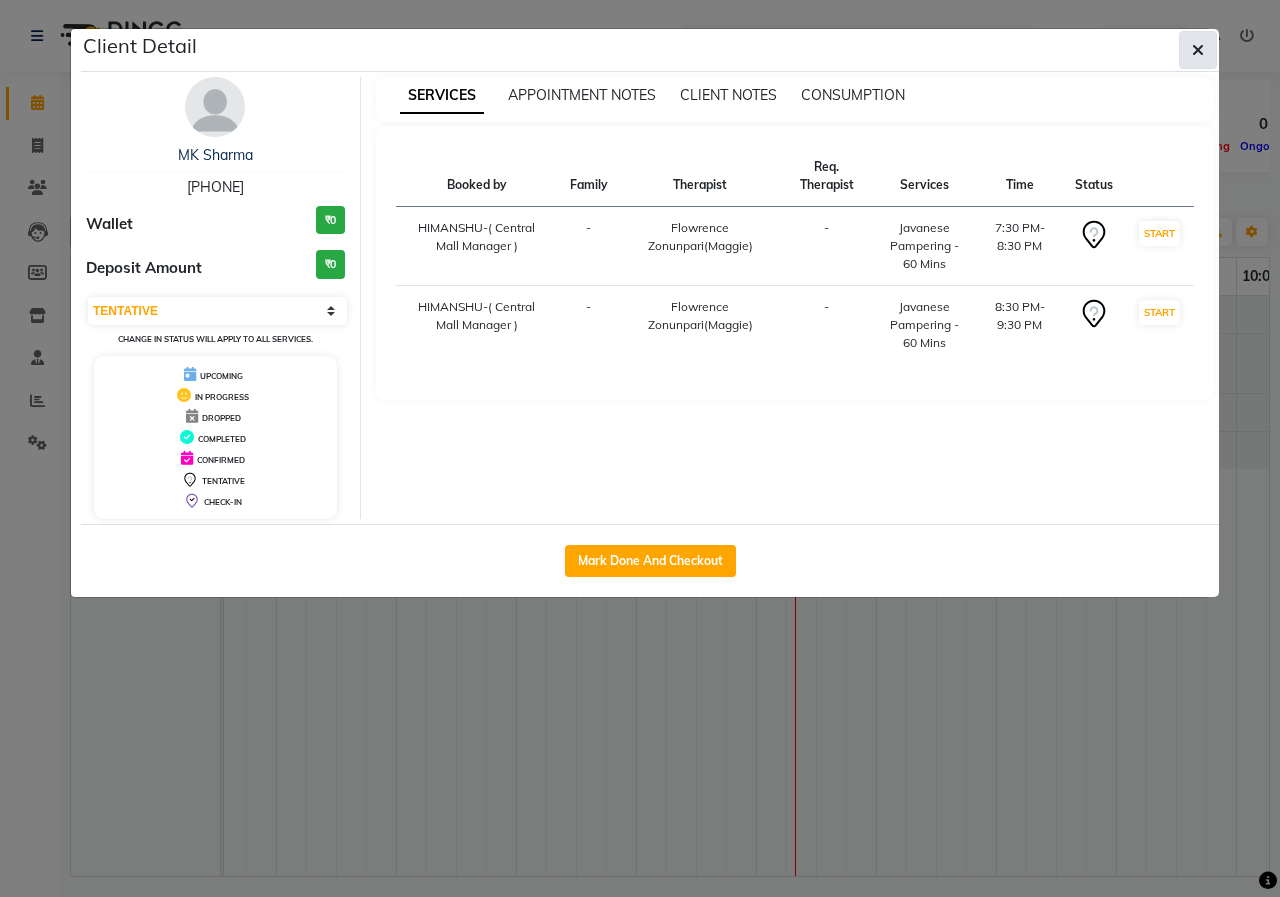 click 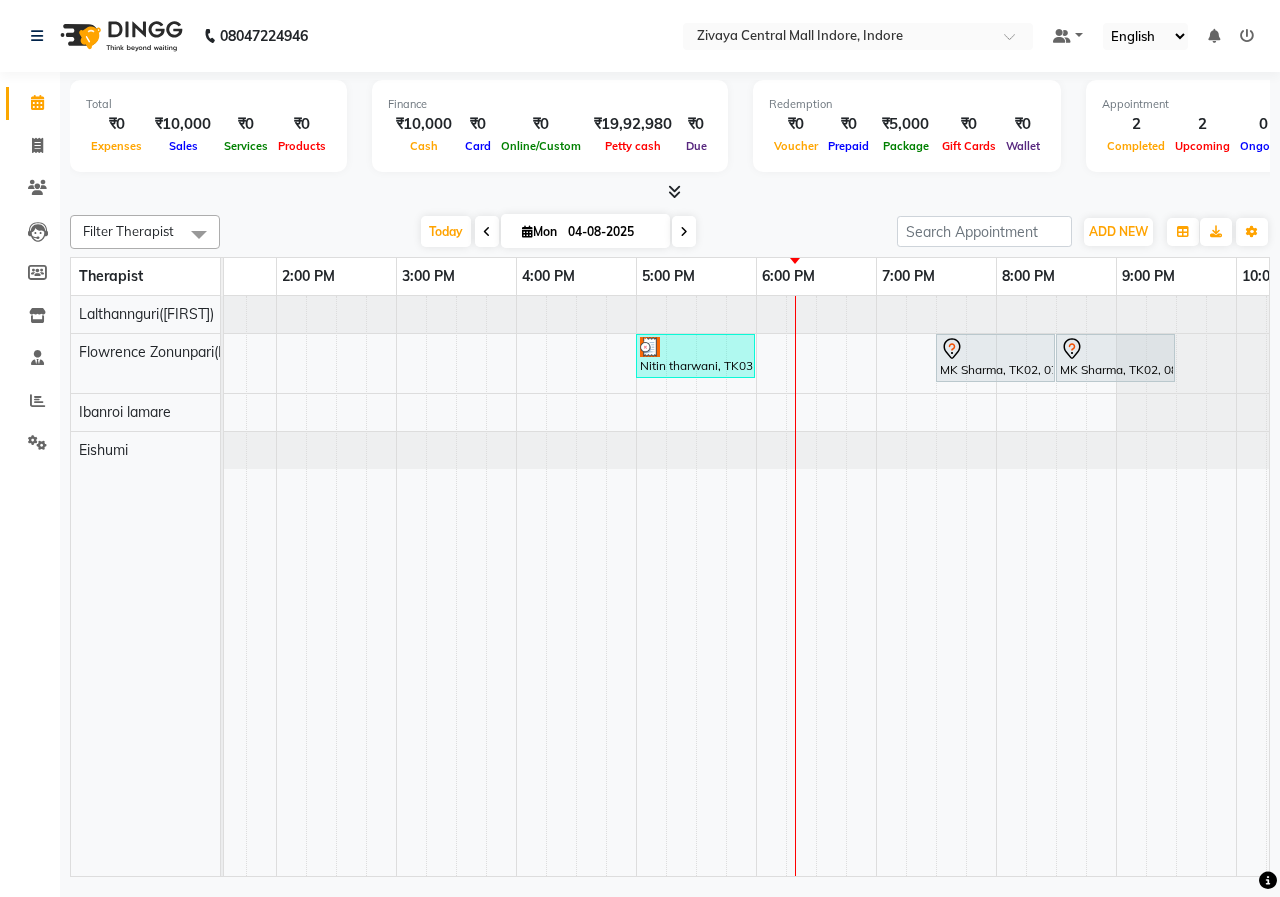 click at bounding box center (670, 192) 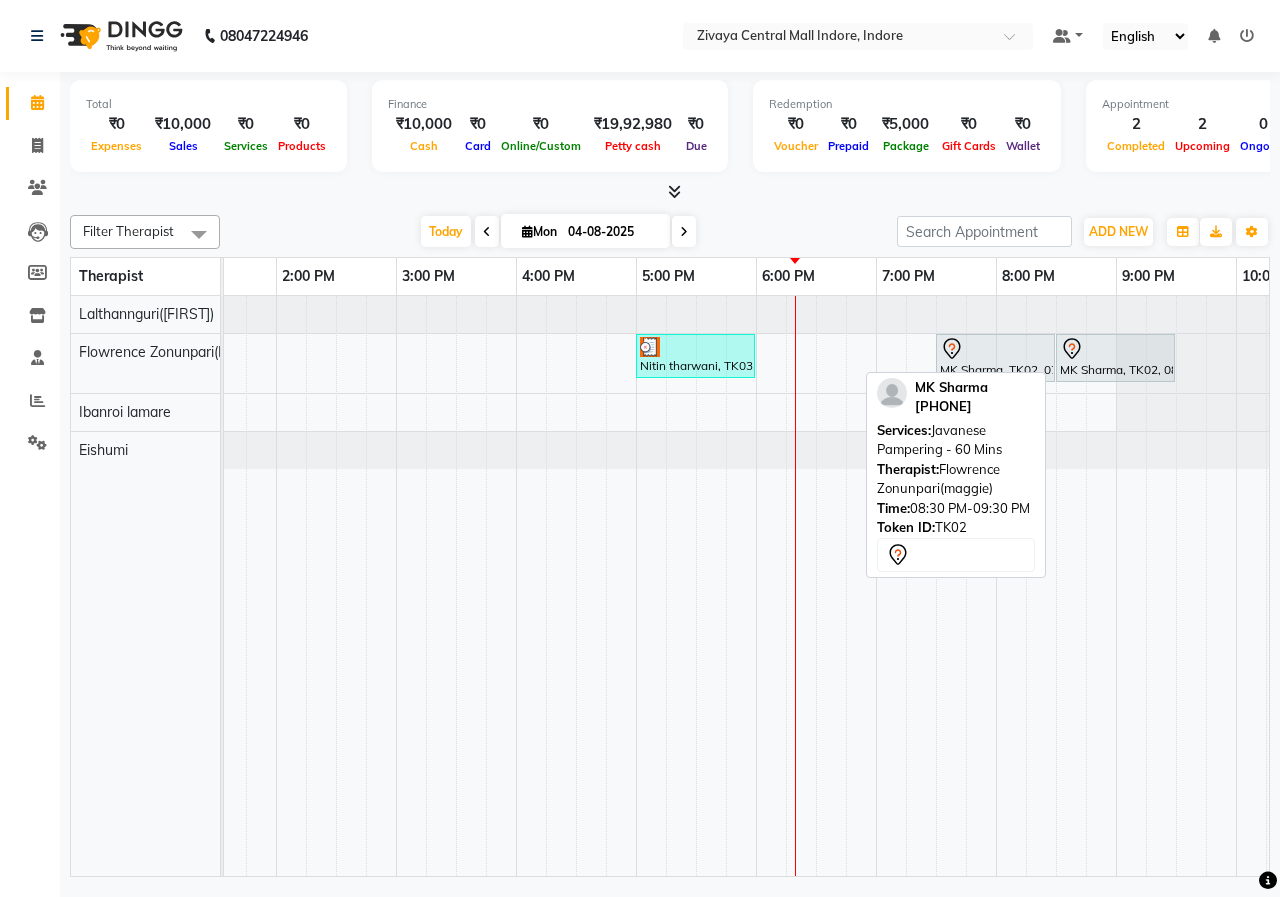 drag, startPoint x: 1053, startPoint y: 368, endPoint x: 1067, endPoint y: 374, distance: 15.231546 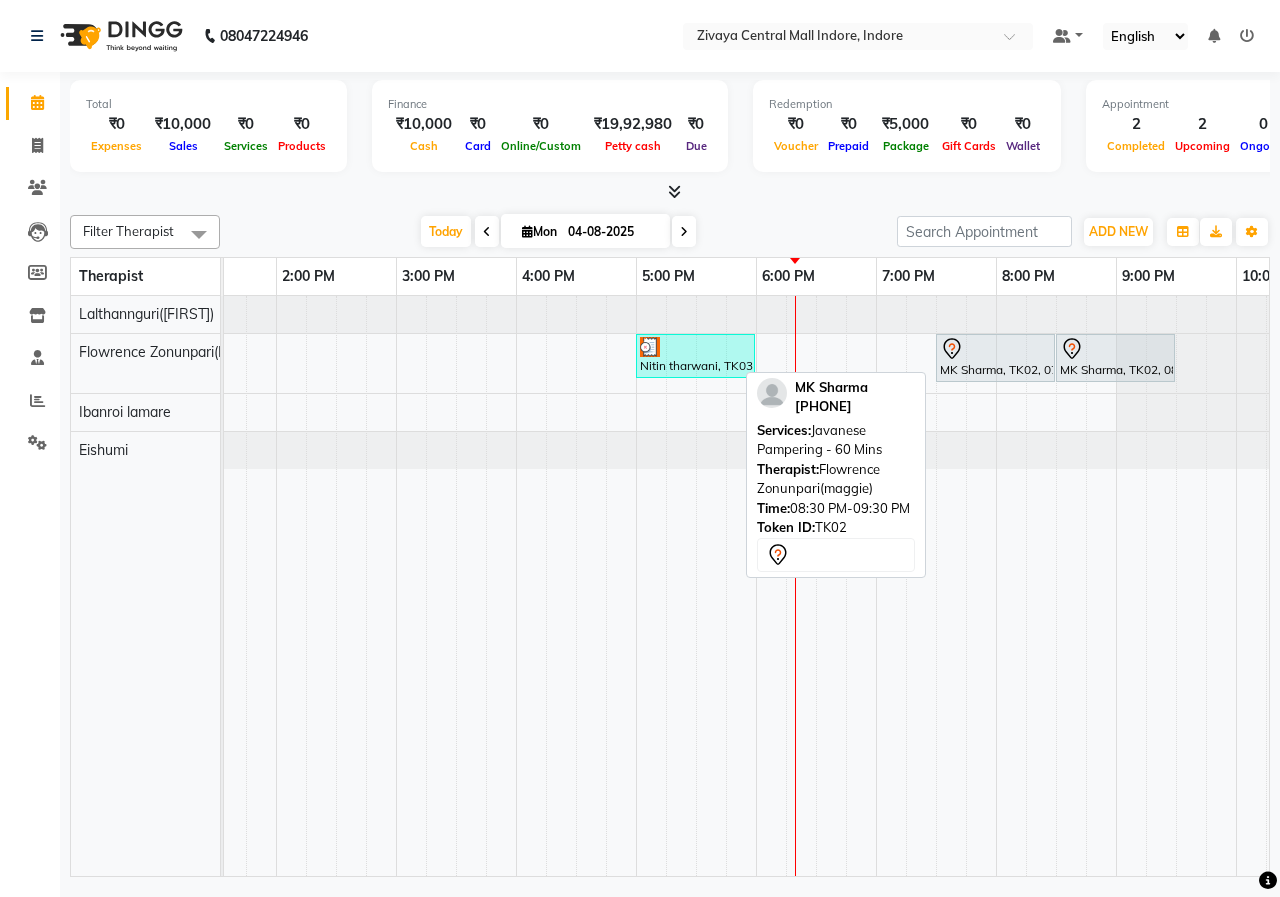 drag, startPoint x: 1014, startPoint y: 356, endPoint x: 1105, endPoint y: 349, distance: 91.26884 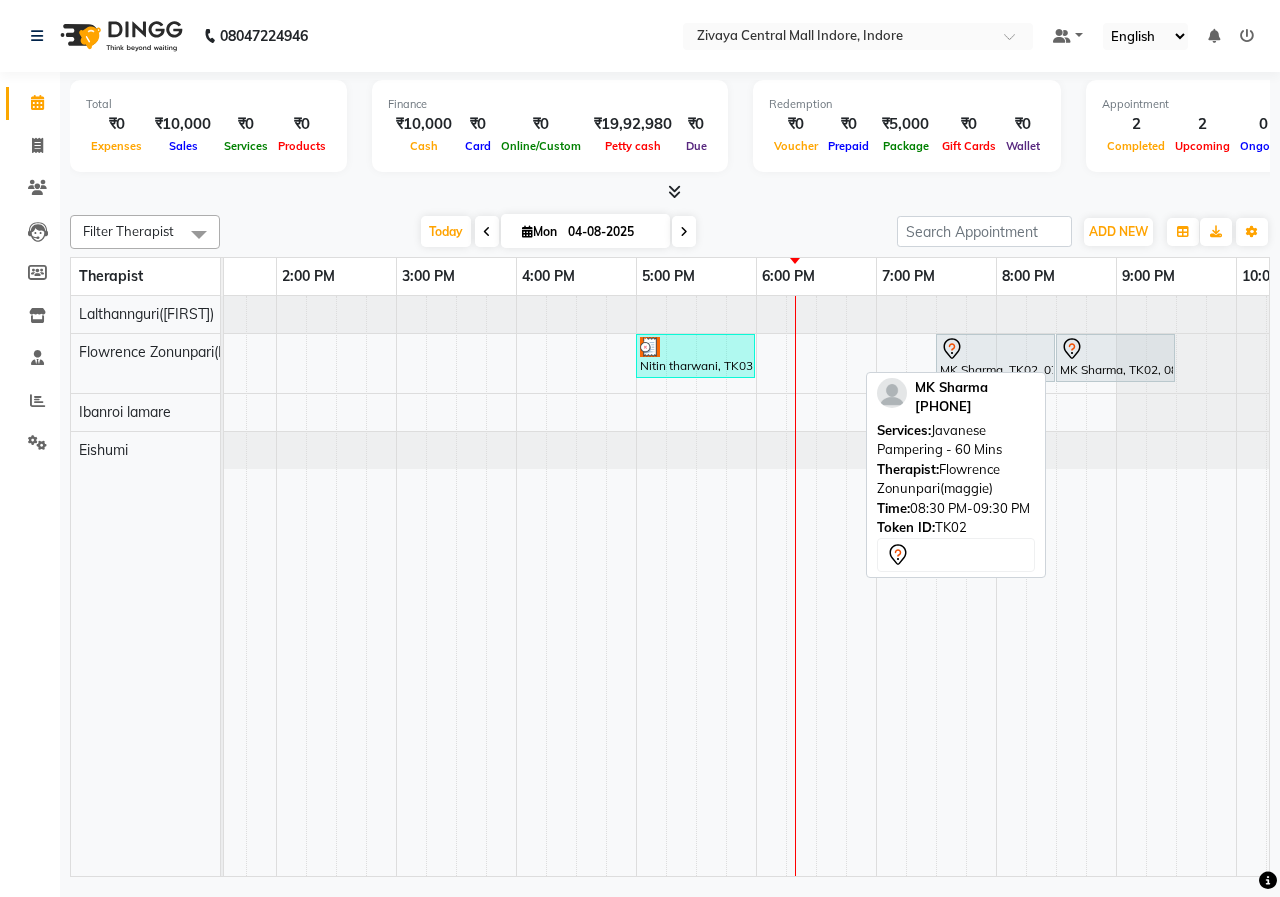drag, startPoint x: 1106, startPoint y: 343, endPoint x: 1056, endPoint y: 343, distance: 50 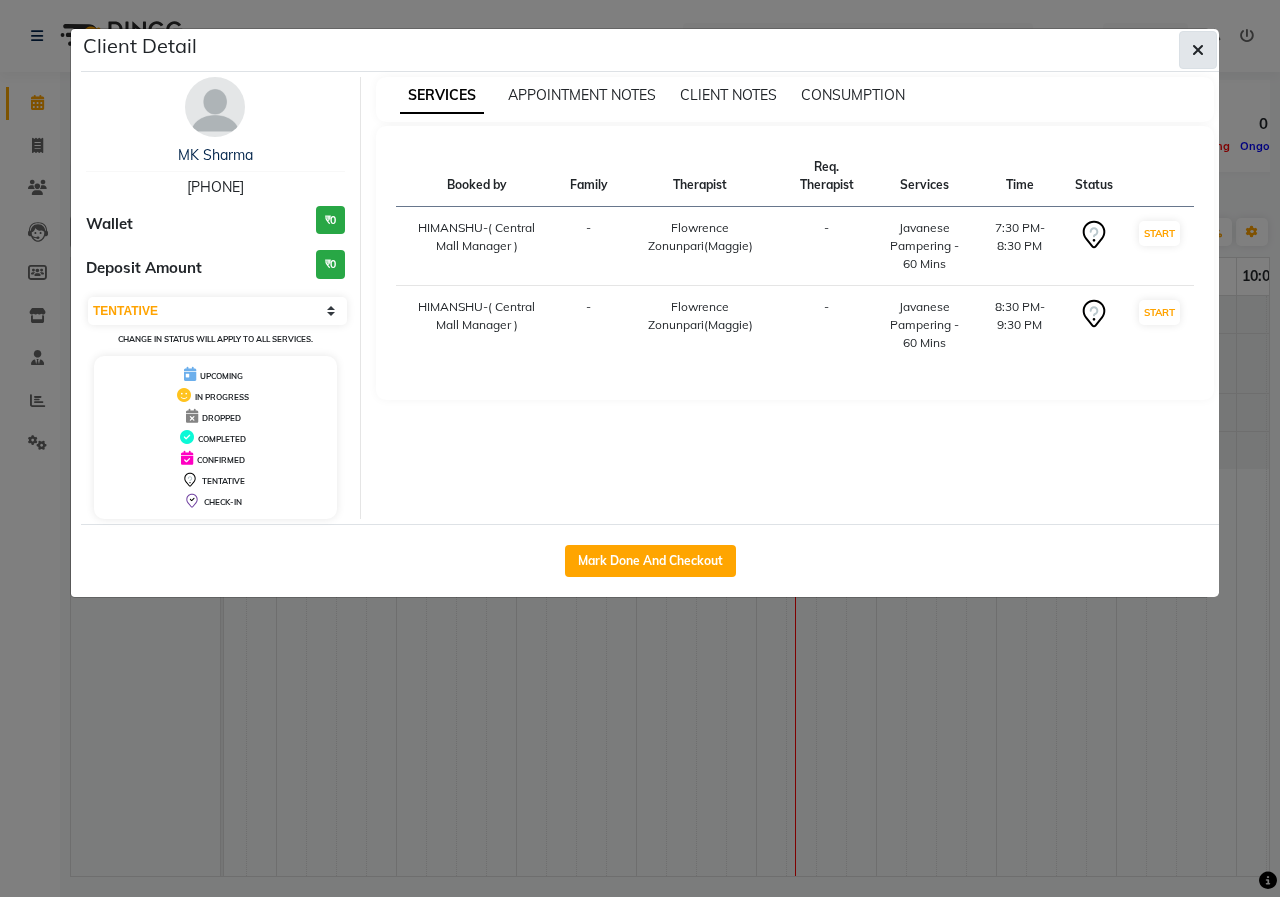 click 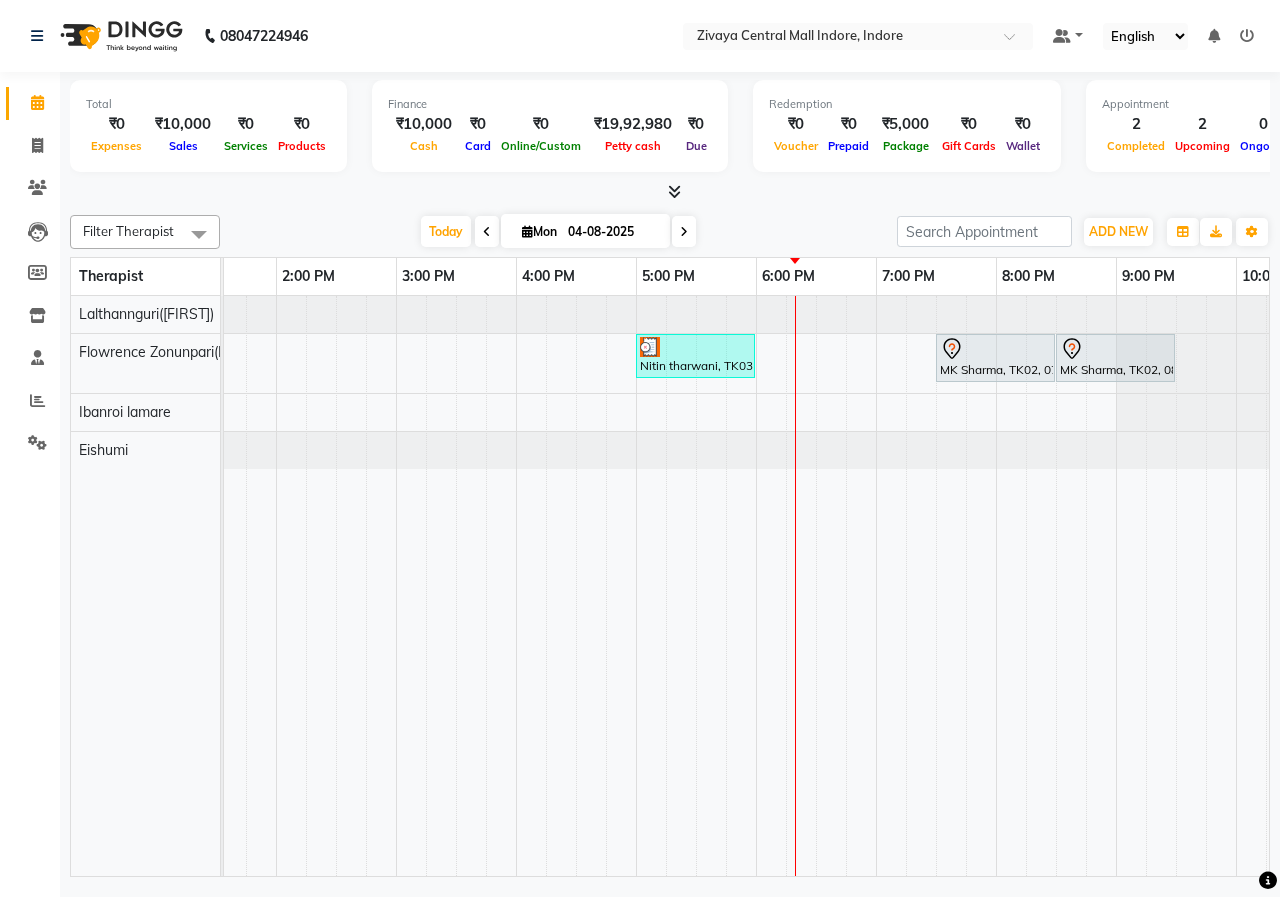 click at bounding box center (670, 192) 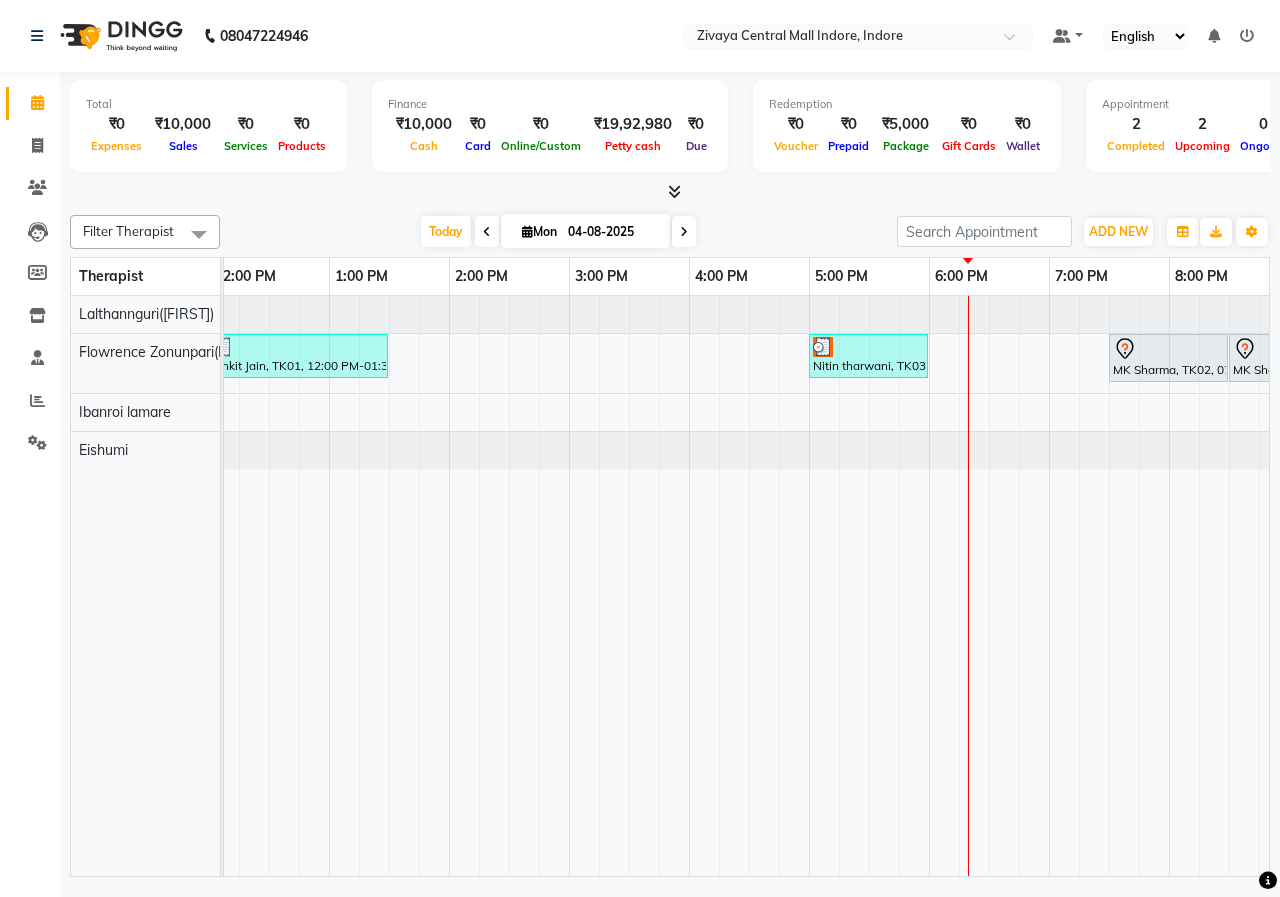 scroll, scrollTop: 0, scrollLeft: 321, axis: horizontal 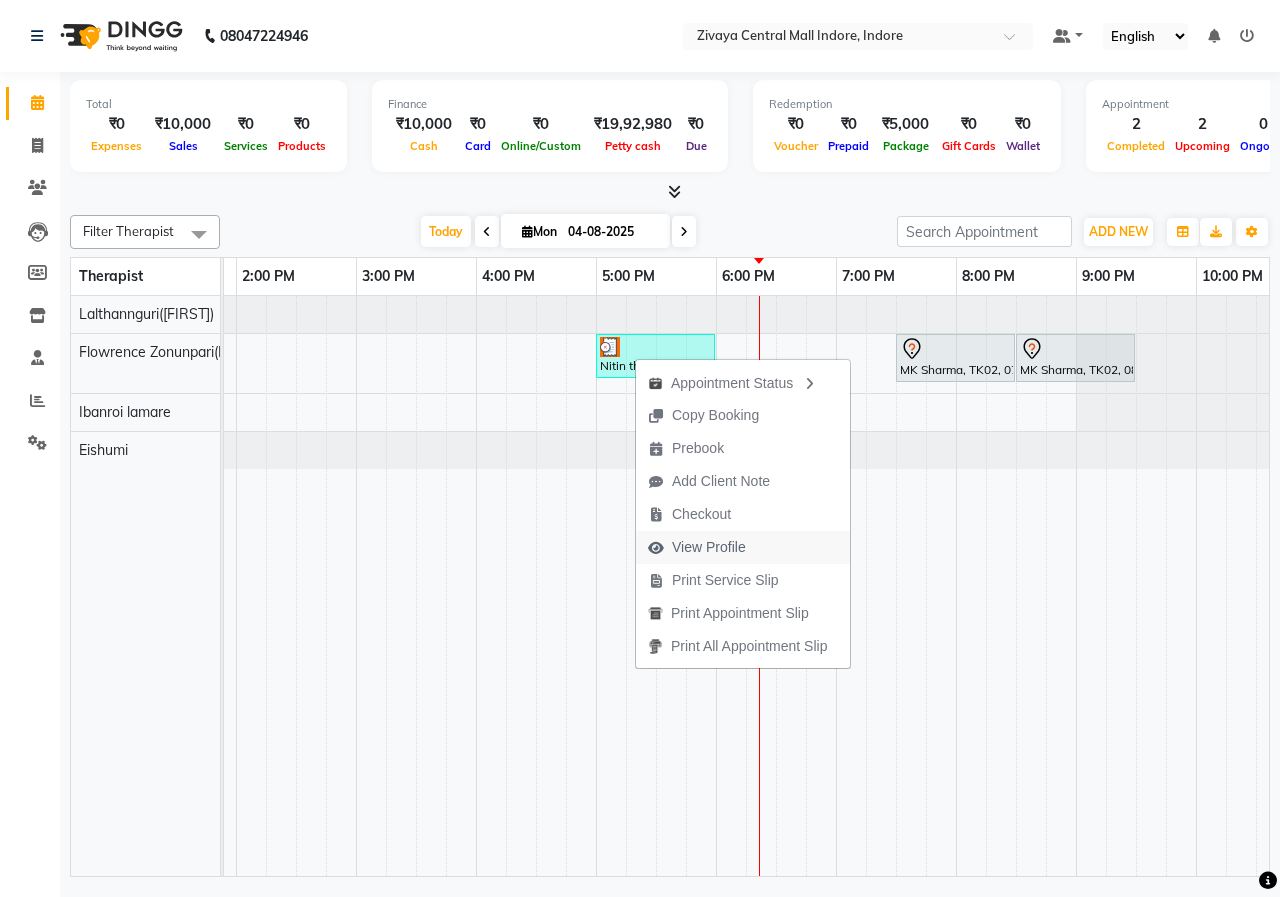 click on "View Profile" at bounding box center (709, 547) 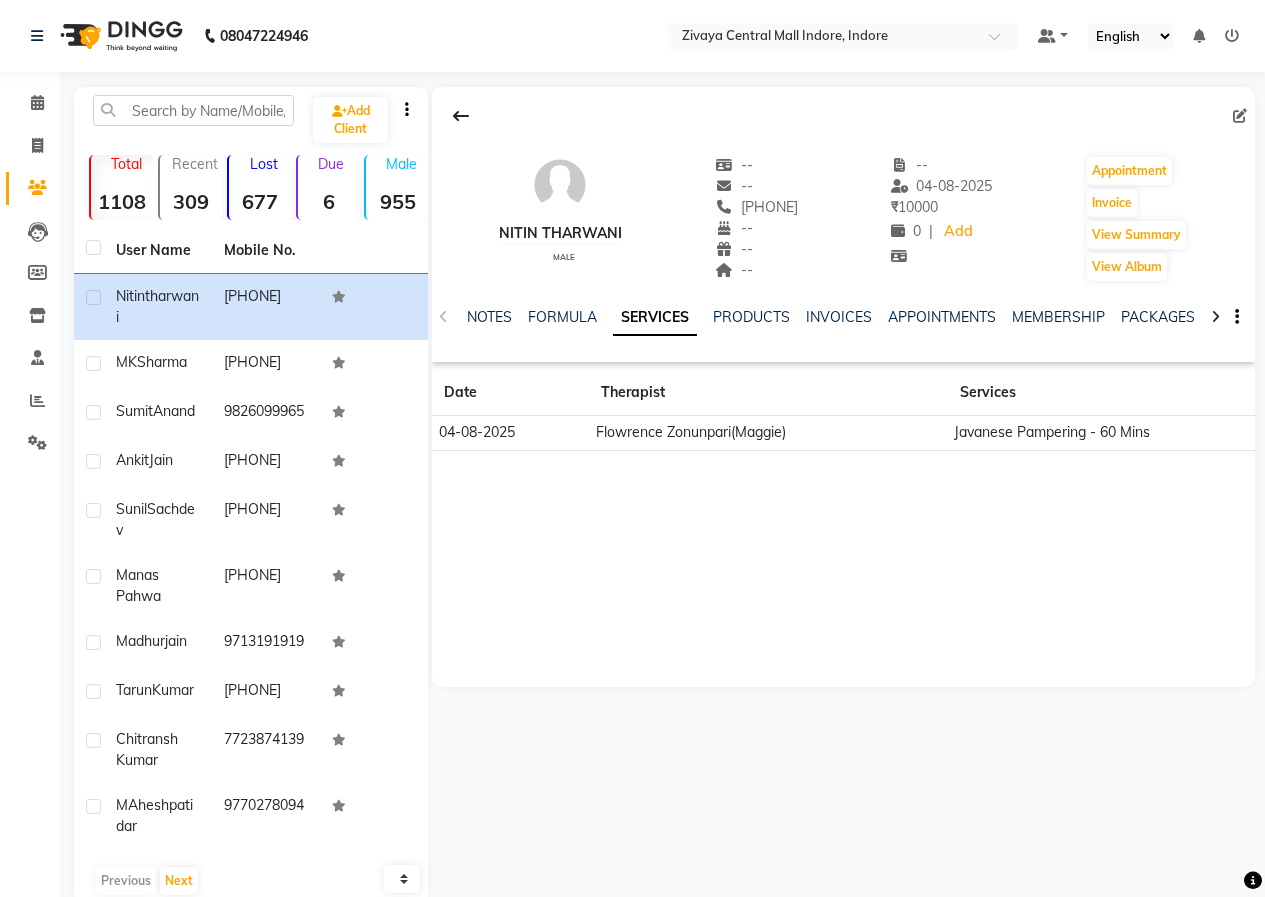 drag, startPoint x: 1152, startPoint y: 307, endPoint x: 1127, endPoint y: 335, distance: 37.536648 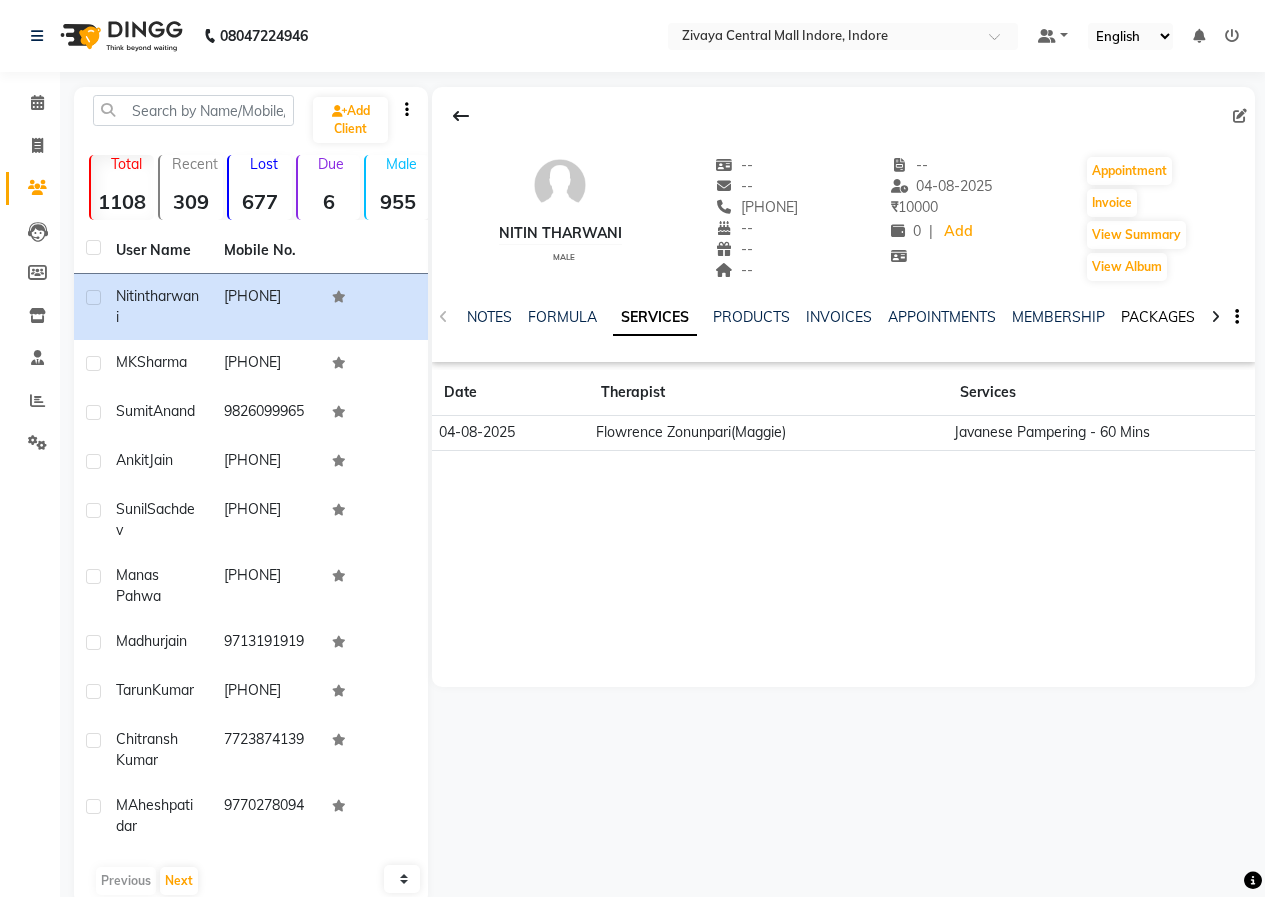 click on "PACKAGES" 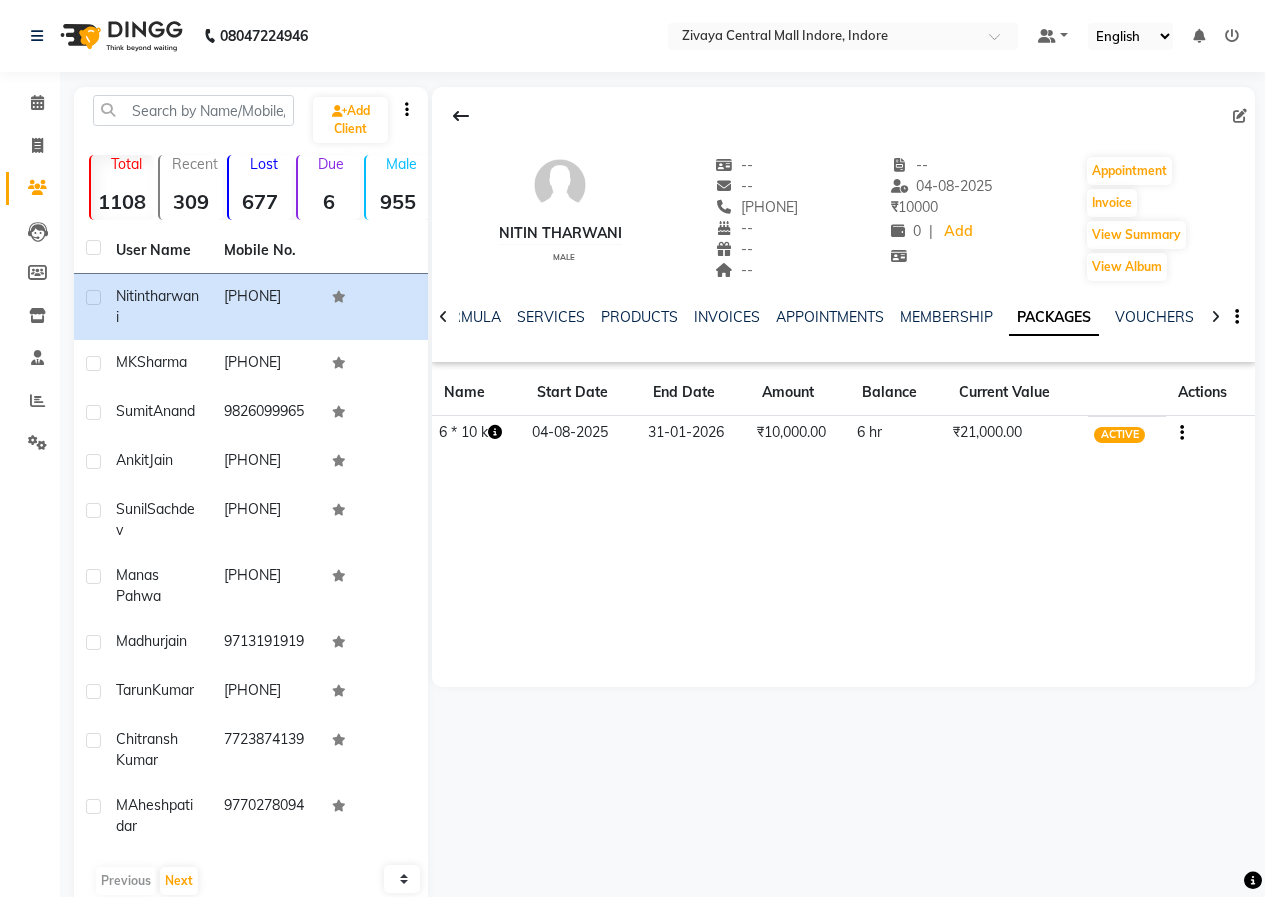 click 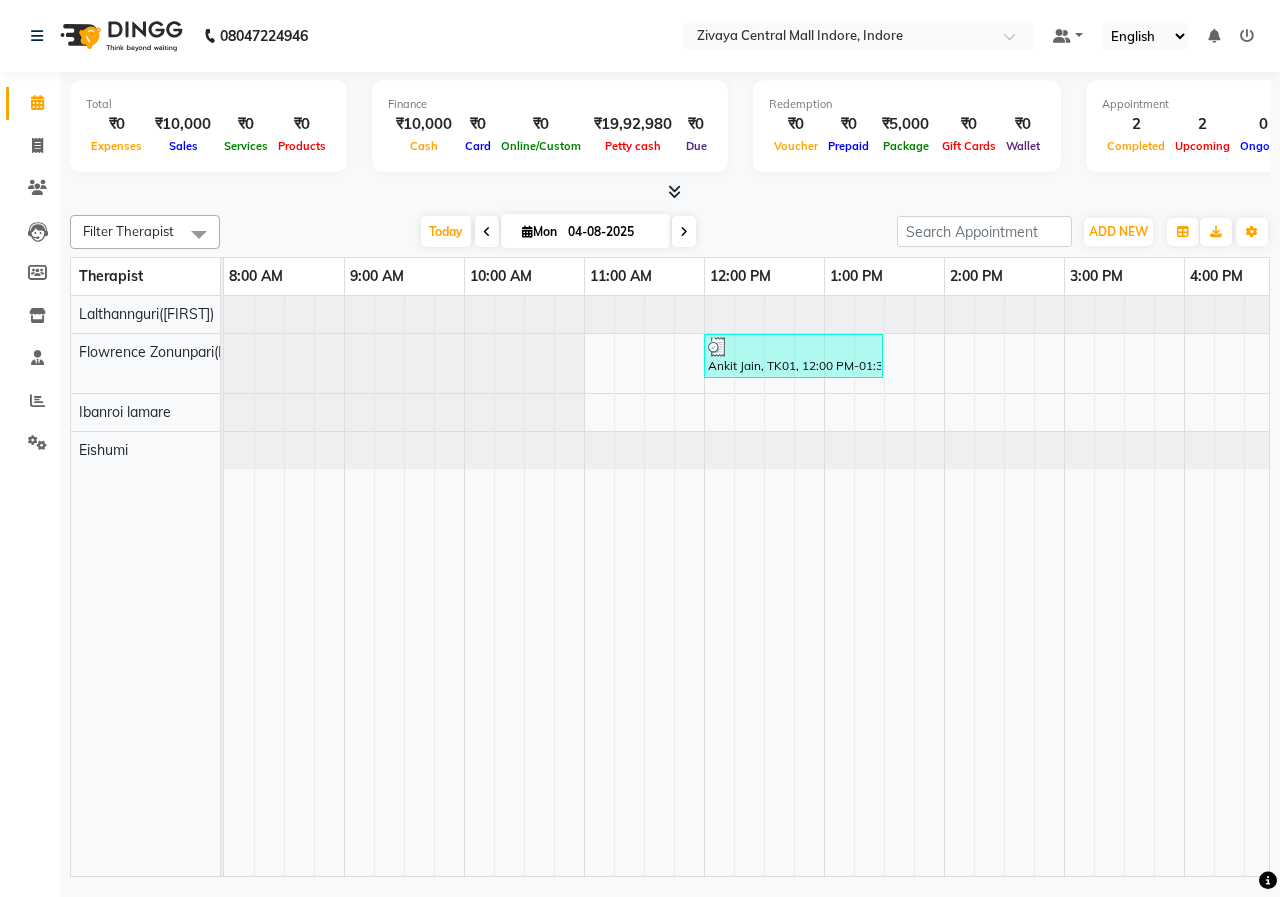scroll, scrollTop: 0, scrollLeft: 167, axis: horizontal 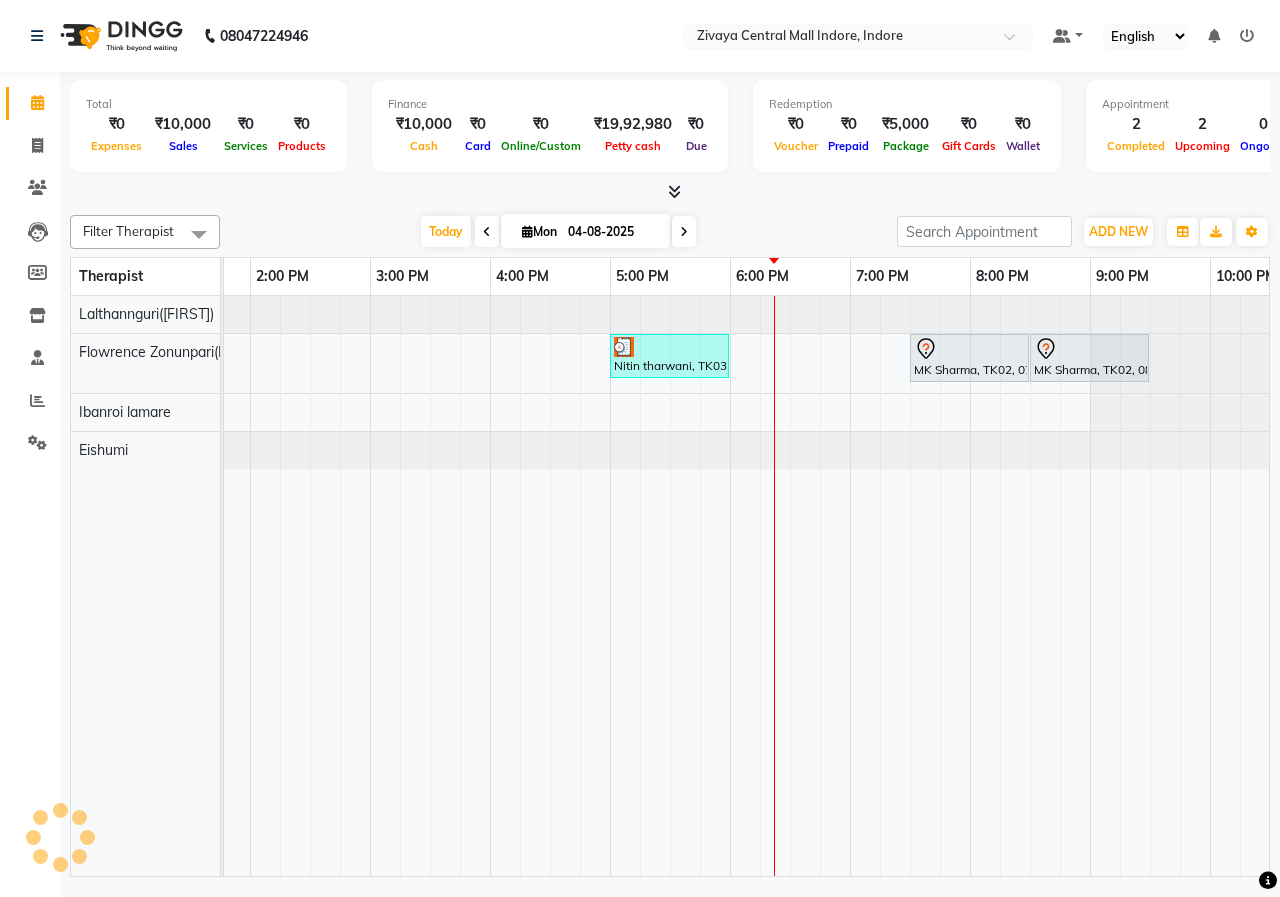 drag, startPoint x: 671, startPoint y: 358, endPoint x: 597, endPoint y: 353, distance: 74.168724 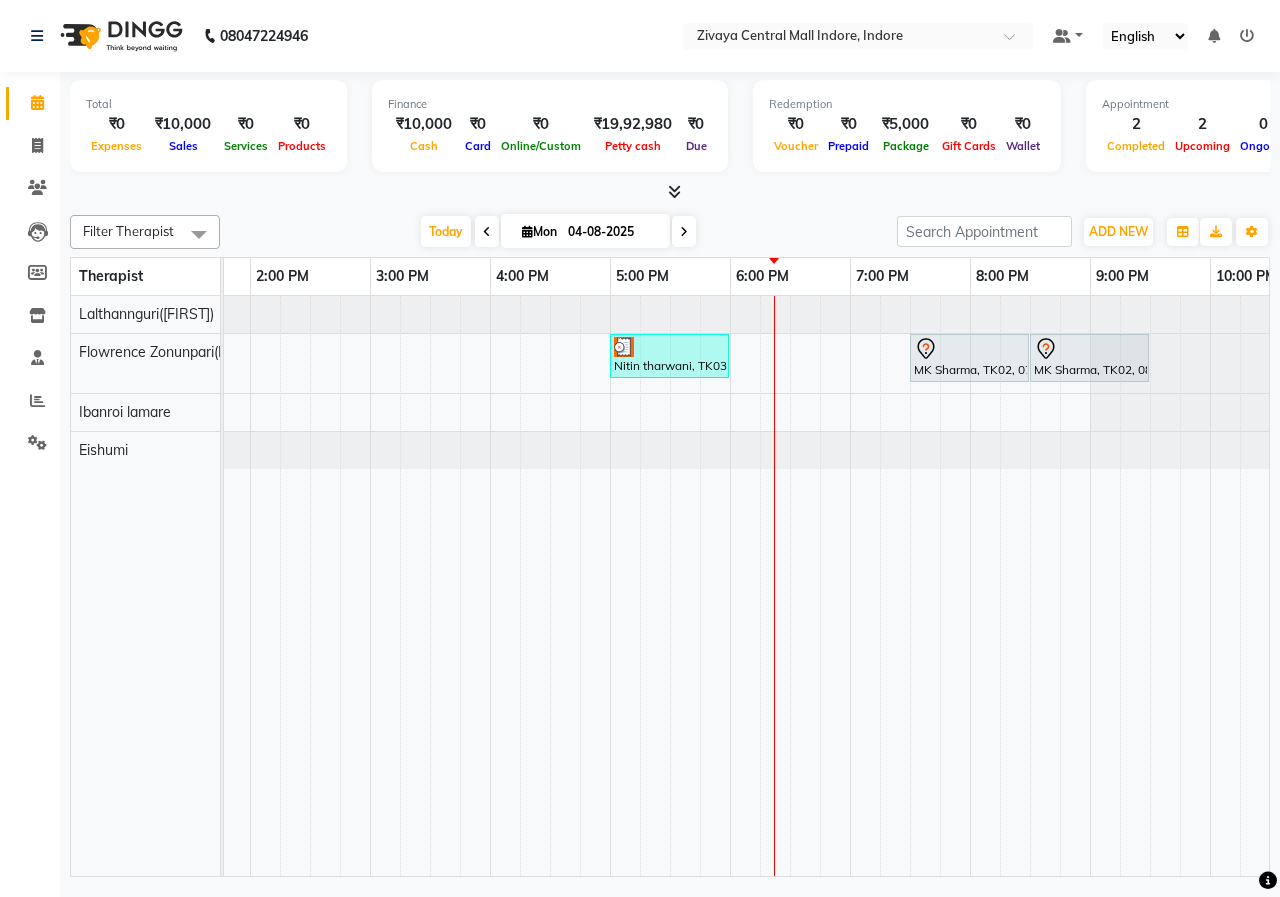drag, startPoint x: 955, startPoint y: 365, endPoint x: 843, endPoint y: 353, distance: 112.64102 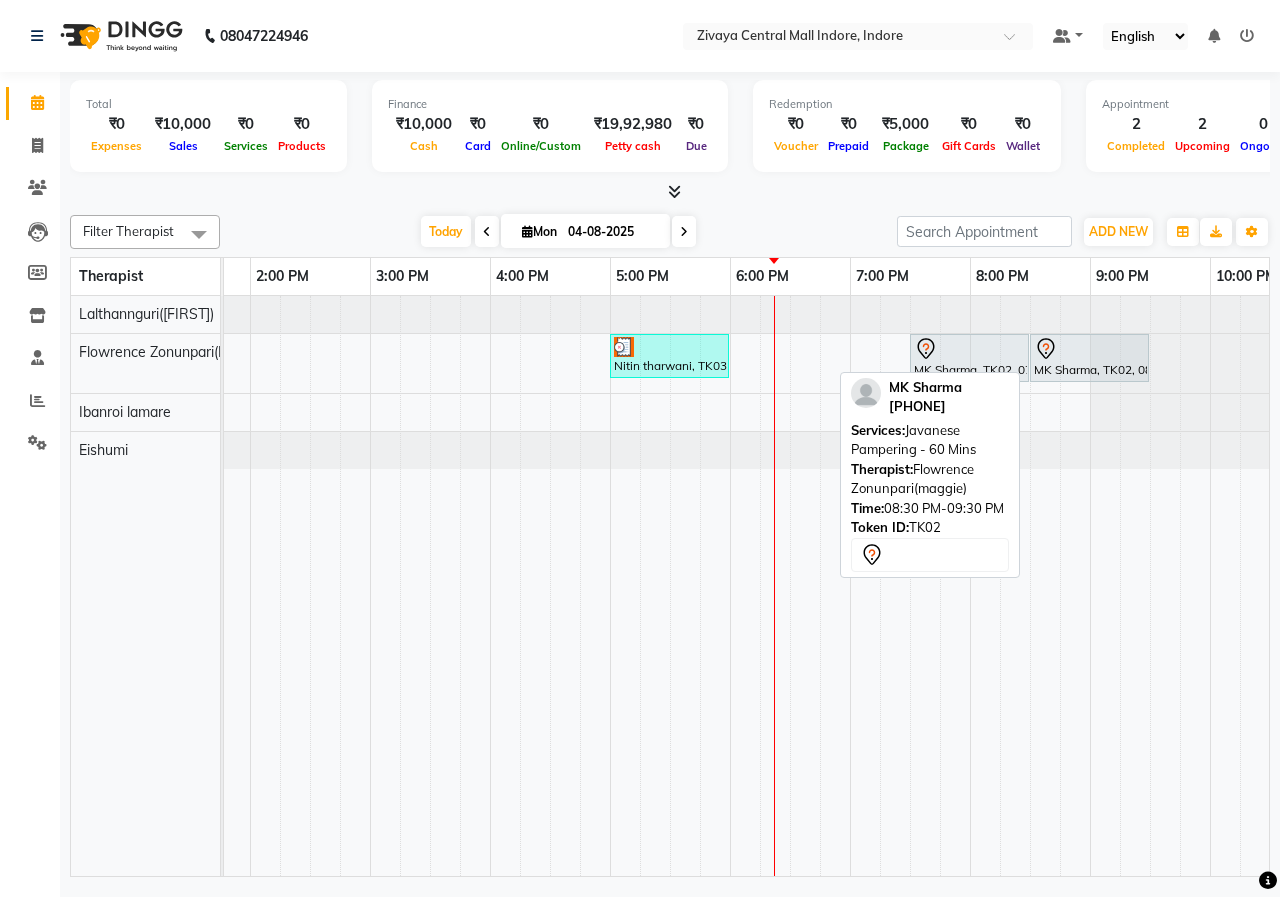 drag, startPoint x: 1084, startPoint y: 343, endPoint x: 951, endPoint y: 343, distance: 133 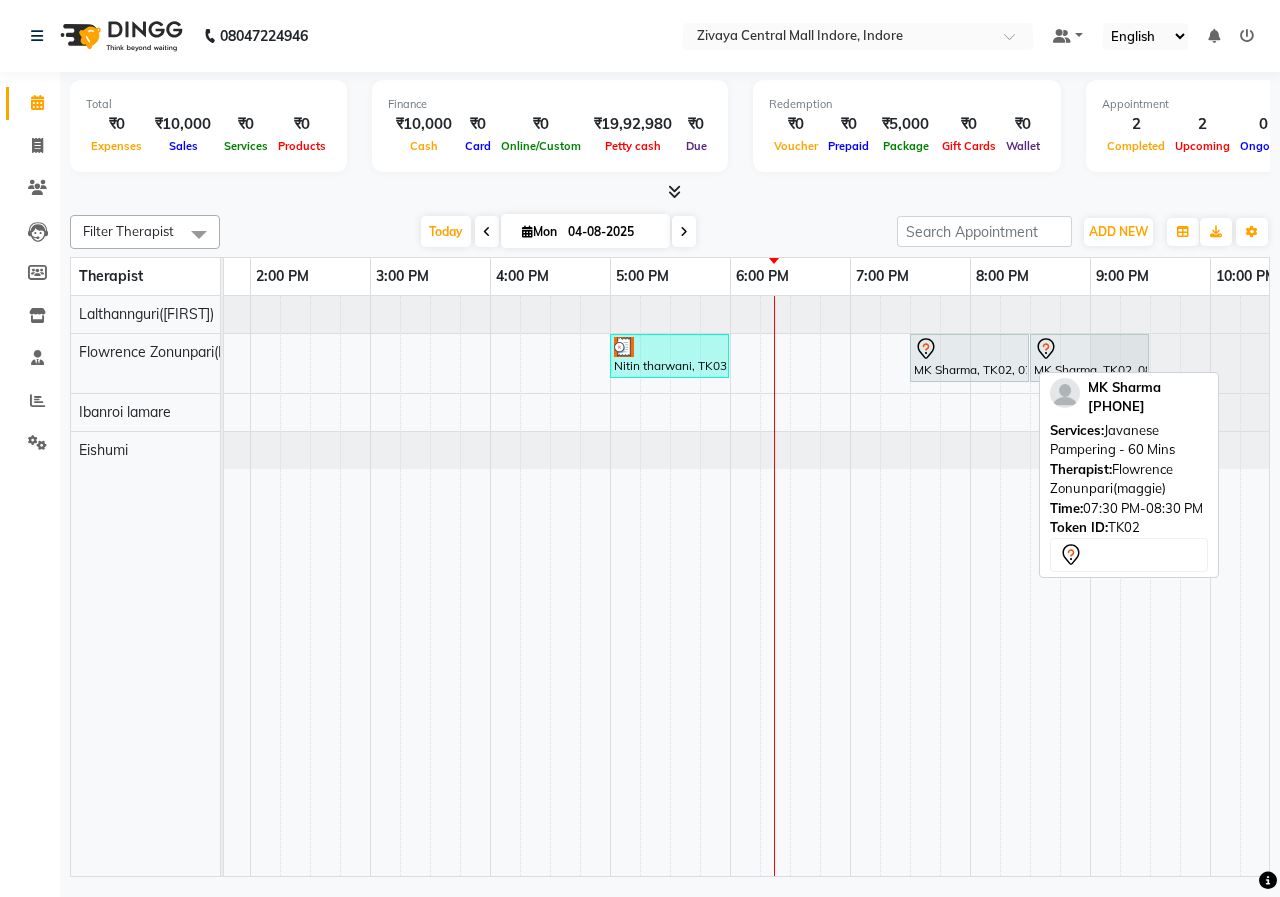 drag, startPoint x: 1083, startPoint y: 334, endPoint x: 956, endPoint y: 345, distance: 127.47549 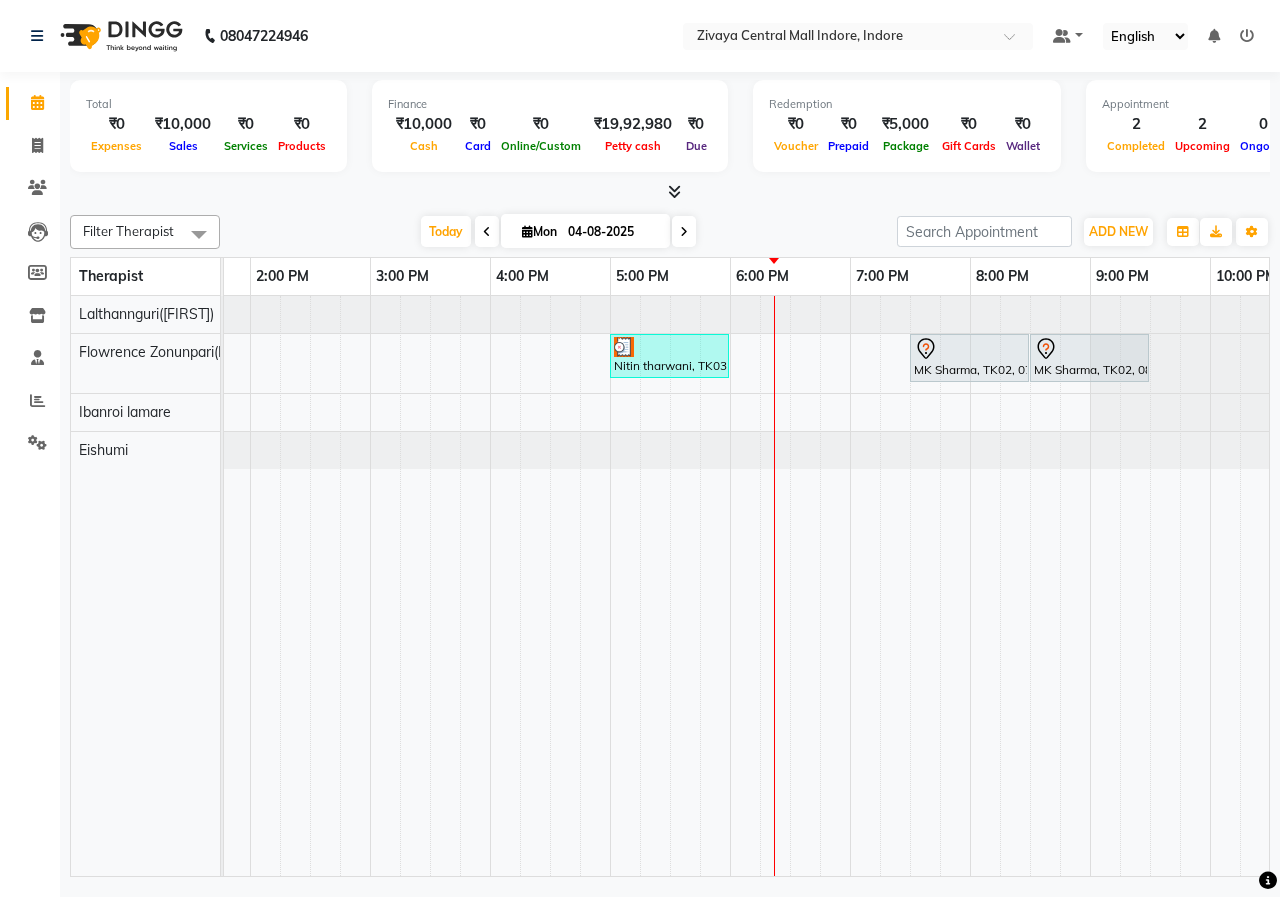 drag, startPoint x: 963, startPoint y: 353, endPoint x: 840, endPoint y: 356, distance: 123.03658 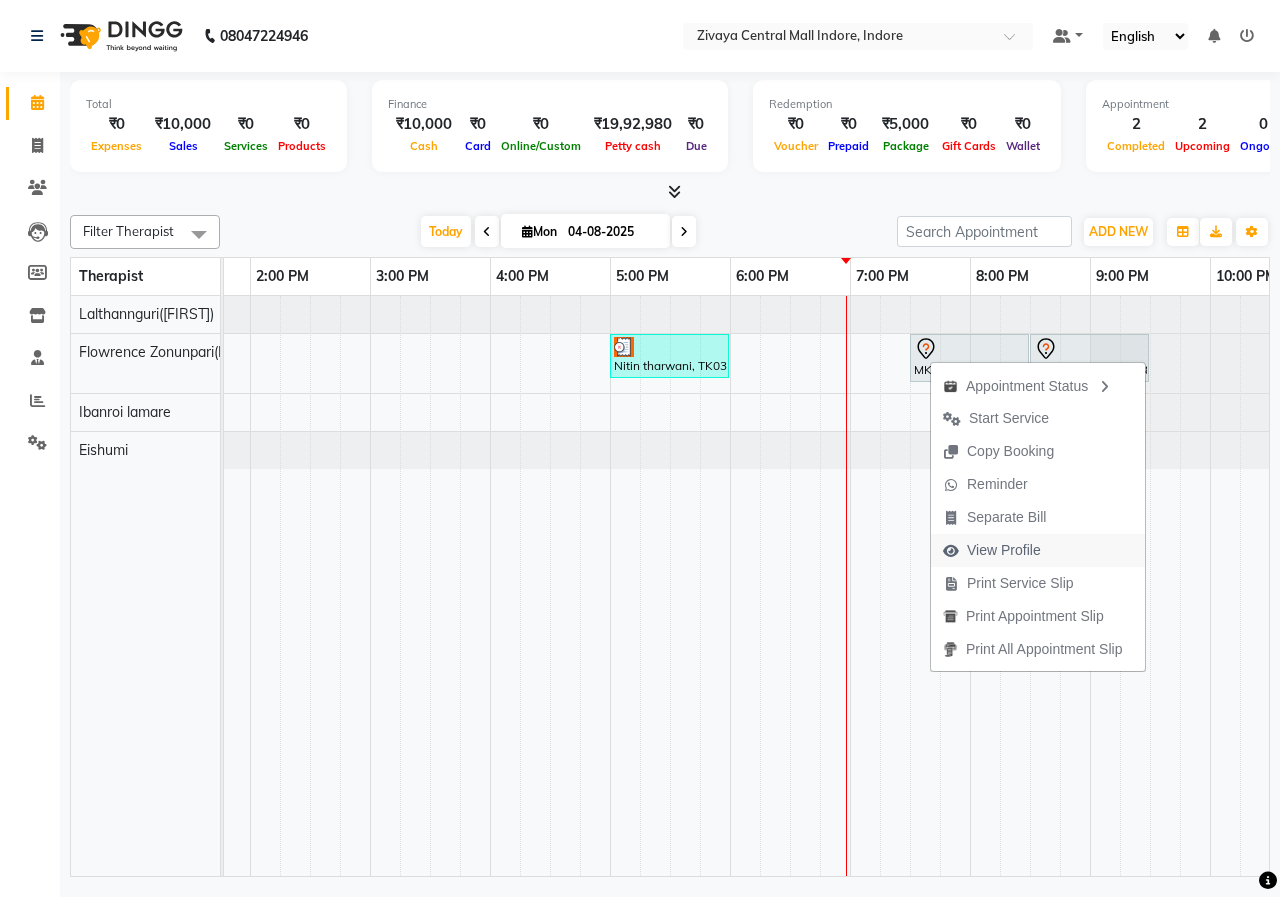 click on "View Profile" at bounding box center [992, 550] 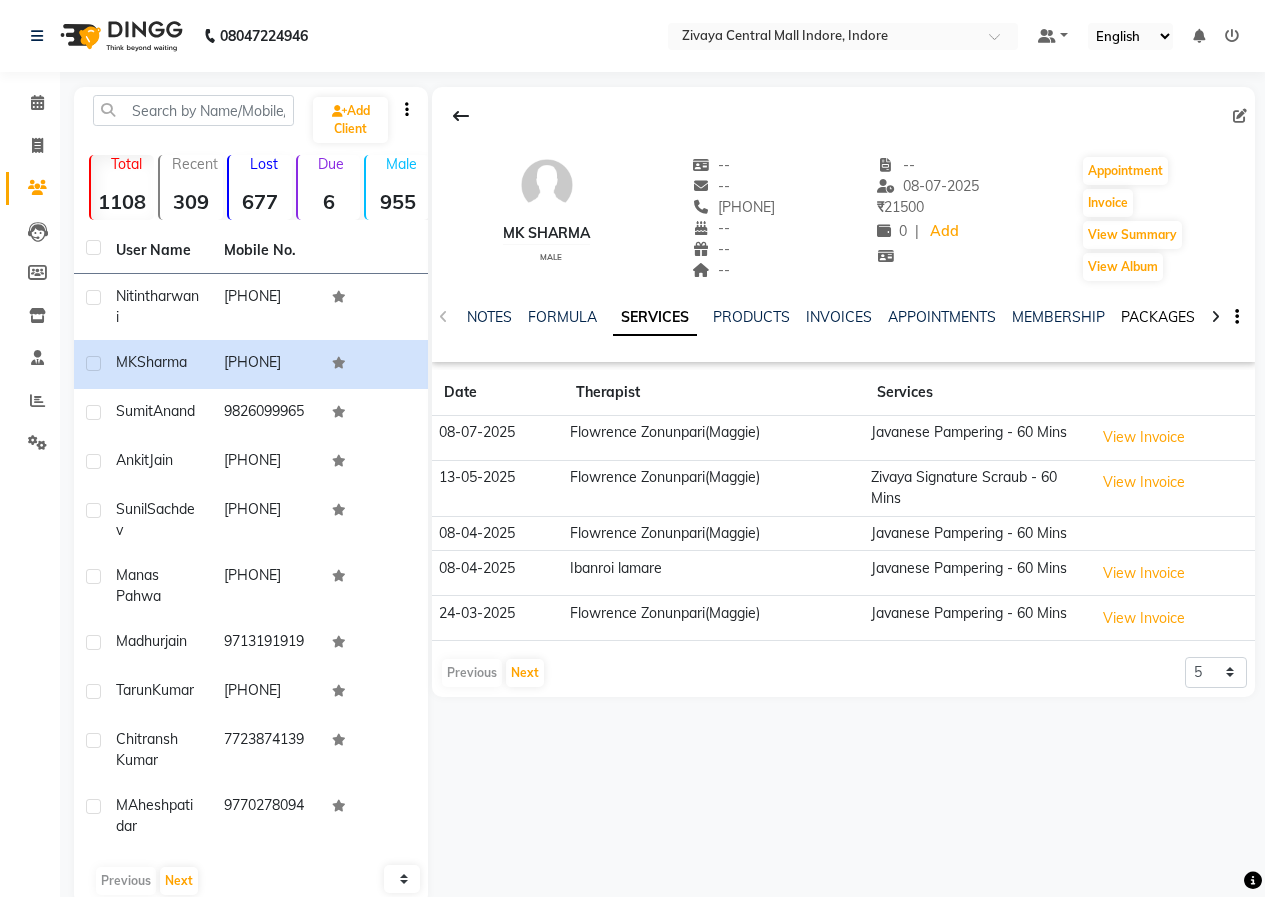 click on "PACKAGES" 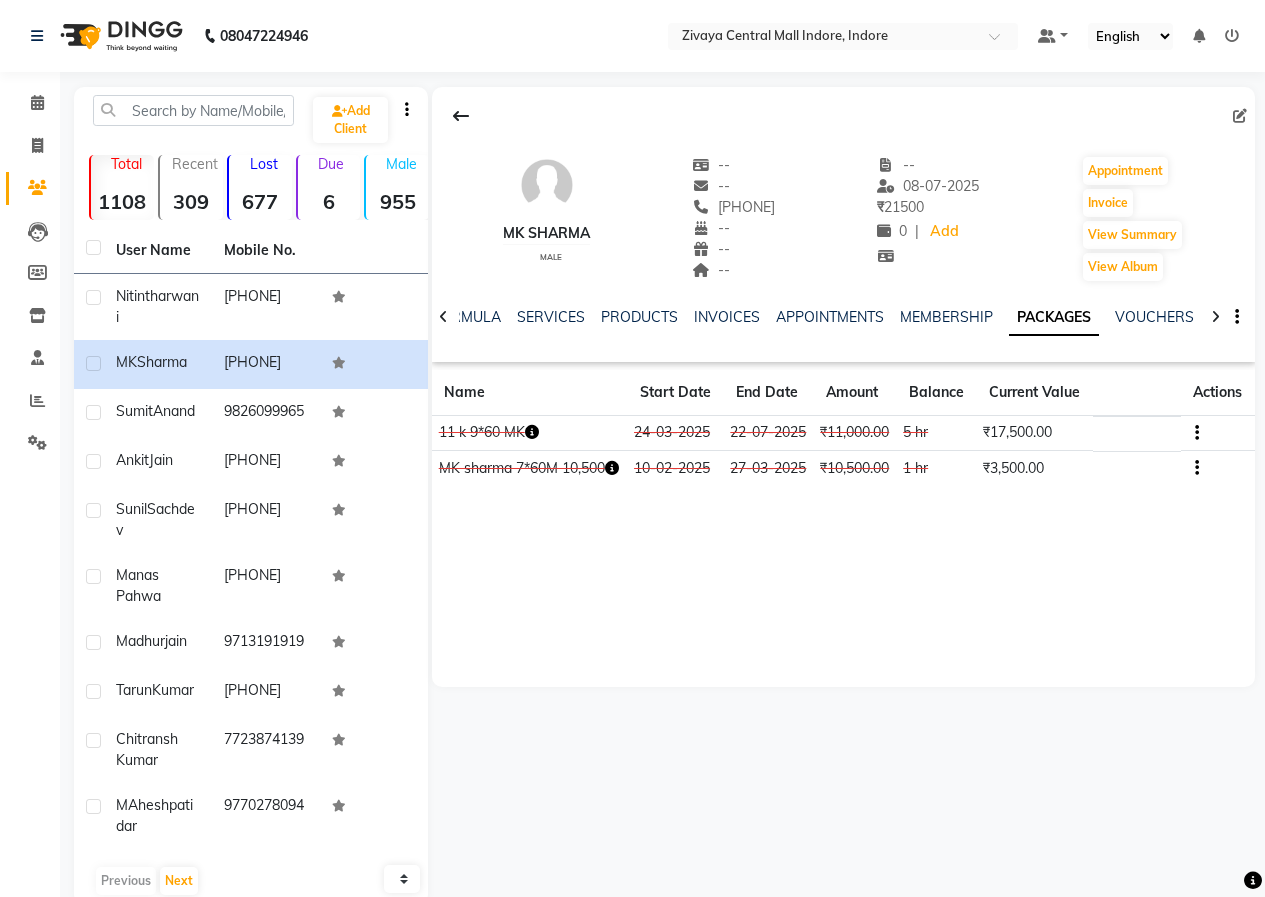 click 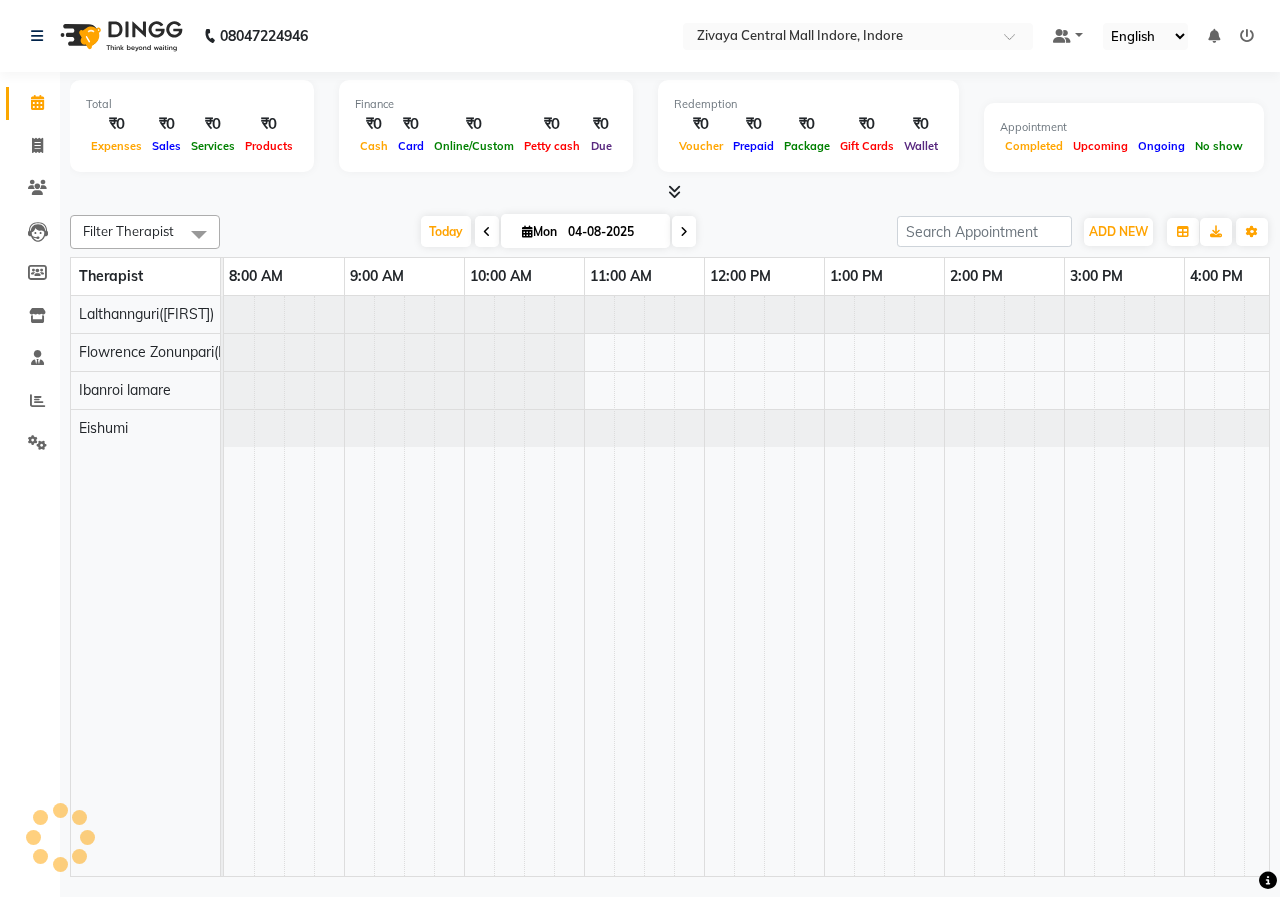 scroll, scrollTop: 0, scrollLeft: 0, axis: both 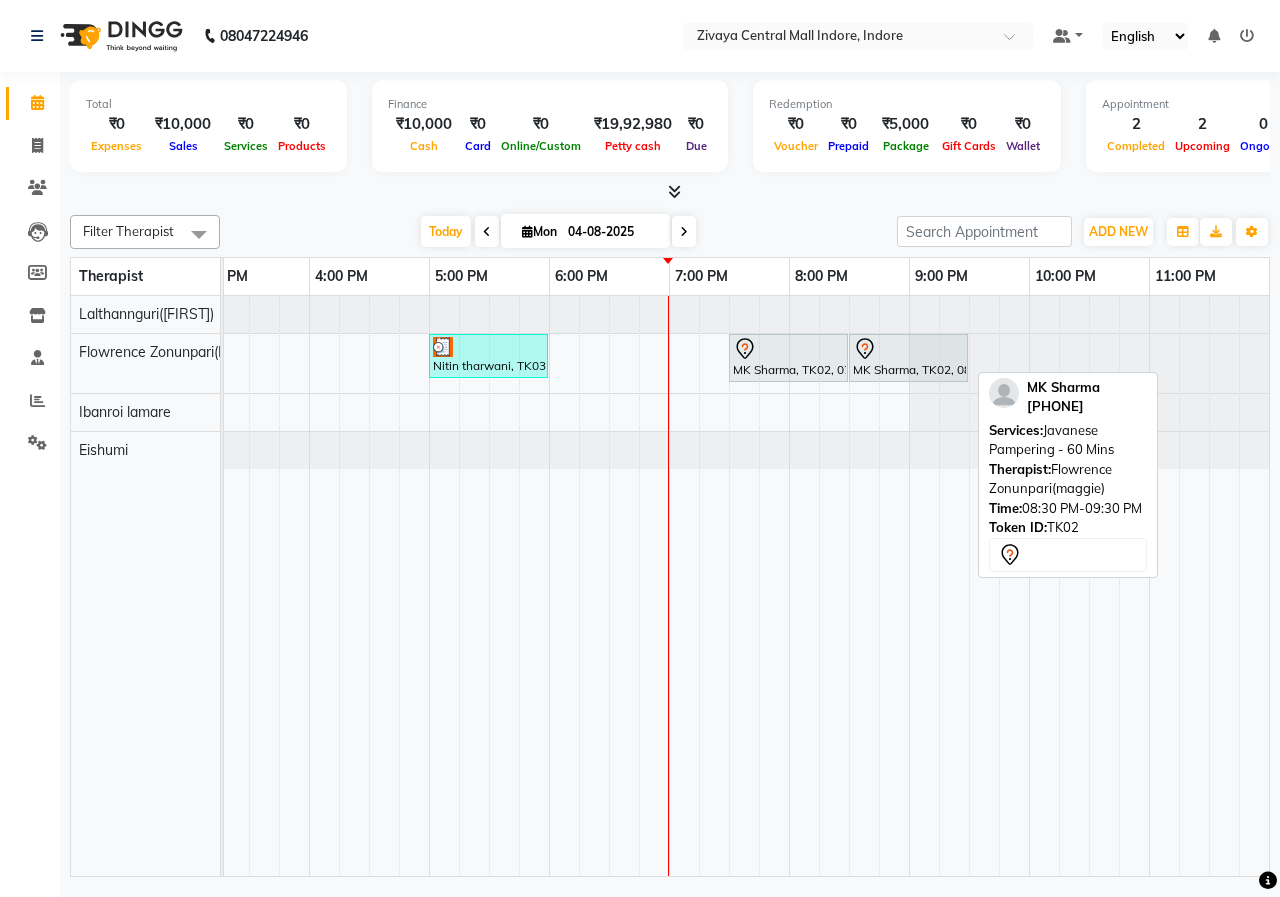 drag, startPoint x: 934, startPoint y: 355, endPoint x: 852, endPoint y: 406, distance: 96.56604 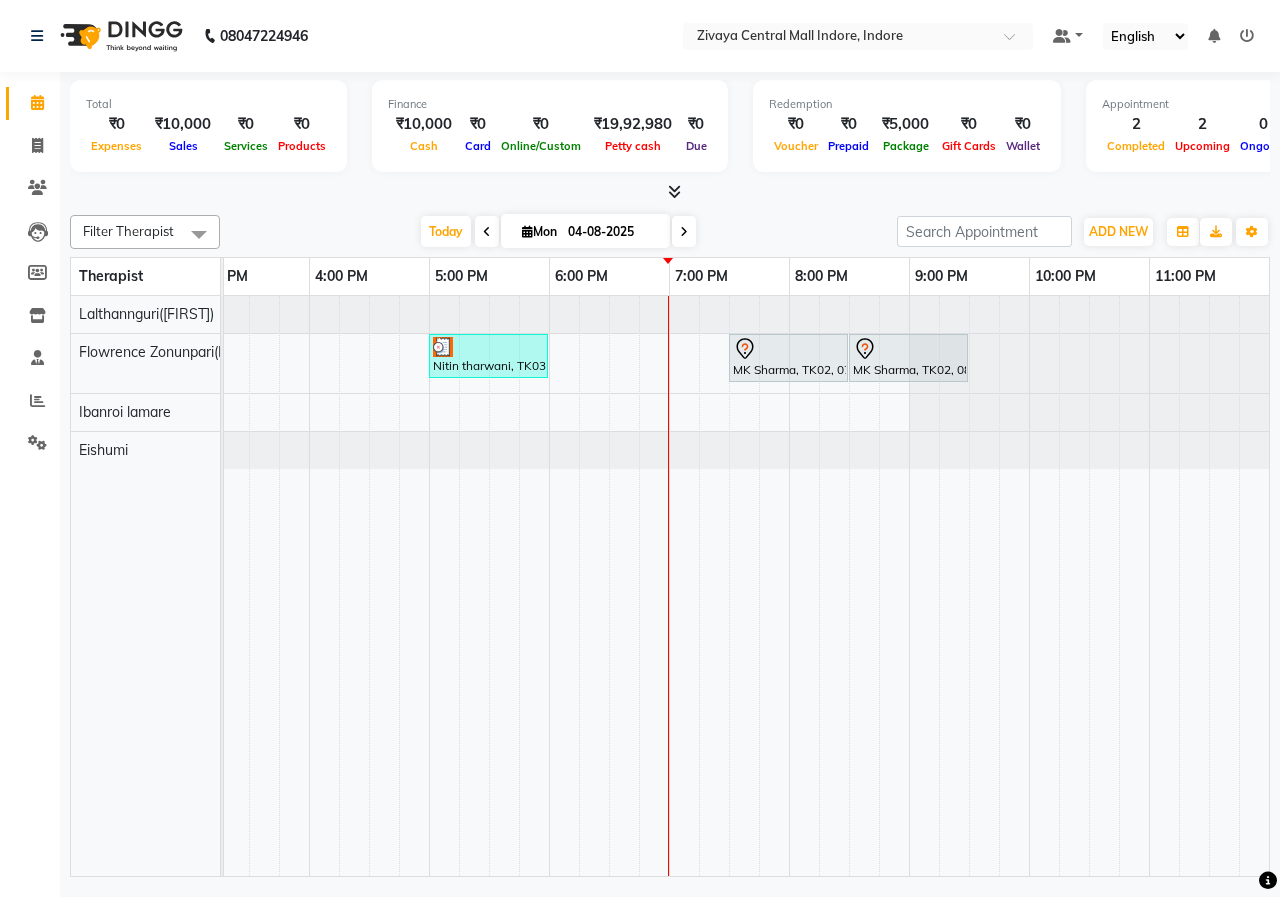 click at bounding box center (670, 192) 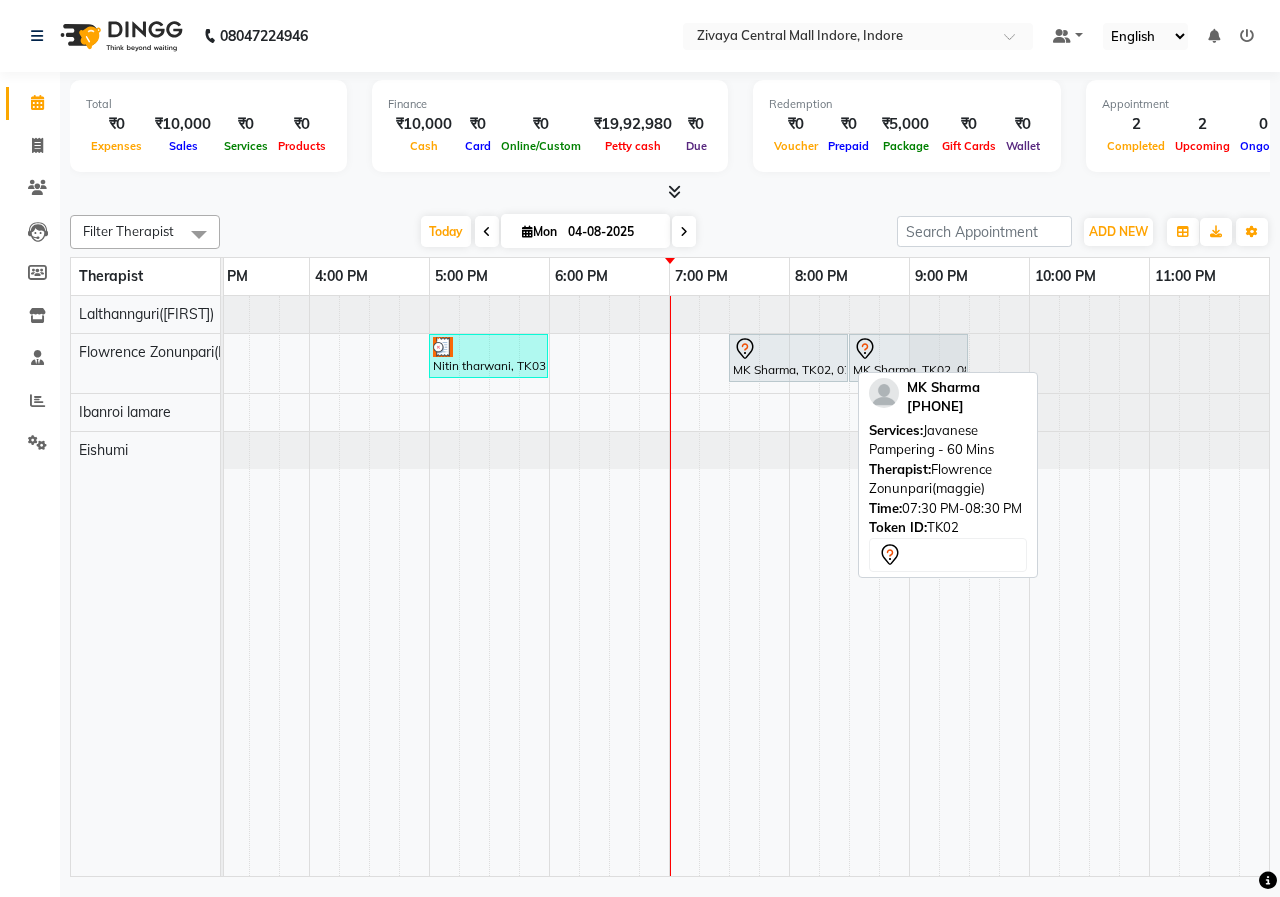 drag, startPoint x: 796, startPoint y: 362, endPoint x: 768, endPoint y: 368, distance: 28.635643 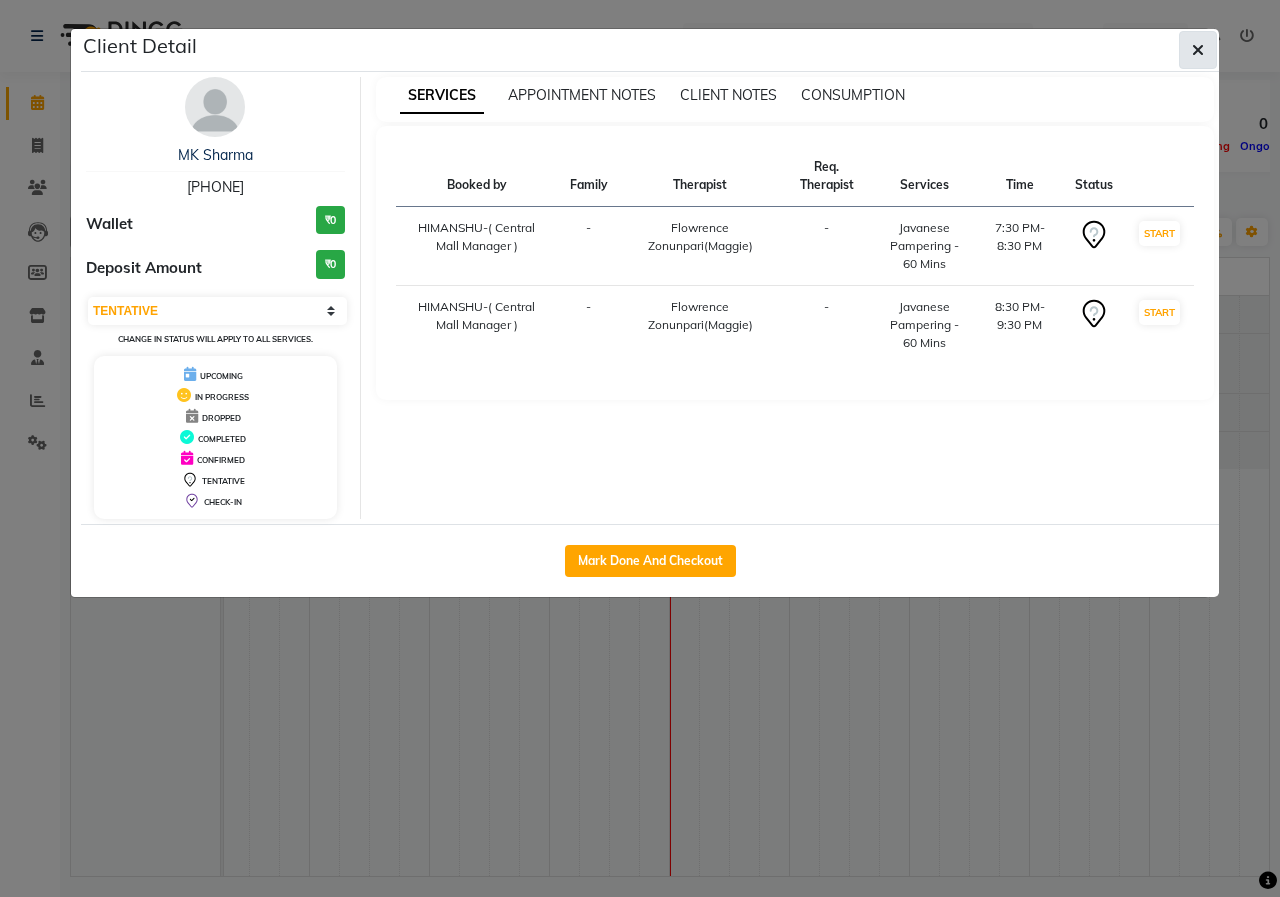 click 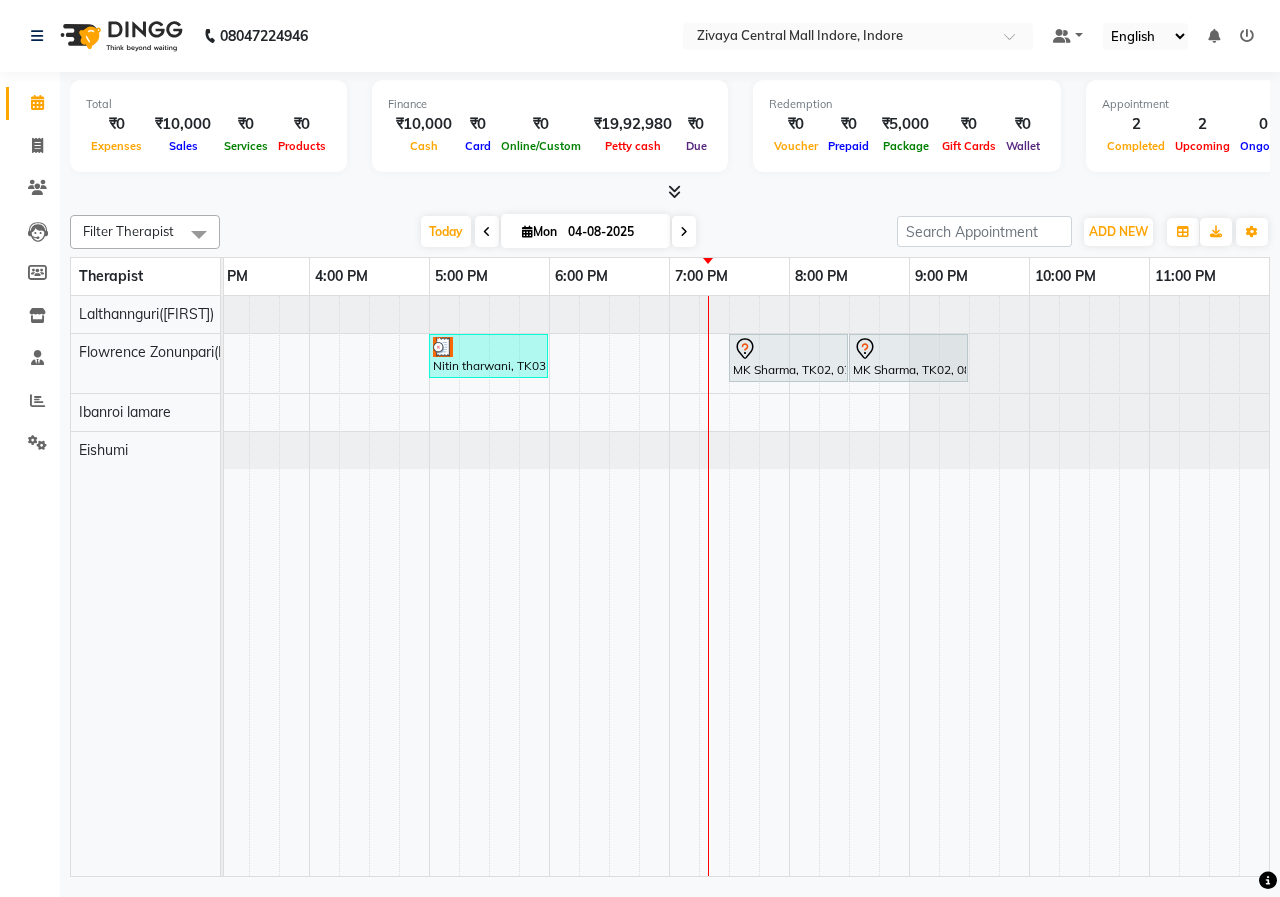 scroll, scrollTop: 0, scrollLeft: 725, axis: horizontal 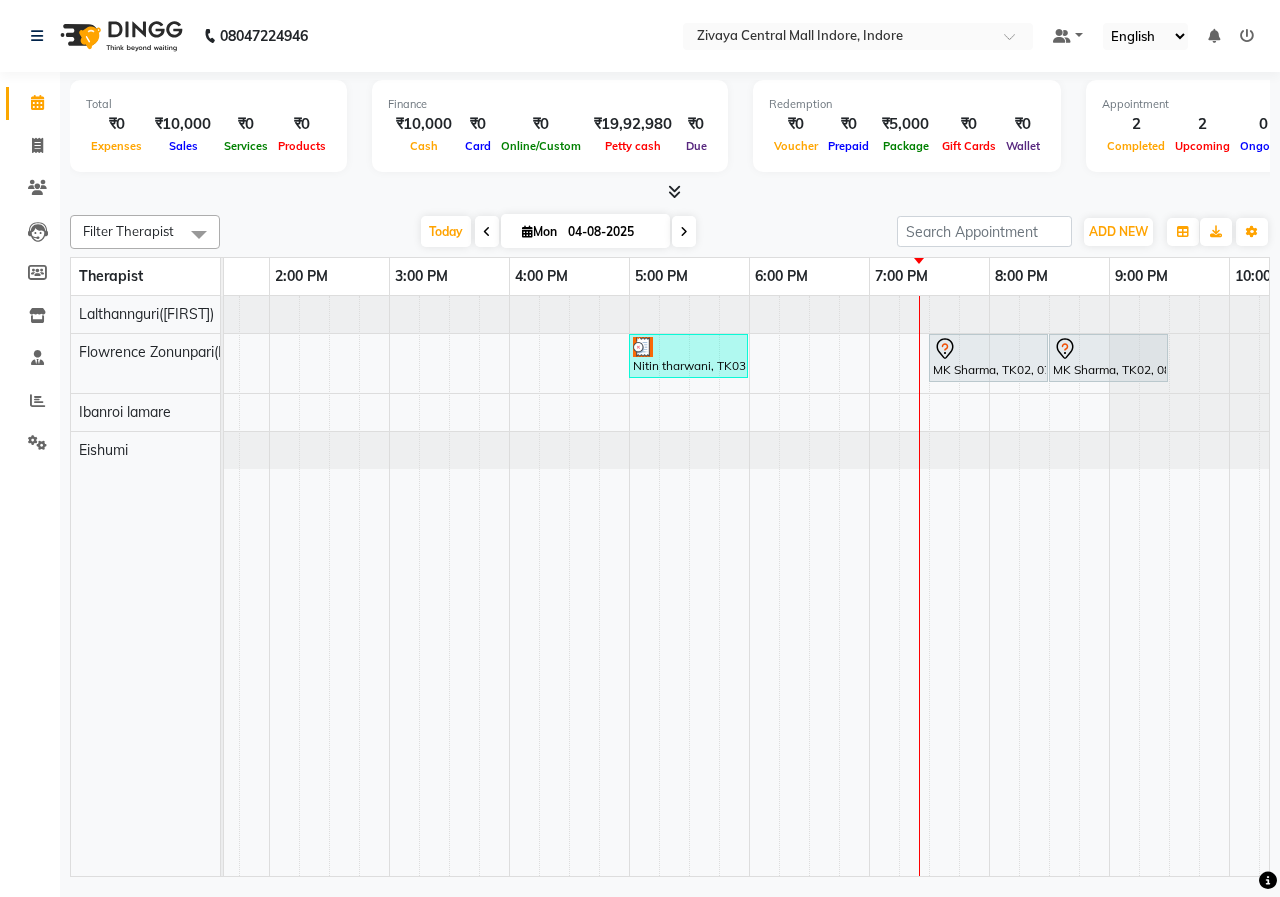 drag, startPoint x: 677, startPoint y: 350, endPoint x: 670, endPoint y: 396, distance: 46.52956 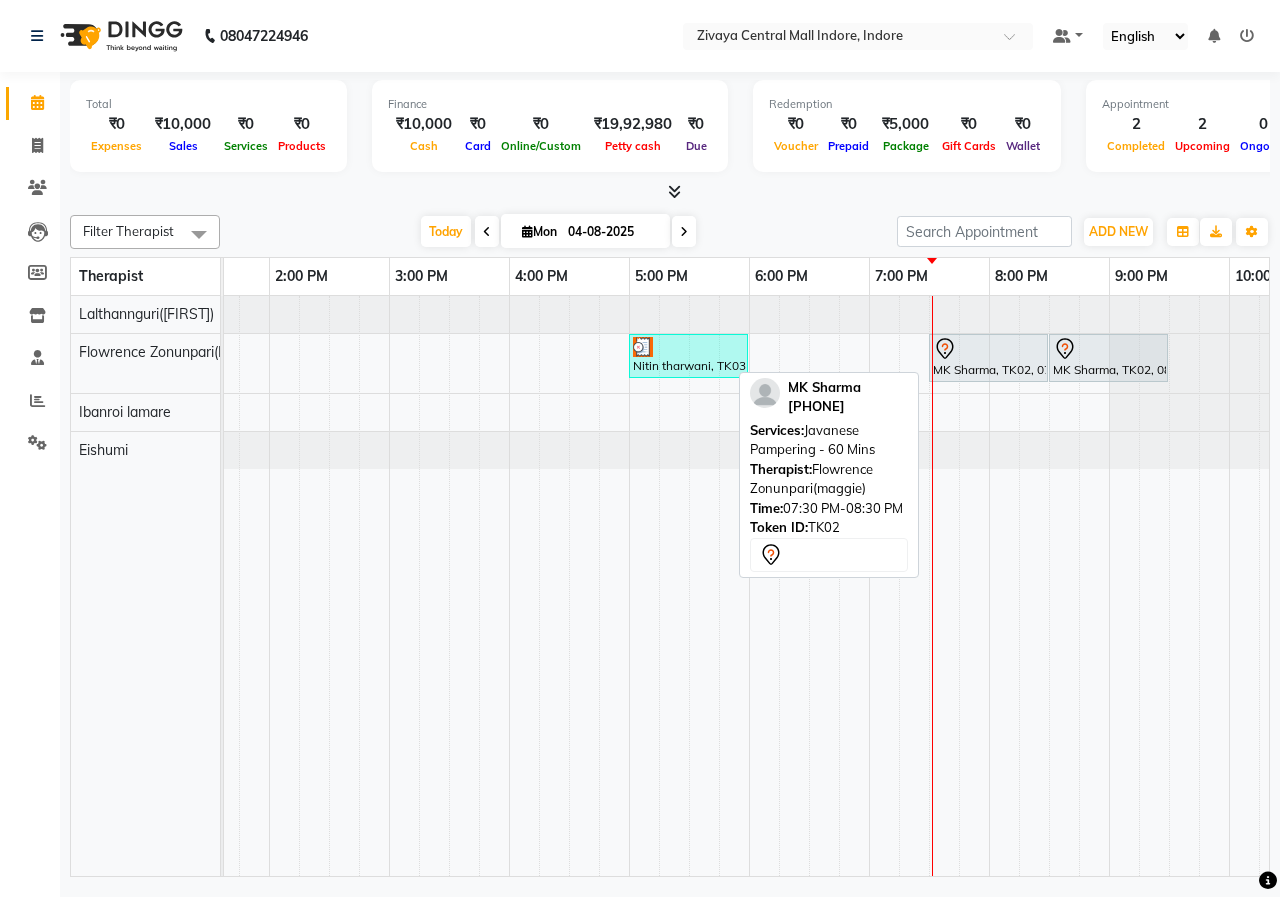 click at bounding box center [988, 349] 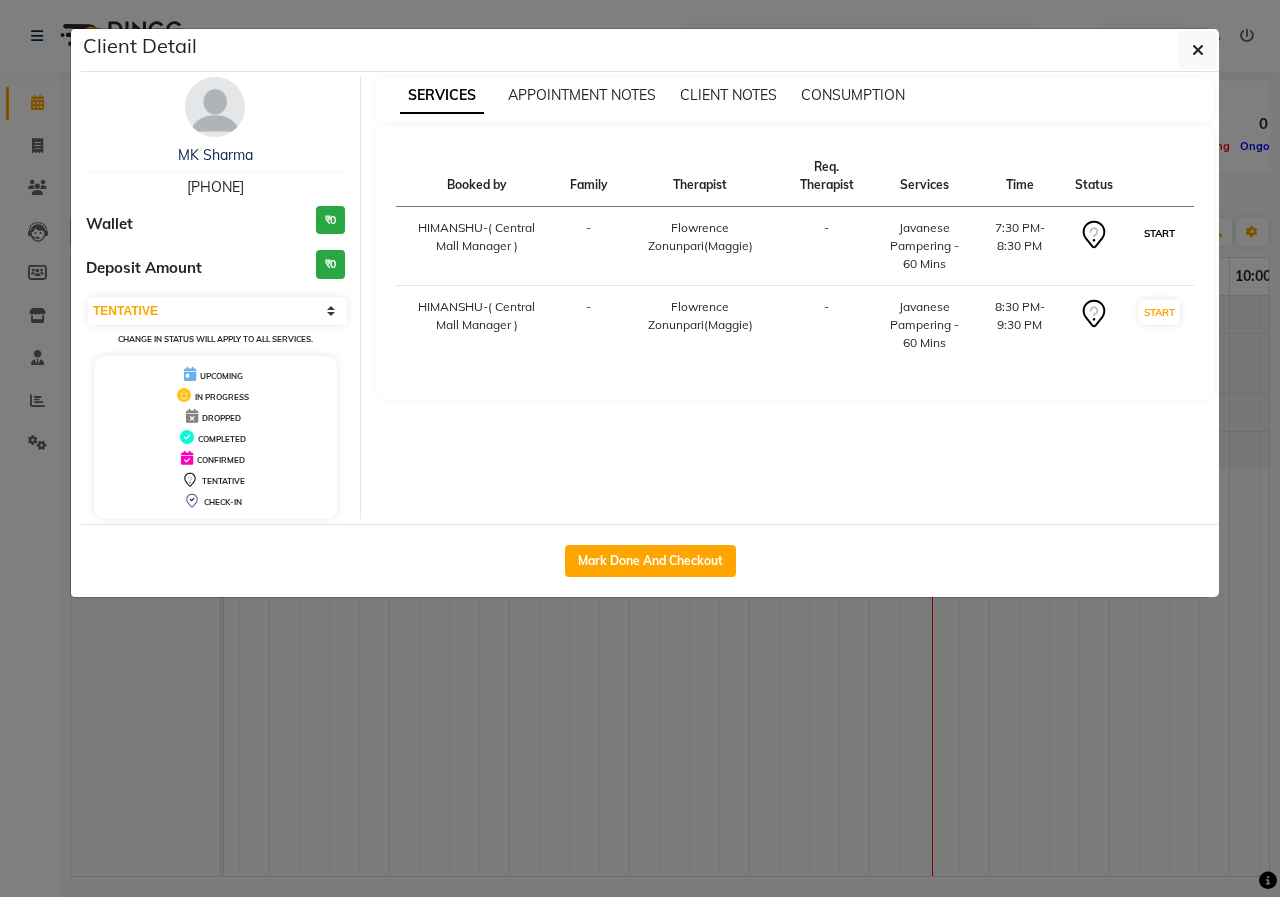 click on "START" at bounding box center (1159, 233) 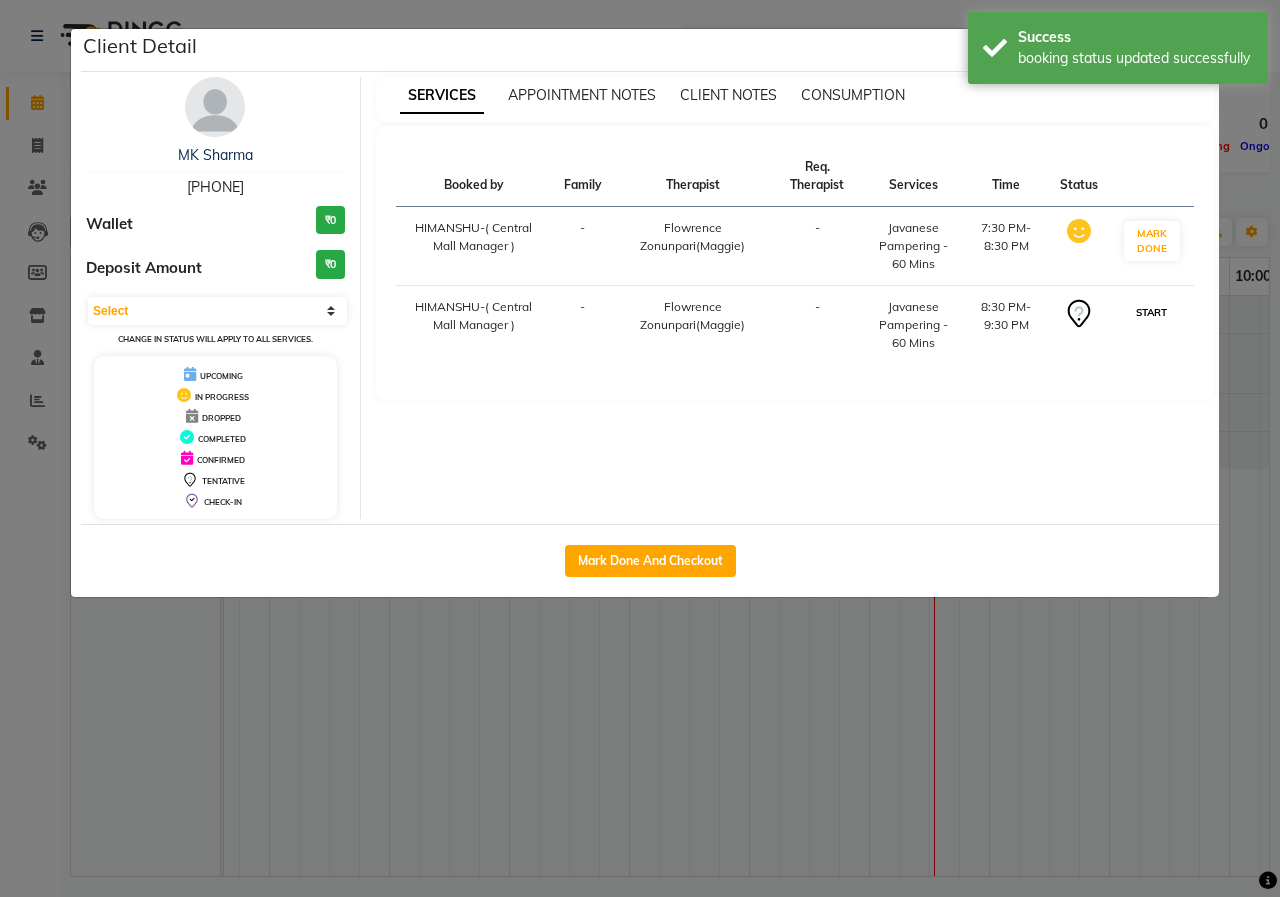 click on "START" at bounding box center [1151, 312] 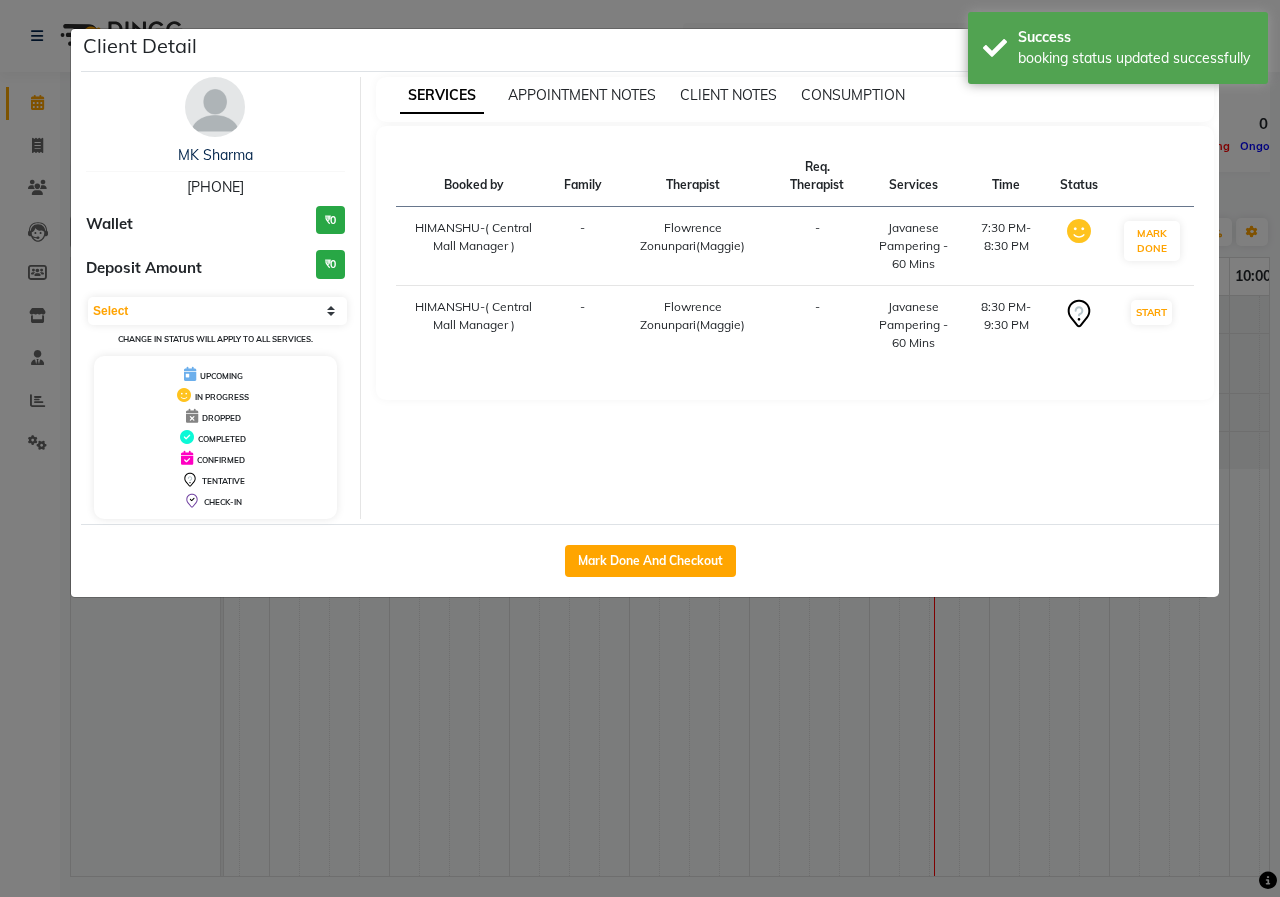select on "1" 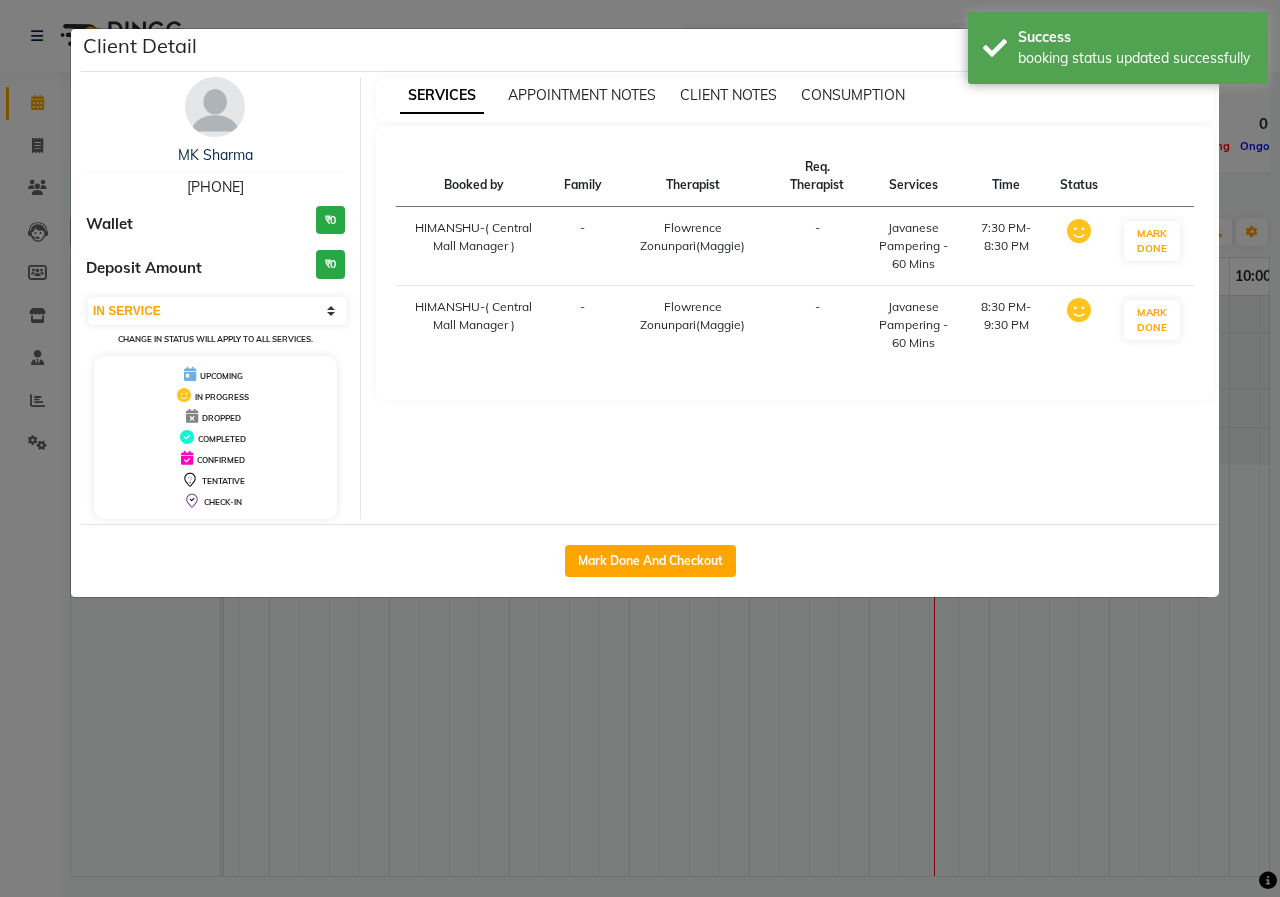 click on "Client Detail  MK Sharma   [PHONE] Wallet ₹0 Deposit Amount  ₹0  Select IN SERVICE CONFIRMED TENTATIVE CHECK IN MARK DONE UPCOMING Change in status will apply to all services. UPCOMING IN PROGRESS DROPPED COMPLETED CONFIRMED TENTATIVE CHECK-IN SERVICES APPOINTMENT NOTES CLIENT NOTES CONSUMPTION Booked by Family Therapist Req. Therapist Services Time Status  HIMANSHU-( Central Mall Manager )   - Flowrence Zonunpari([FIRST]) -  Javanese Pampering - 60 Mins   7:30 PM-8:30 PM   MARK DONE   HIMANSHU-( Central Mall Manager )   - Flowrence Zonunpari([FIRST]) -  Javanese Pampering - 60 Mins   8:30 PM-9:30 PM   MARK DONE   Mark Done And Checkout" 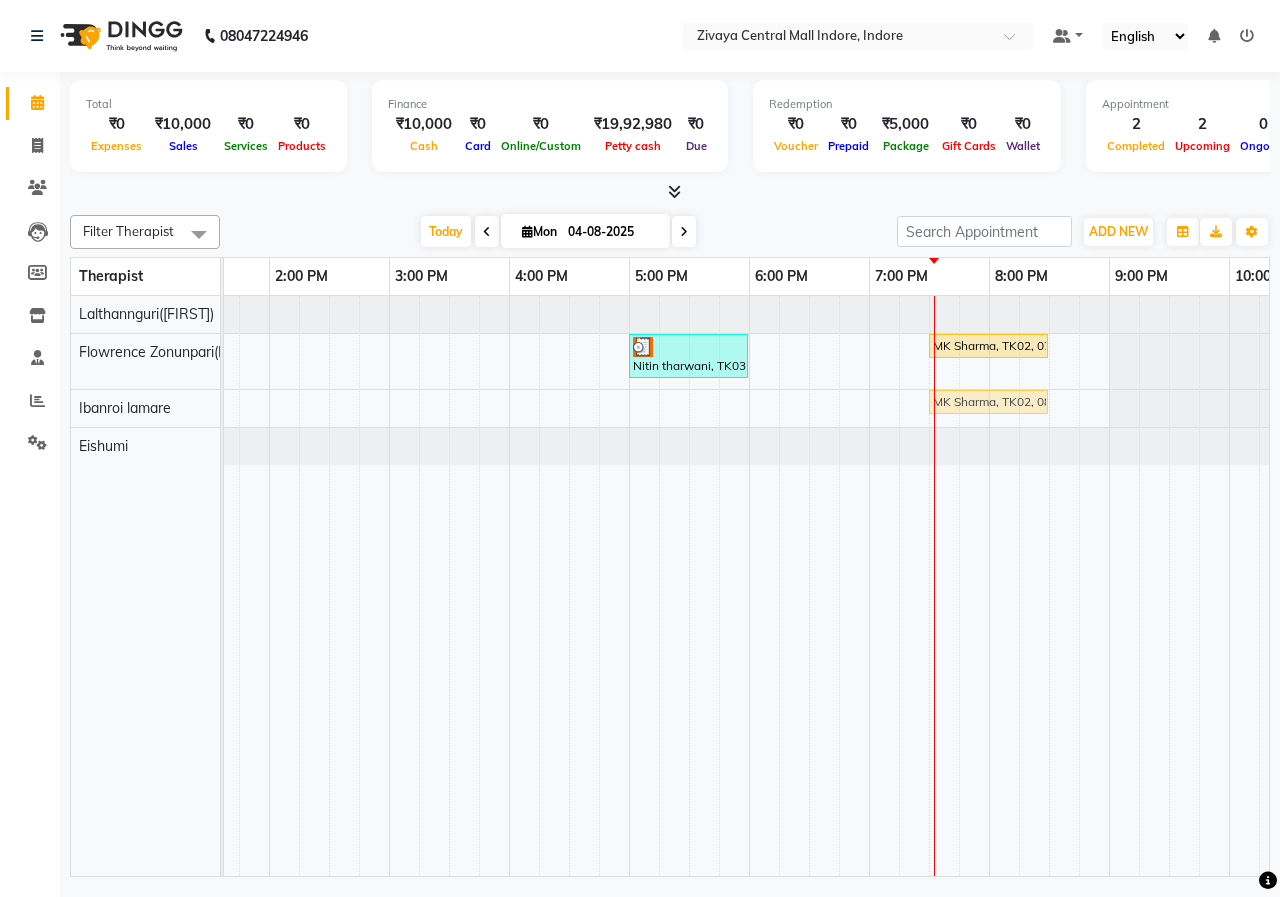 drag, startPoint x: 1075, startPoint y: 351, endPoint x: 955, endPoint y: 425, distance: 140.98227 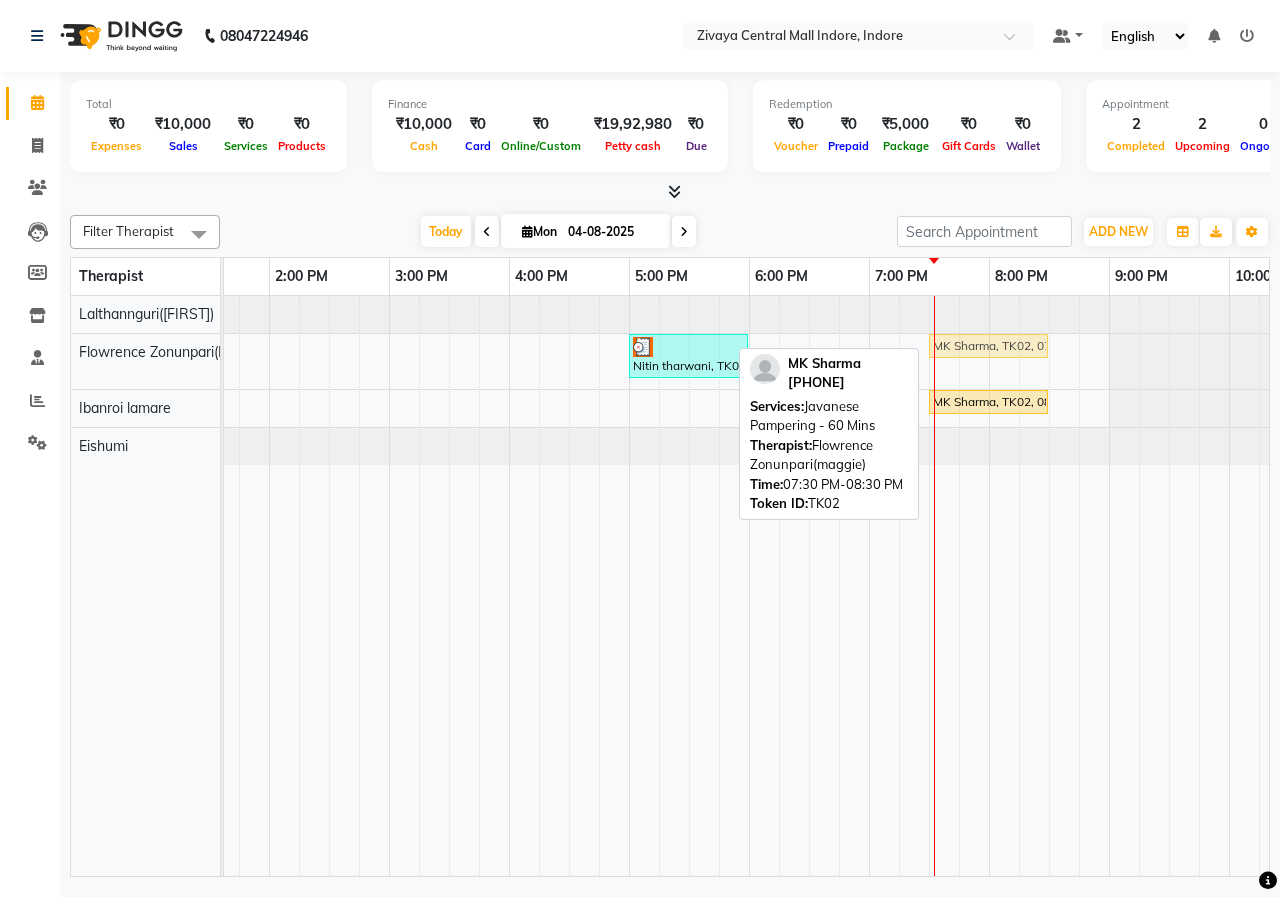 click on "Ankit Jain, TK01, 12:00 PM-01:30 PM, Javanese Pampering - 90 Mins     Nitin tharwani, TK03, 05:00 PM-06:00 PM, Javanese Pampering - 60 Mins    MK Sharma, TK02, 07:30 PM-08:30 PM, Javanese Pampering - 60 Mins    MK Sharma, TK02, 07:30 PM-08:30 PM, Javanese Pampering - 60 Mins" at bounding box center (-451, 361) 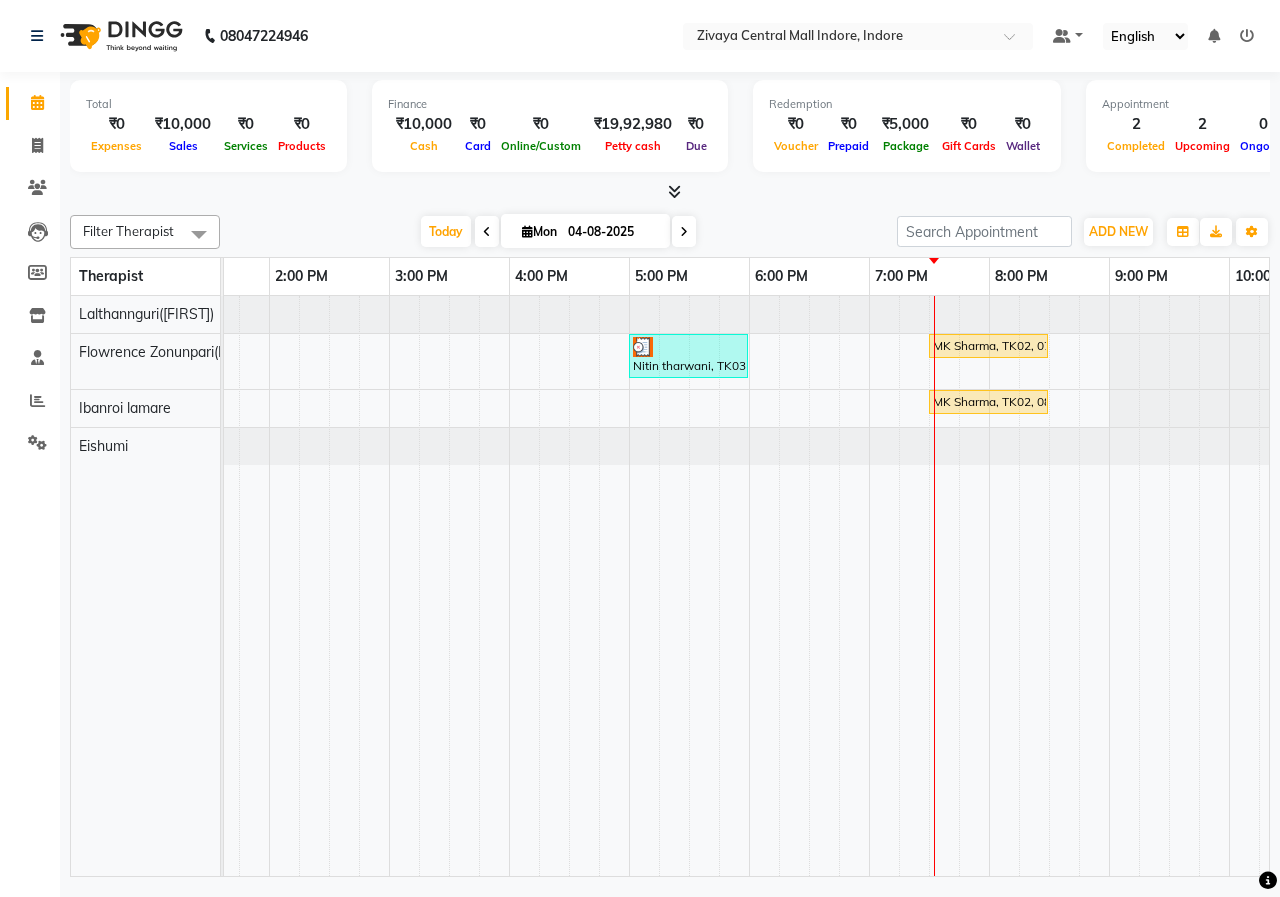 click on "Today  Mon 04-08-2025" at bounding box center [558, 232] 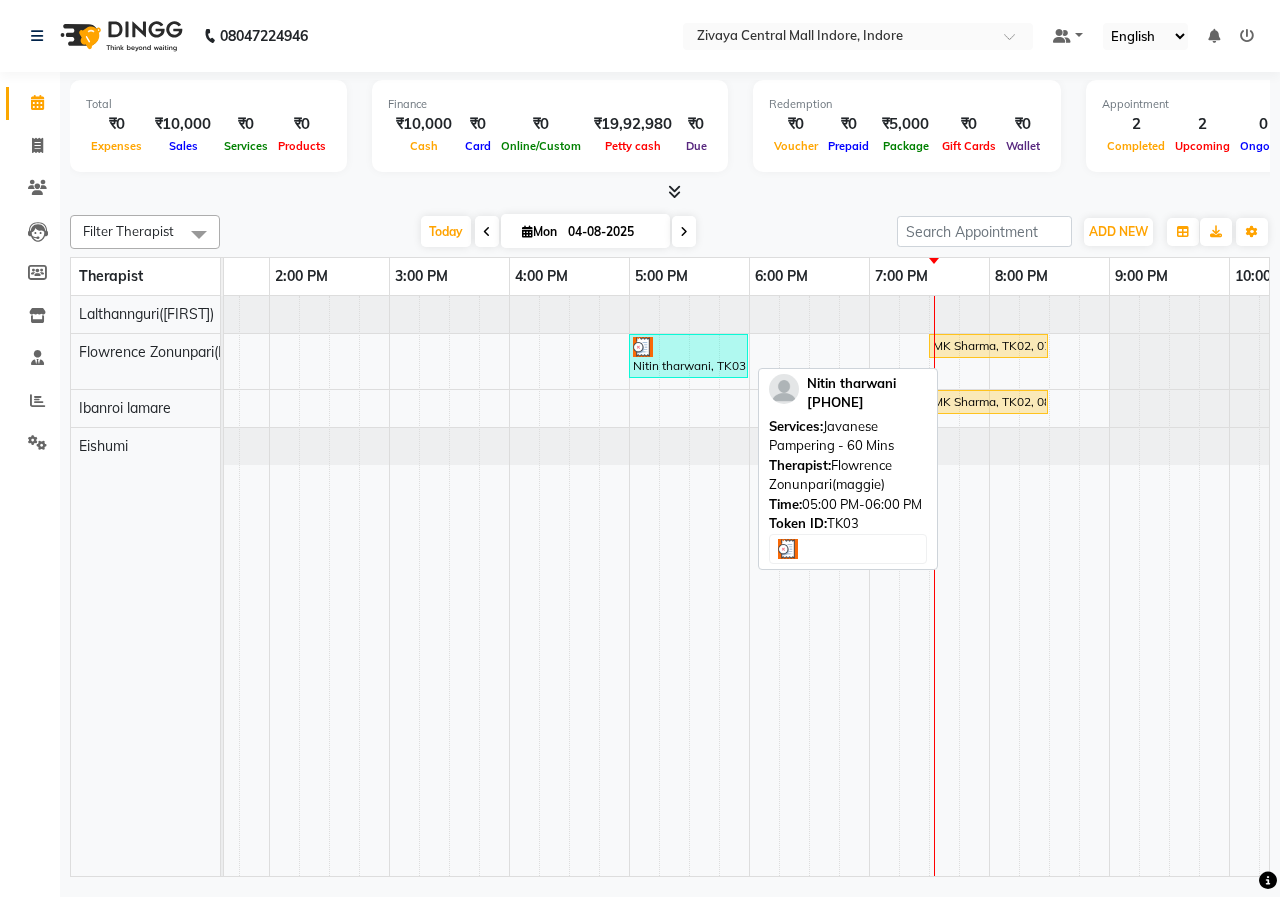 click at bounding box center (688, 347) 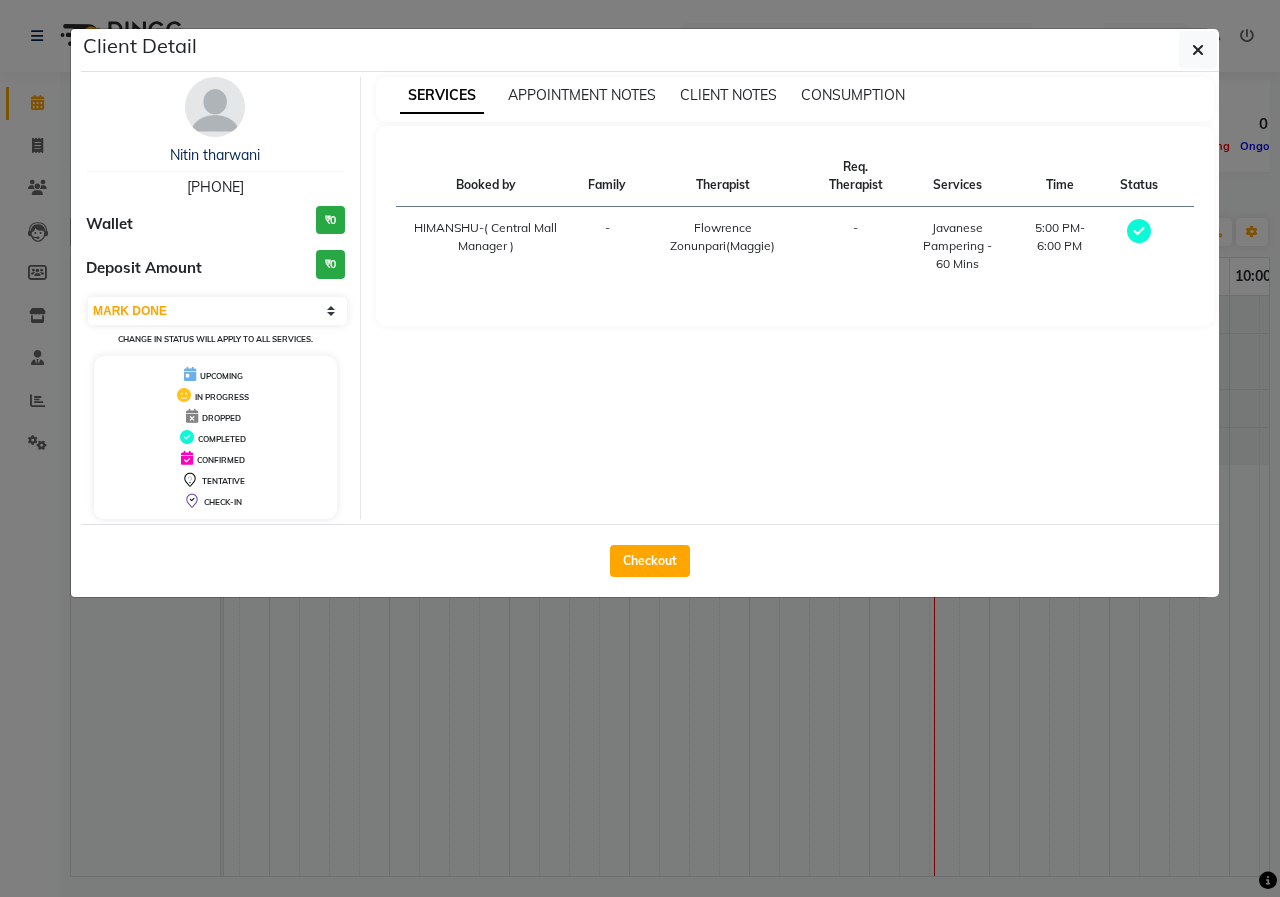 click on "UPCOMING" at bounding box center (221, 376) 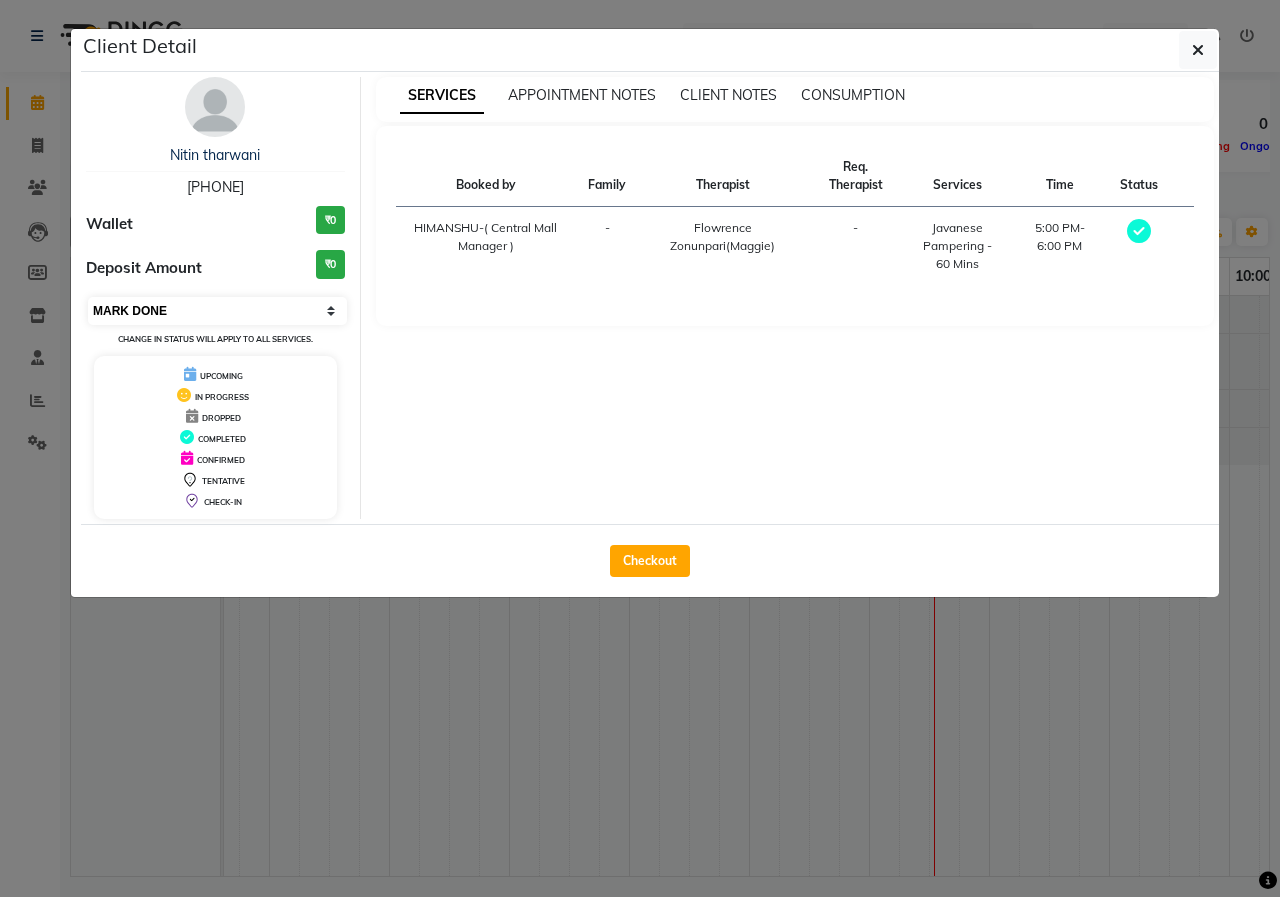 click on "Select MARK DONE UPCOMING" at bounding box center [217, 311] 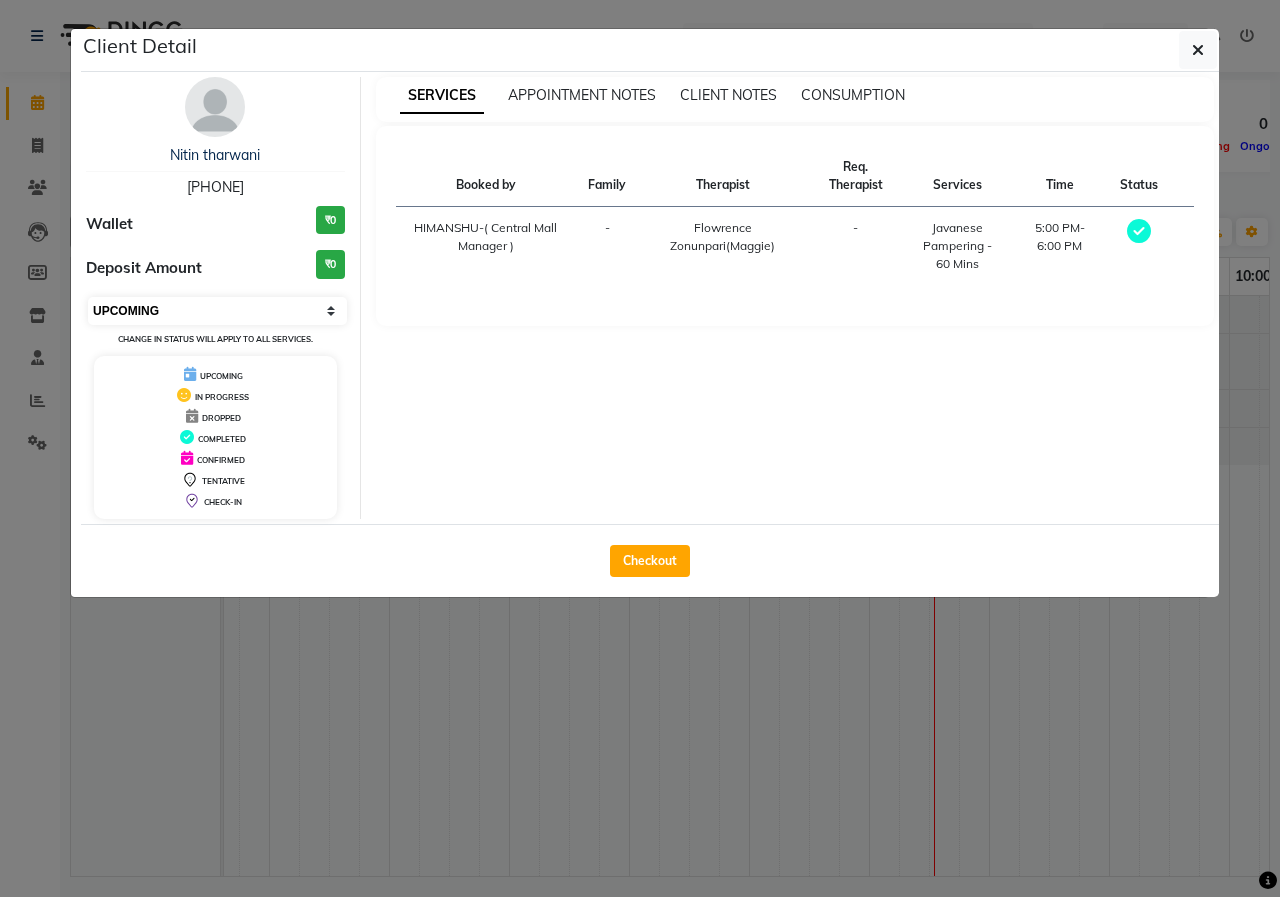click on "Select MARK DONE UPCOMING" at bounding box center [217, 311] 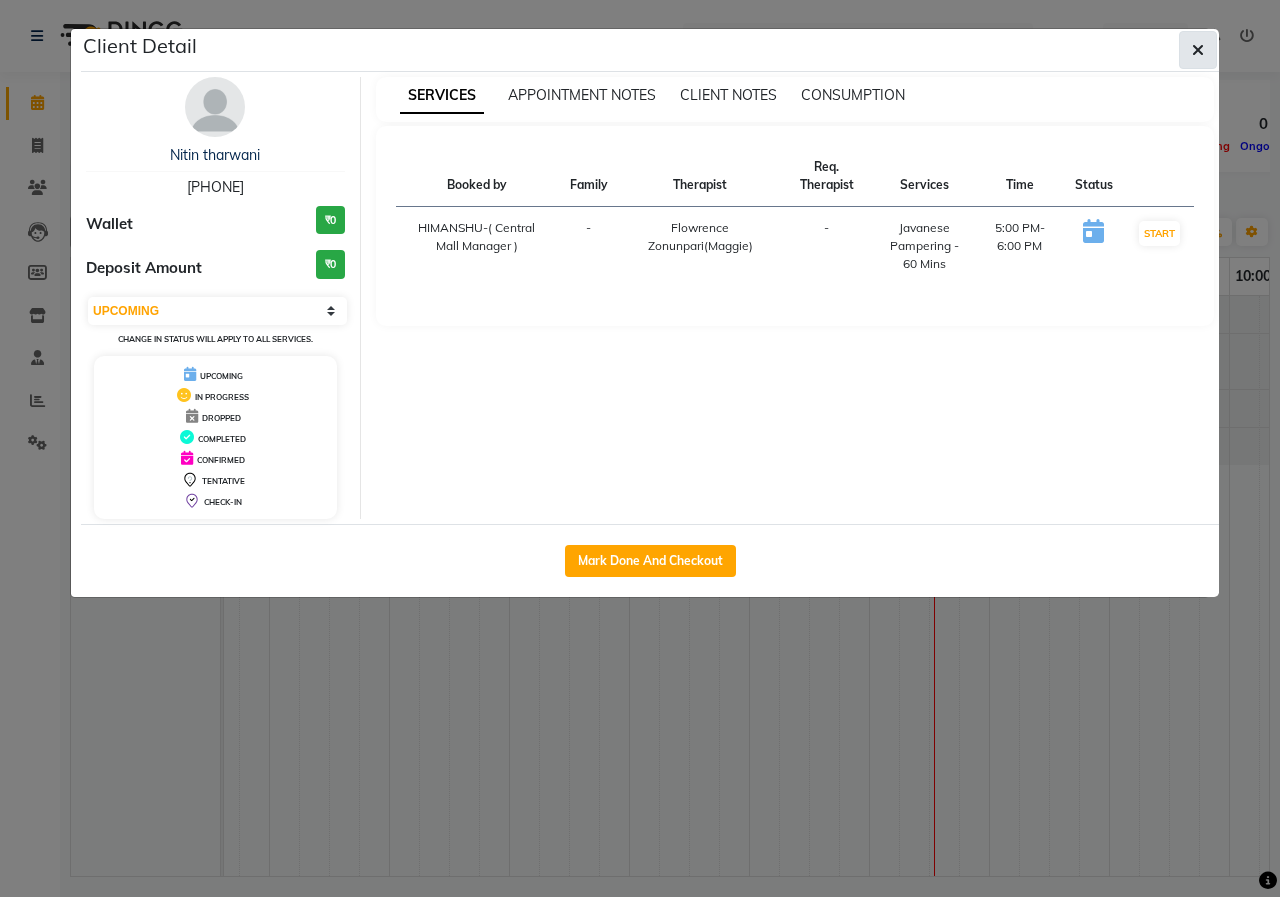 click 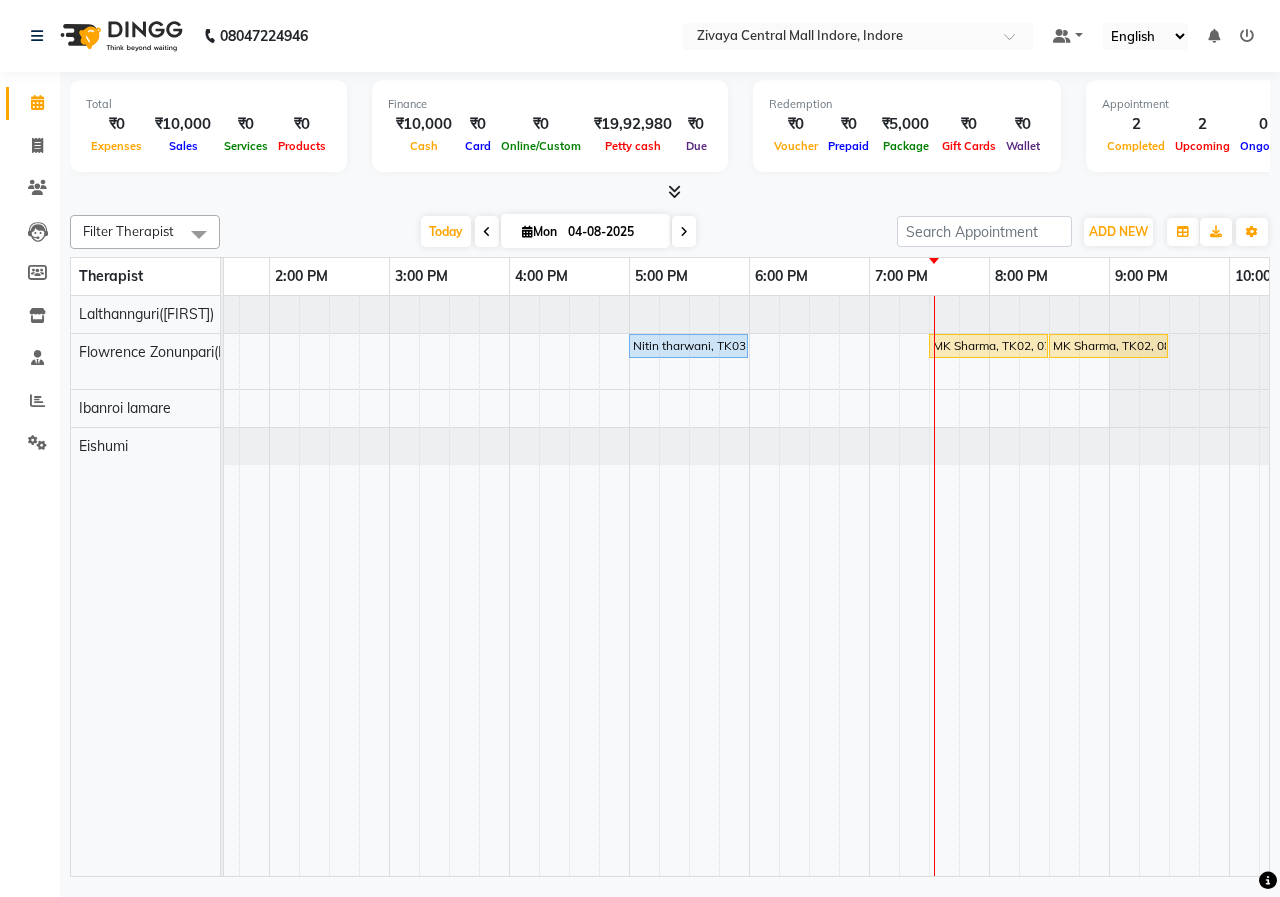 drag, startPoint x: 700, startPoint y: 350, endPoint x: 705, endPoint y: 403, distance: 53.235325 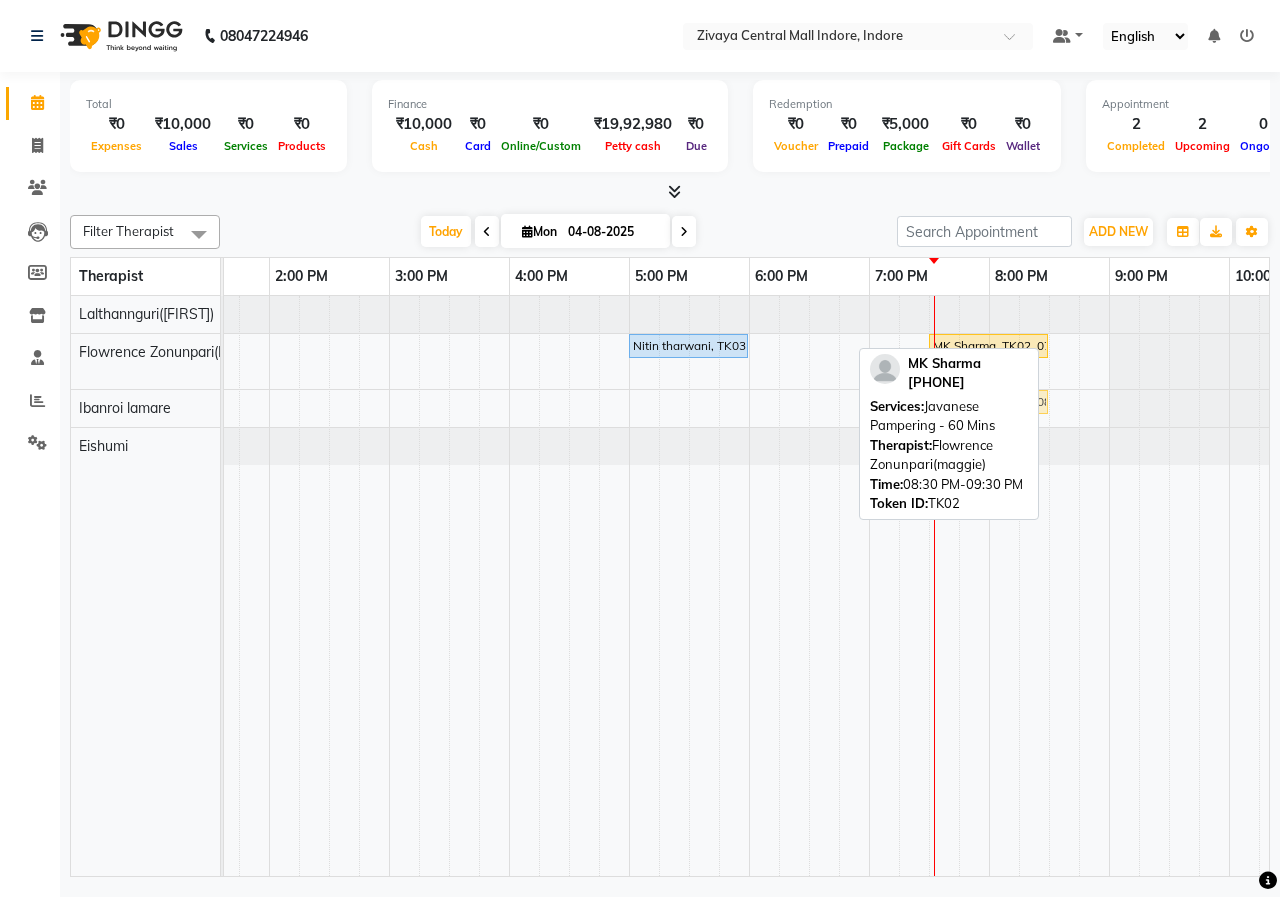 drag, startPoint x: 1099, startPoint y: 338, endPoint x: 982, endPoint y: 419, distance: 142.30249 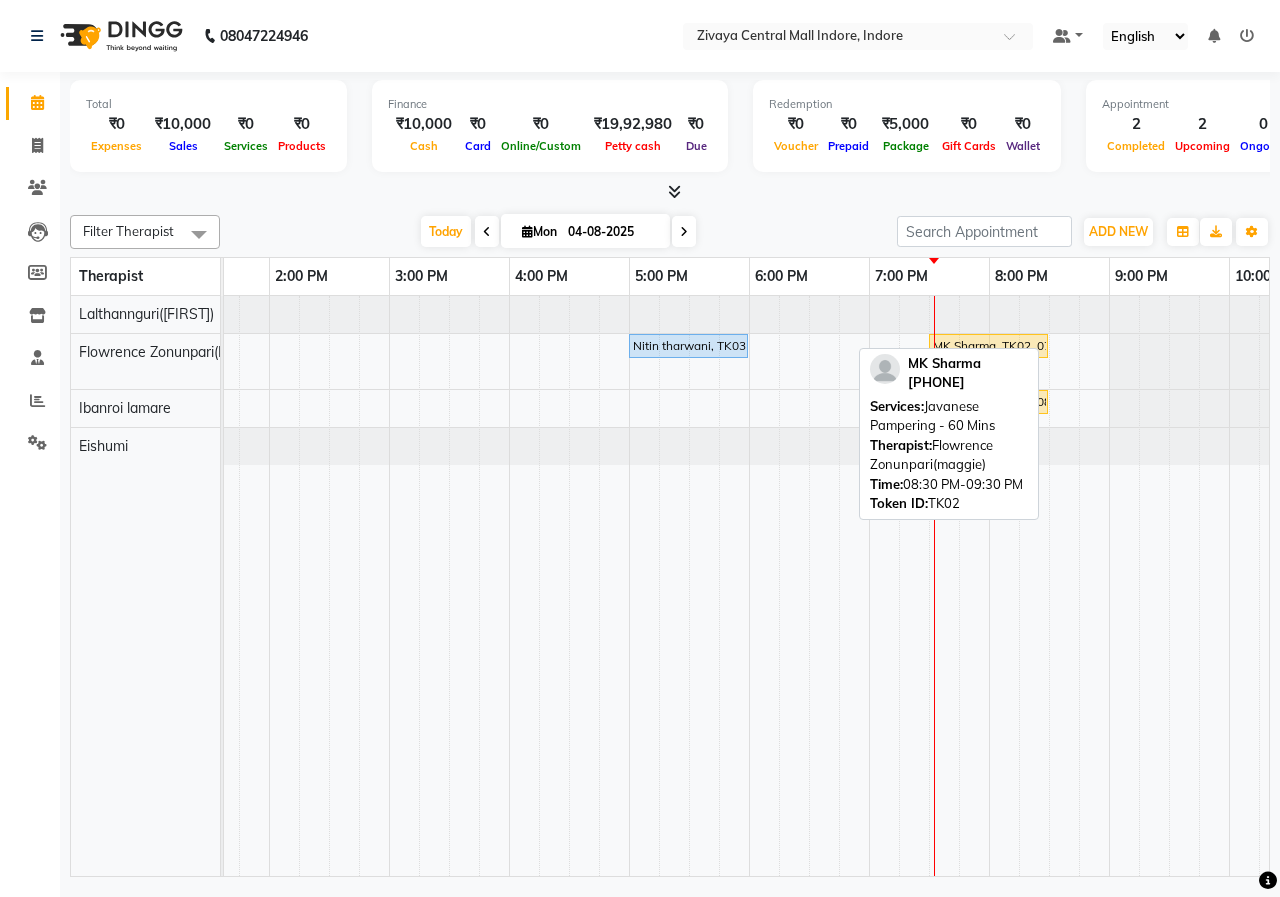 click on "Today  Mon 04-08-2025" at bounding box center [558, 232] 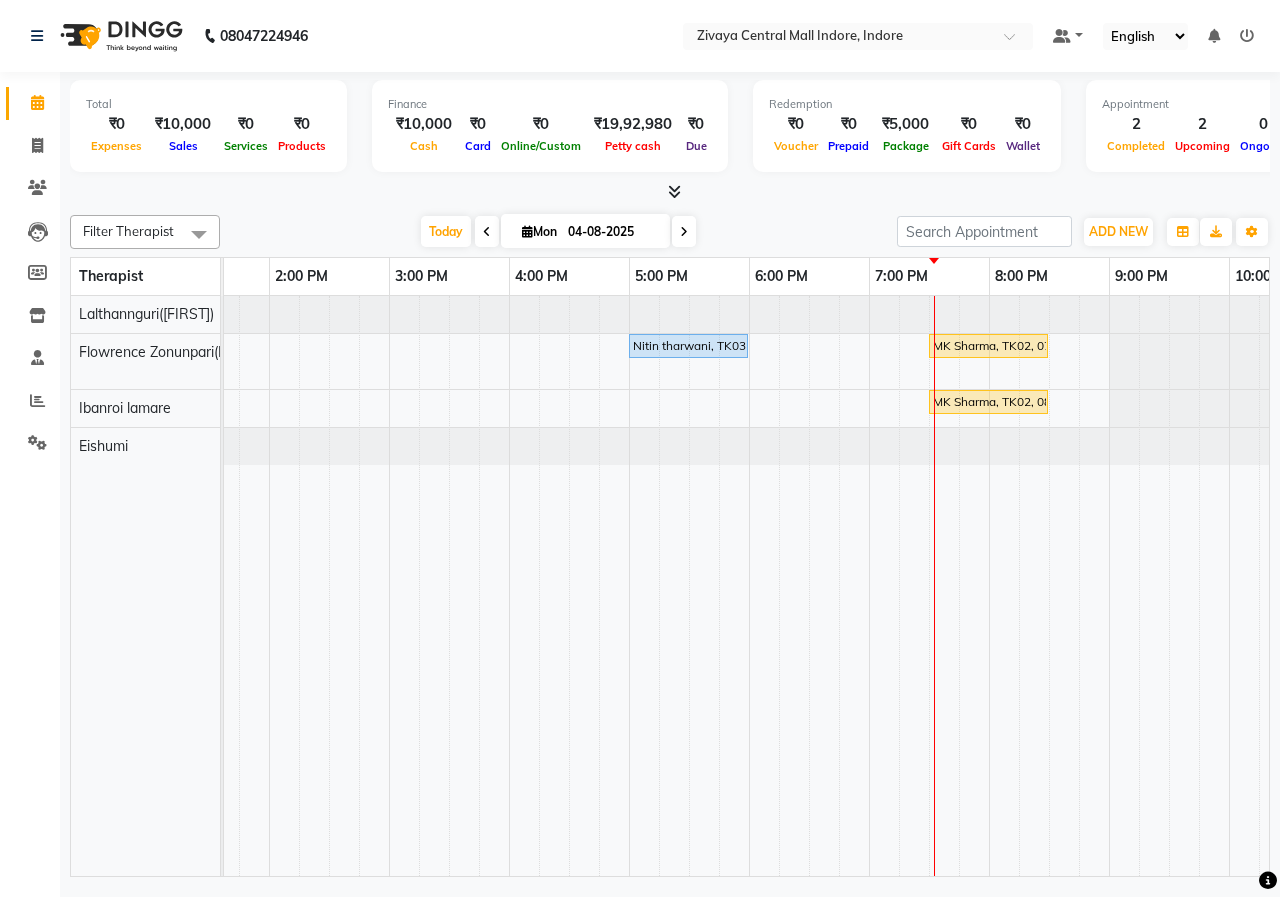 drag, startPoint x: 691, startPoint y: 347, endPoint x: 693, endPoint y: 413, distance: 66.0303 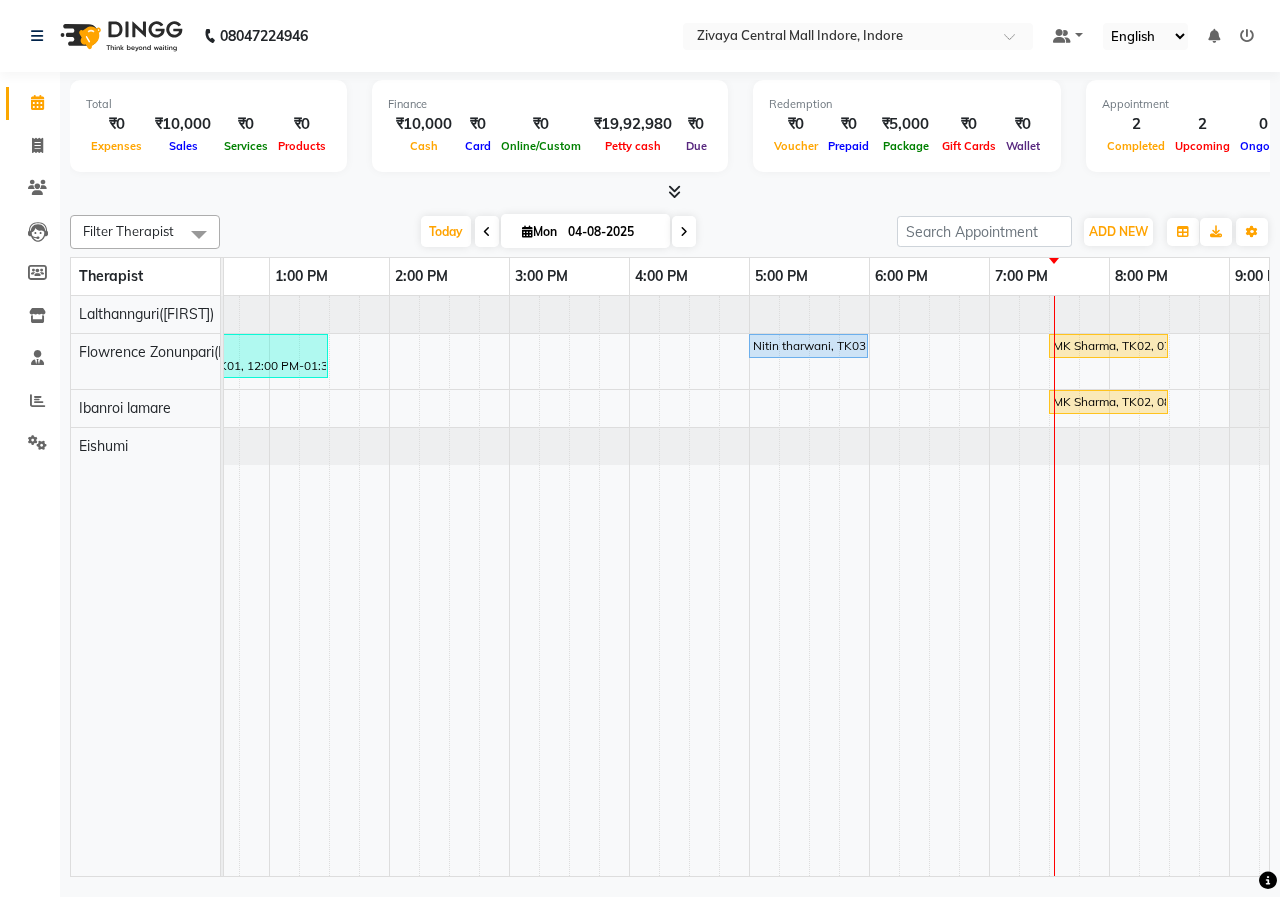 scroll, scrollTop: 0, scrollLeft: 310, axis: horizontal 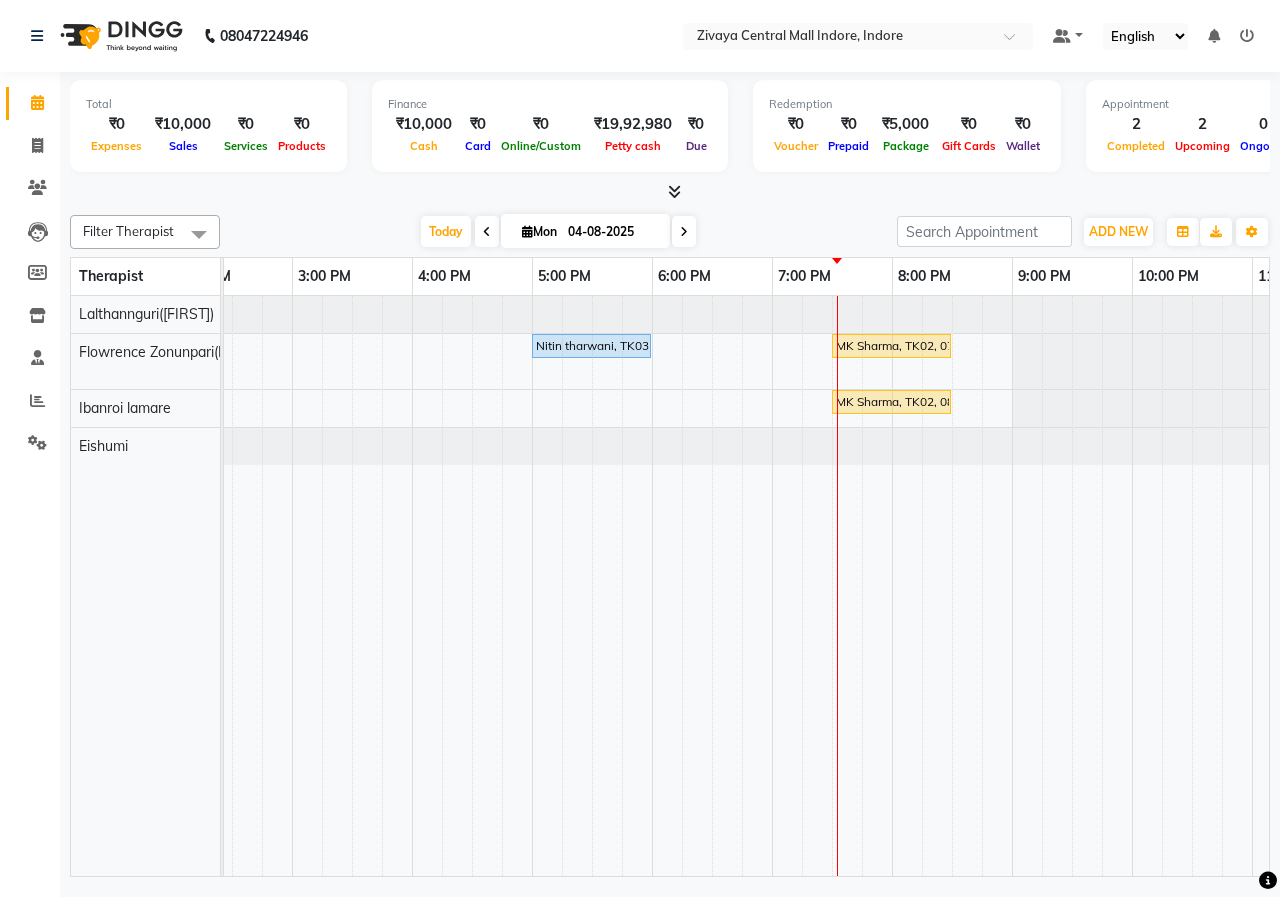drag, startPoint x: 617, startPoint y: 345, endPoint x: 622, endPoint y: 427, distance: 82.1523 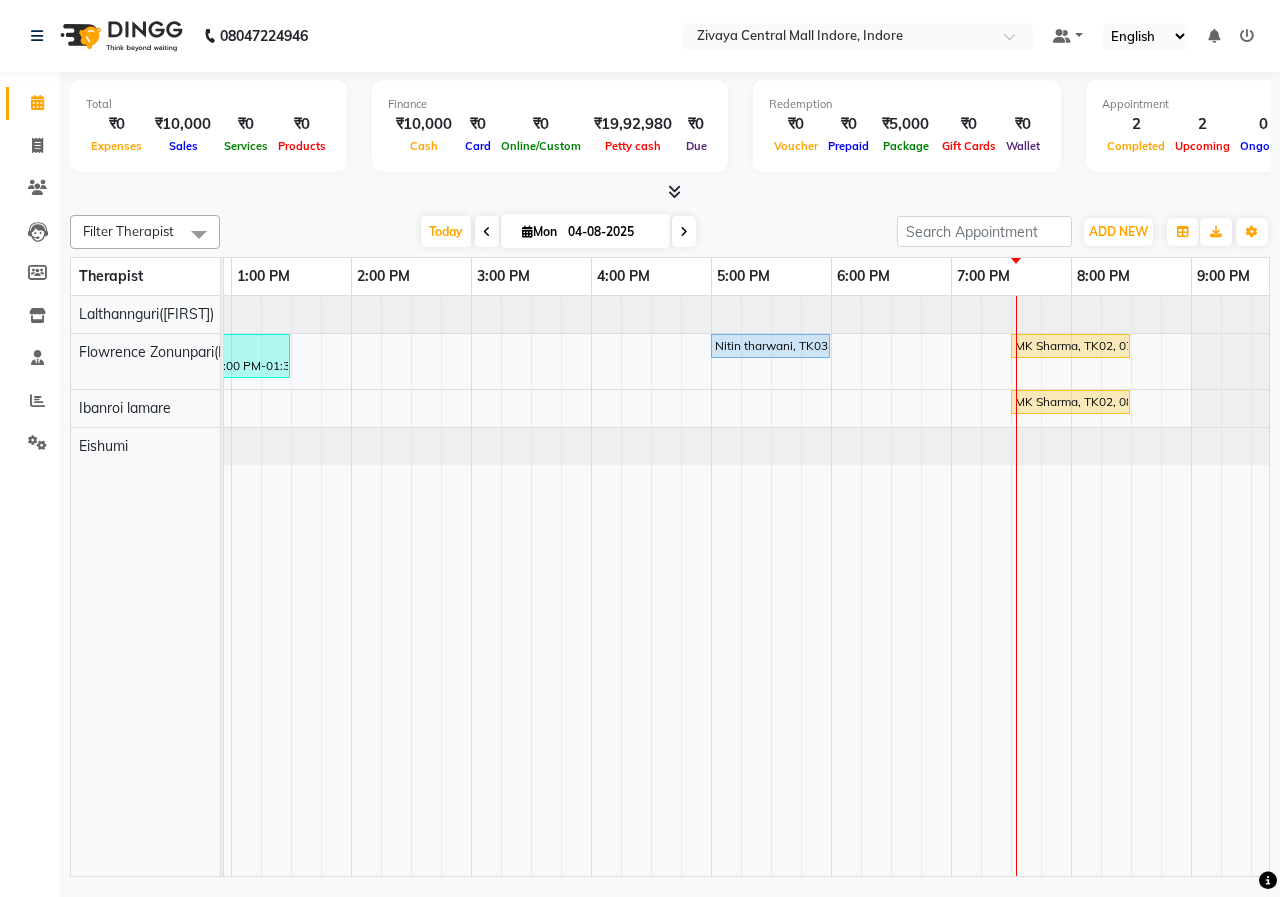 scroll, scrollTop: 0, scrollLeft: 358, axis: horizontal 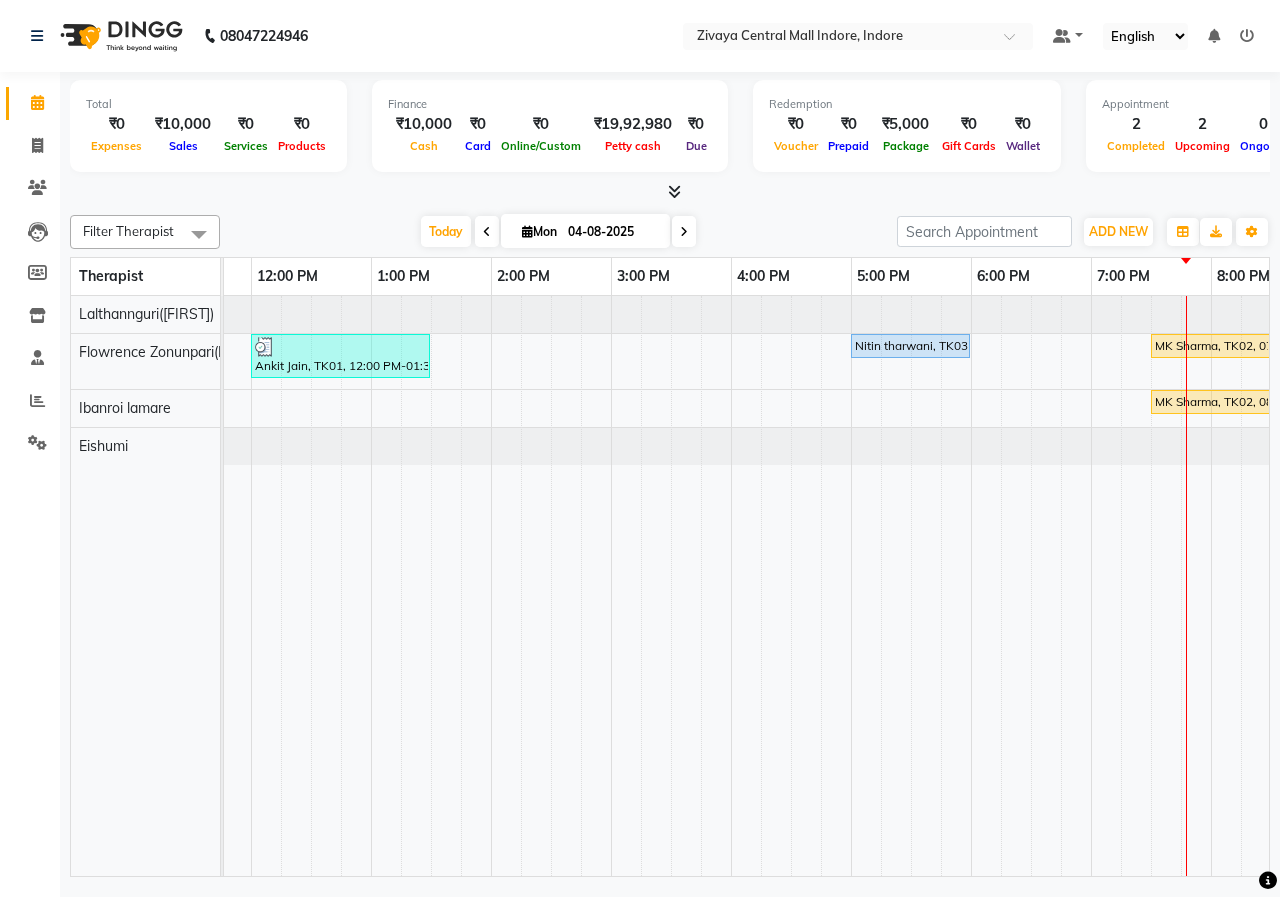 drag, startPoint x: 892, startPoint y: 344, endPoint x: 885, endPoint y: 407, distance: 63.387695 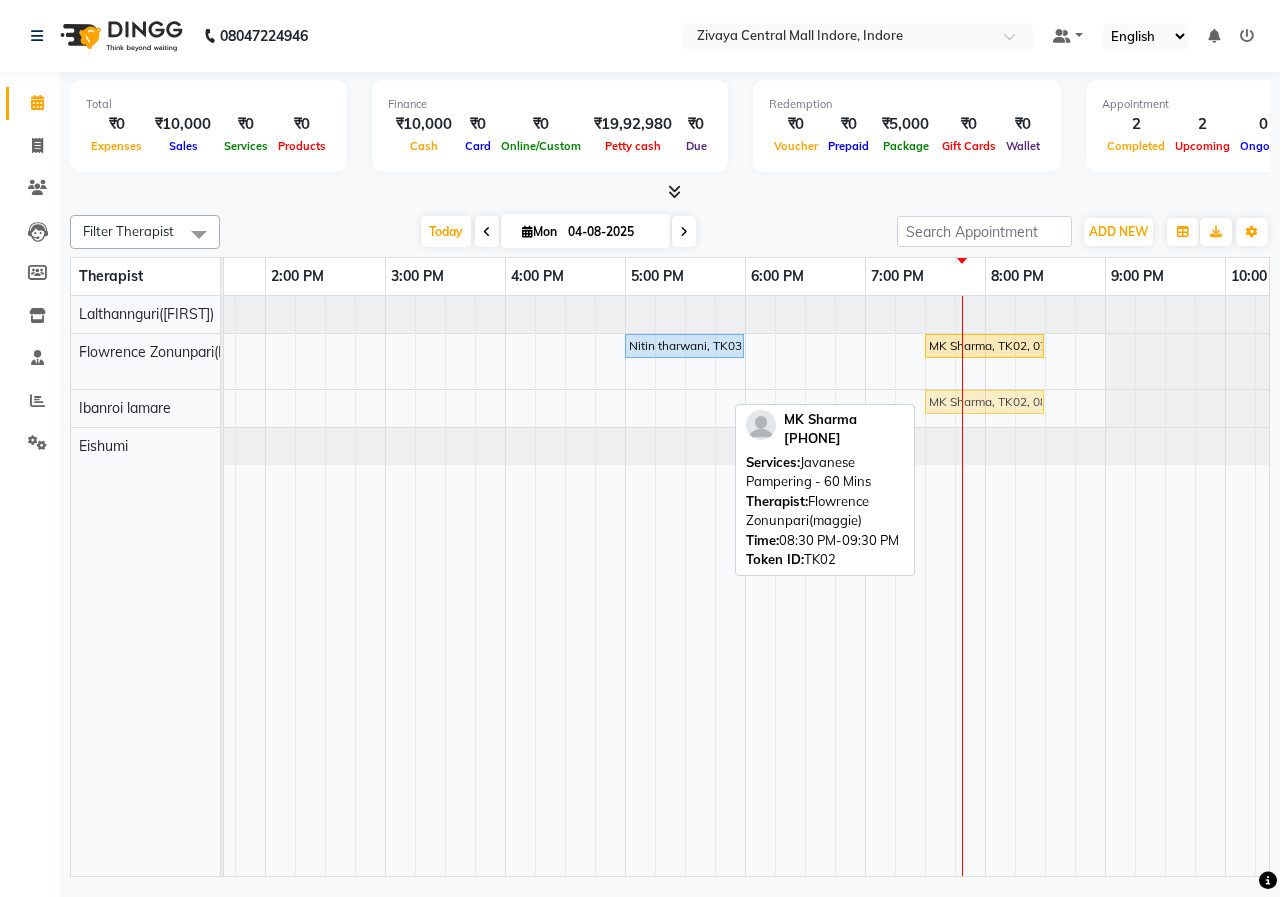 click on "MK Sharma, TK02, 08:30 PM-09:30 PM, Javanese Pampering - 60 Mins    MK Sharma, TK02, 08:30 PM-09:30 PM, Javanese Pampering - 60 Mins" at bounding box center [-455, 407] 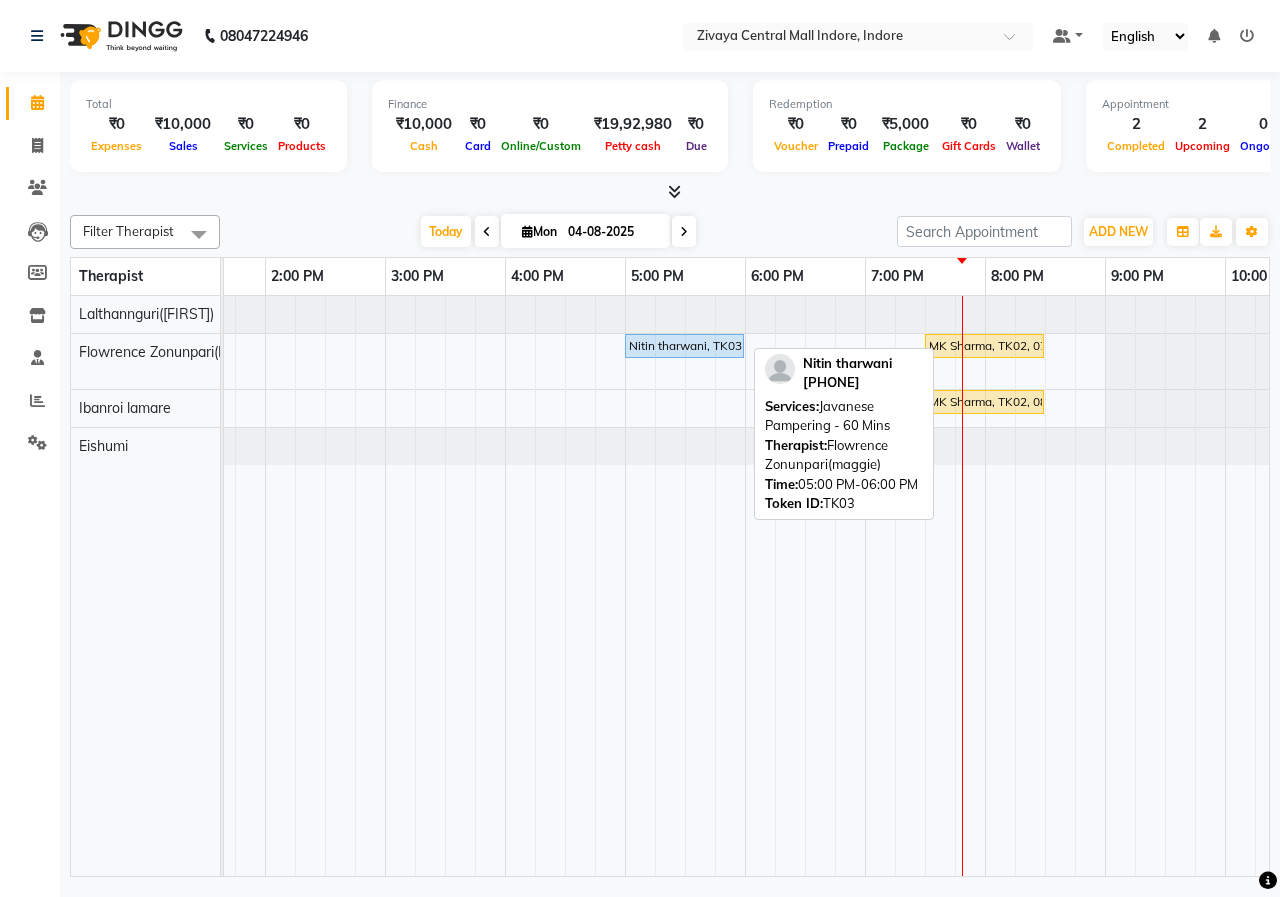 drag, startPoint x: 719, startPoint y: 352, endPoint x: 675, endPoint y: 348, distance: 44.181442 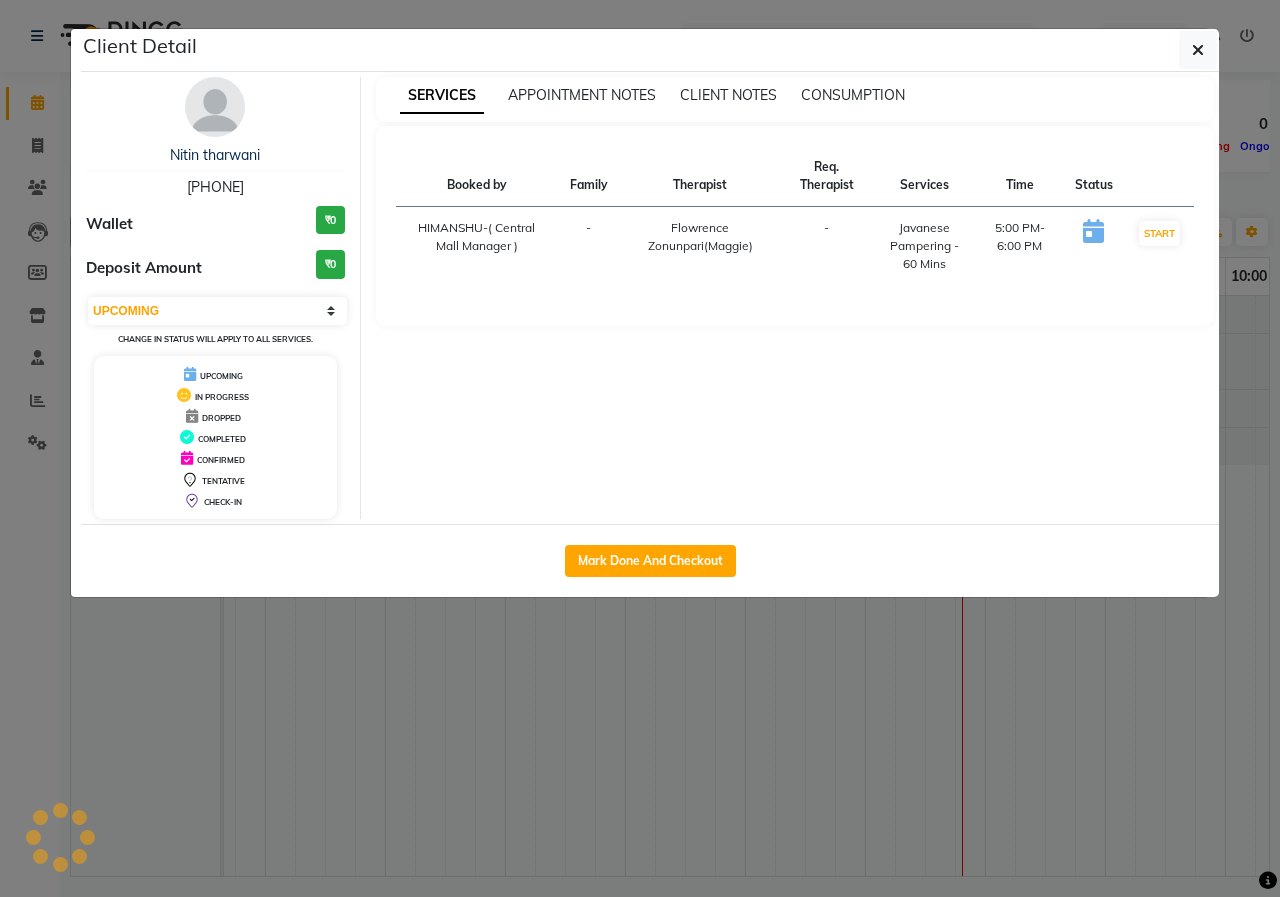click on "SERVICES APPOINTMENT NOTES CLIENT NOTES CONSUMPTION Booked by Family Therapist Req. Therapist Services Time Status  HIMANSHU-( Central Mall Manager )   - Flowrence Zonunpari([FIRST]) -  Javanese Pampering - 60 Mins   5:00 PM-6:00 PM   START" at bounding box center (795, 298) 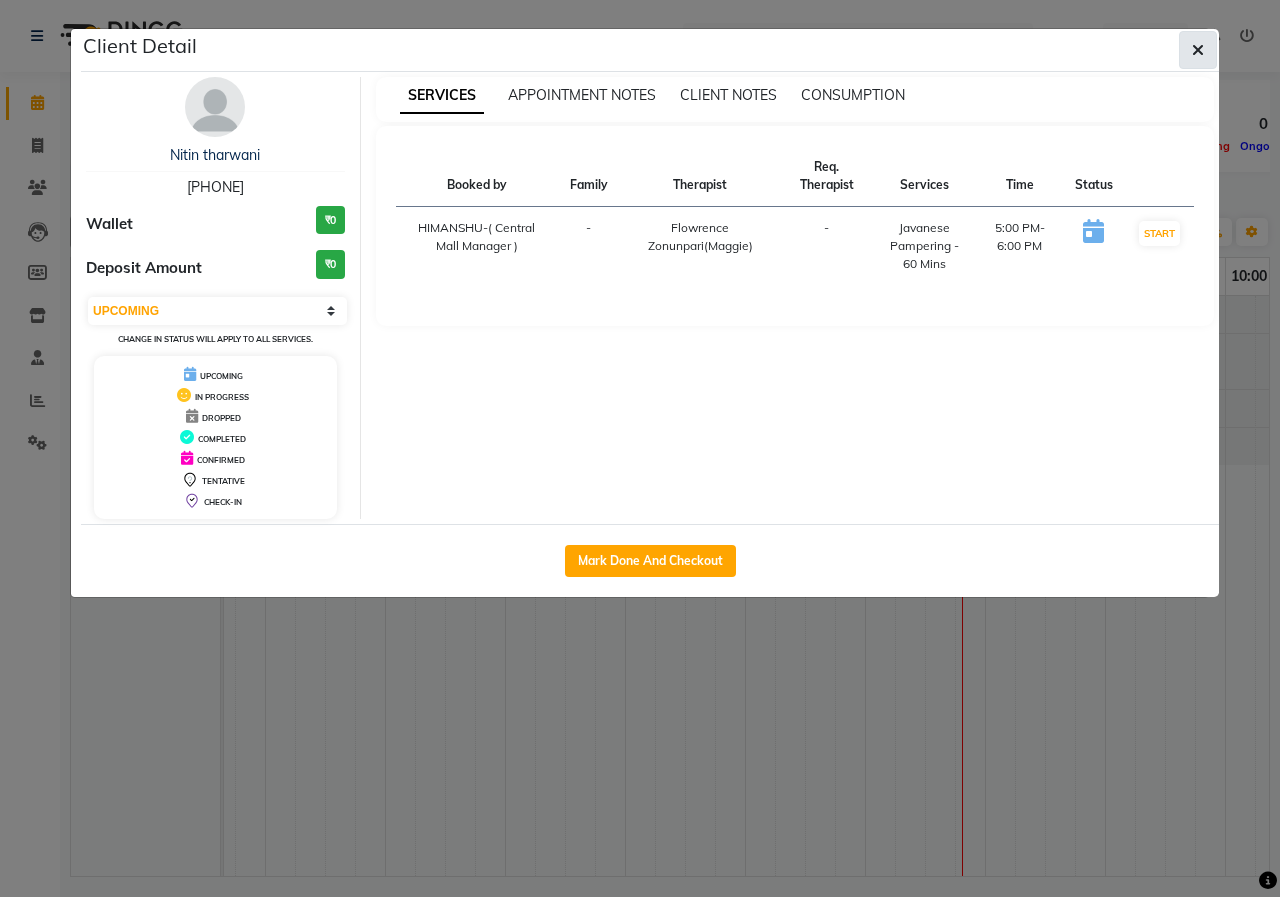 click 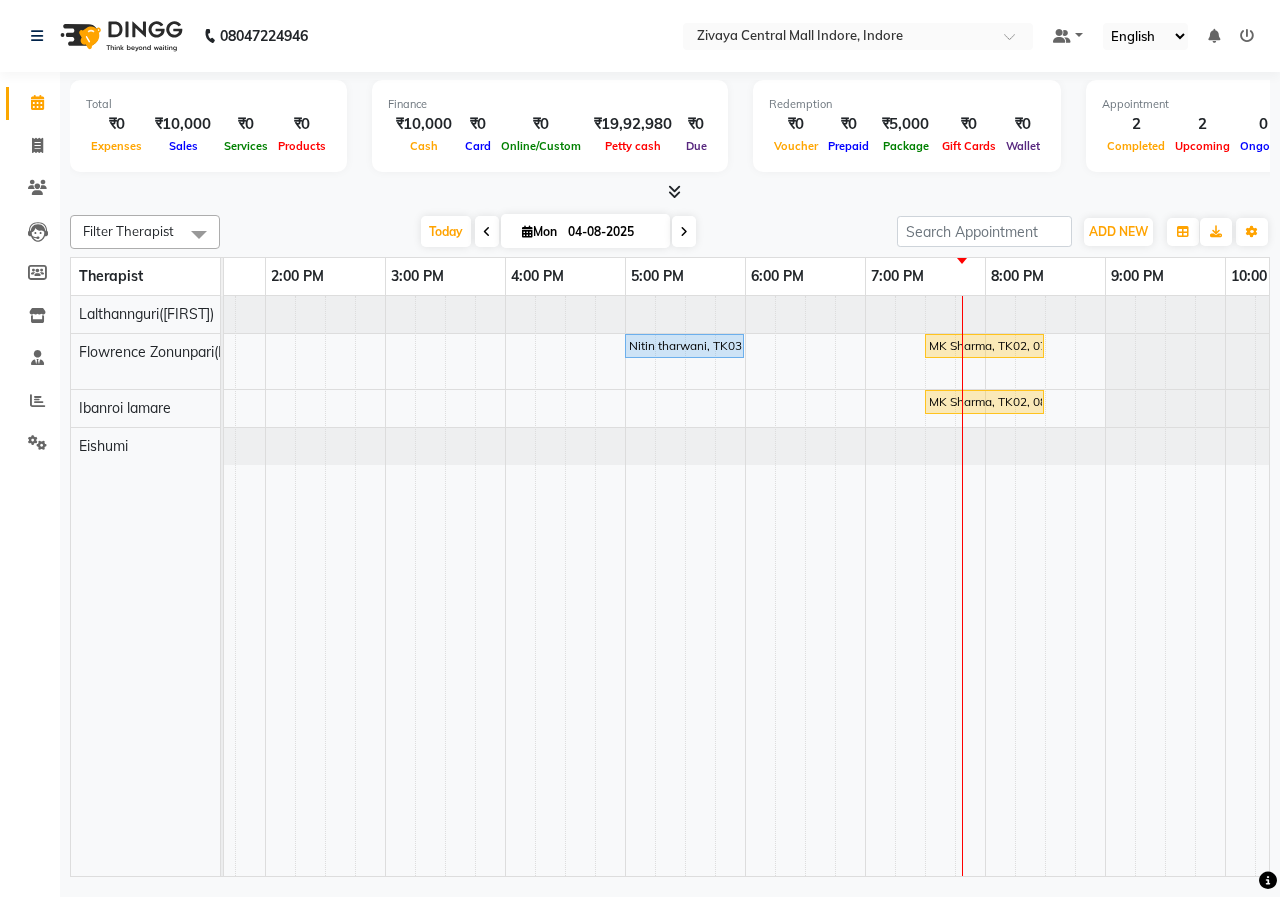 drag, startPoint x: 654, startPoint y: 347, endPoint x: 652, endPoint y: 386, distance: 39.051247 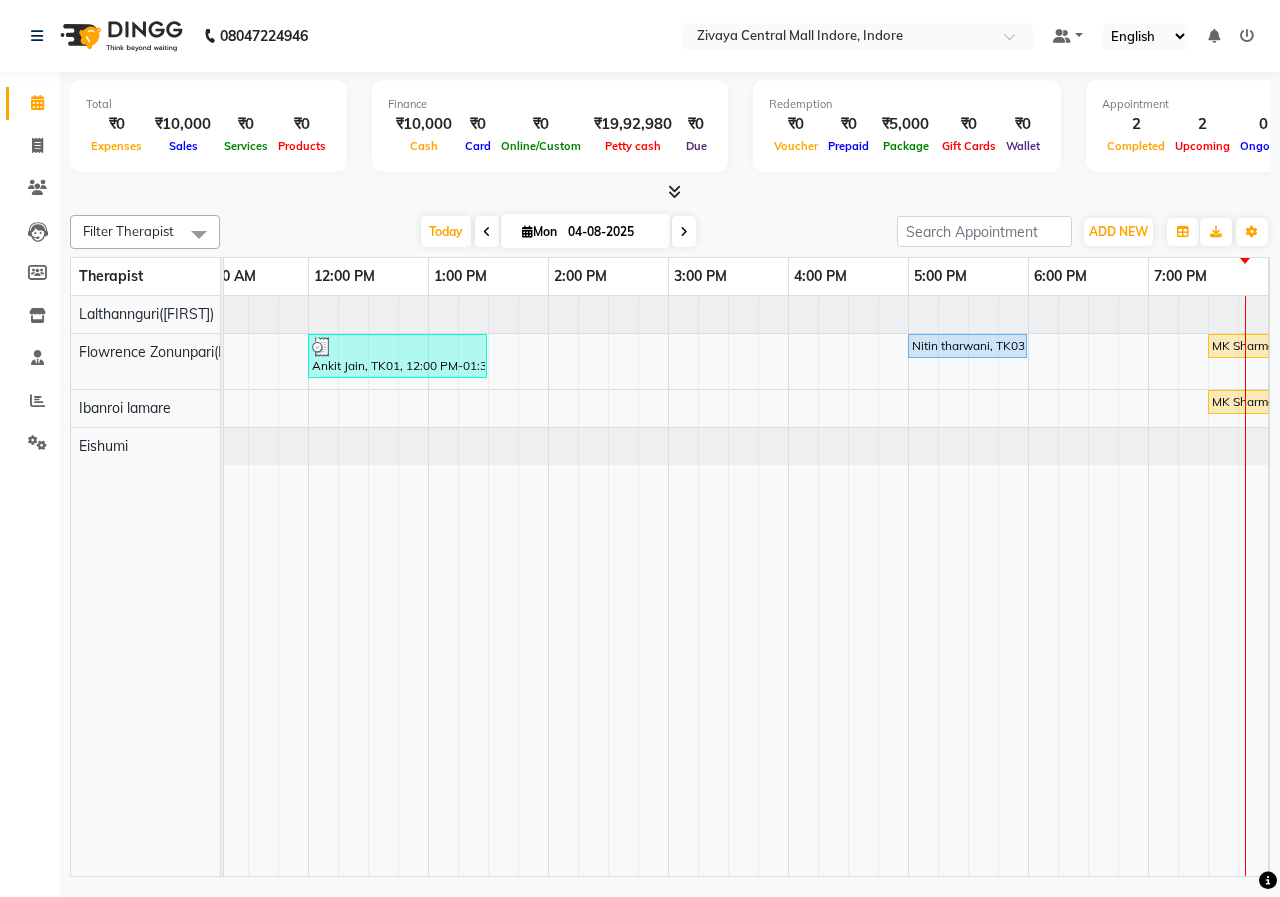 scroll, scrollTop: 0, scrollLeft: 2, axis: horizontal 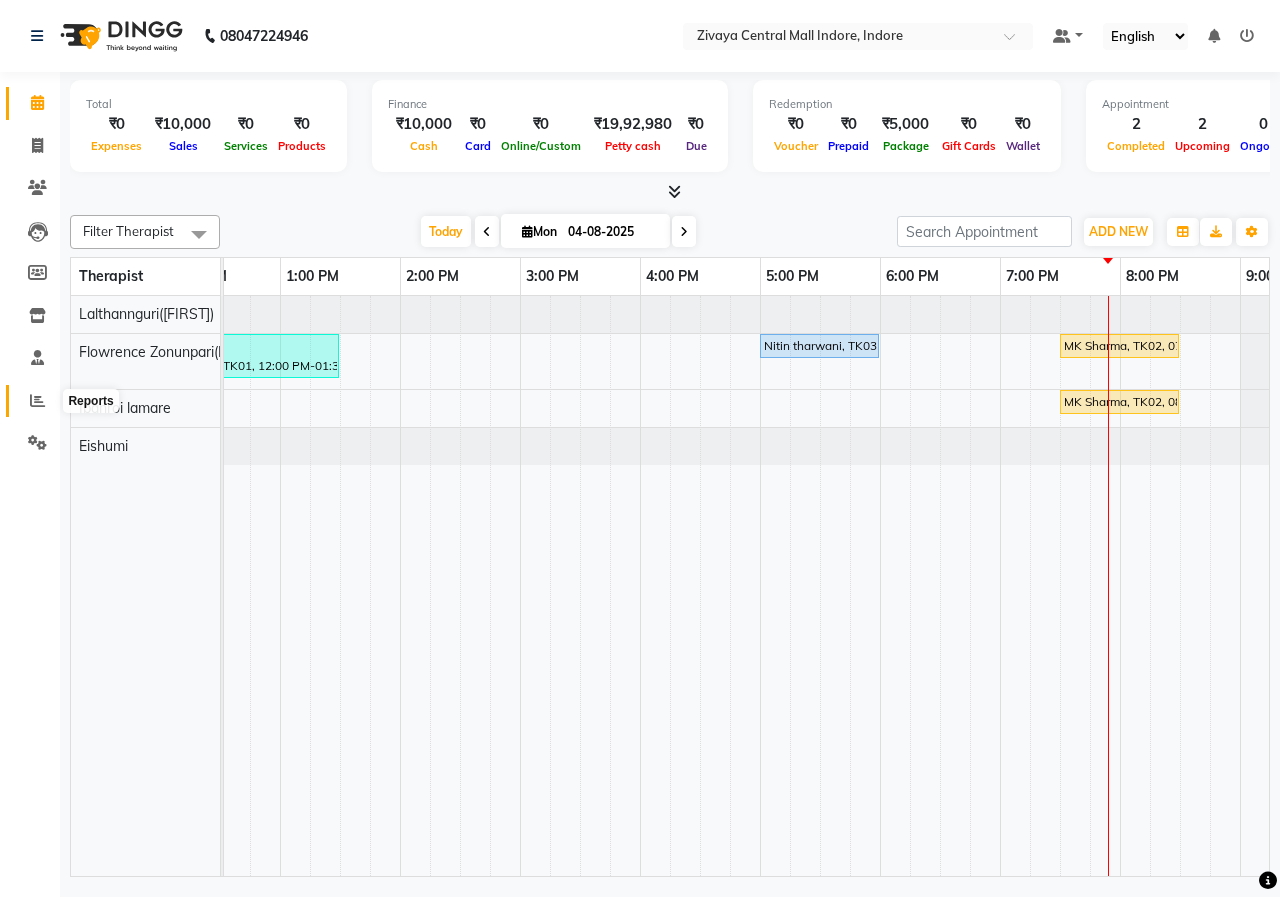 click 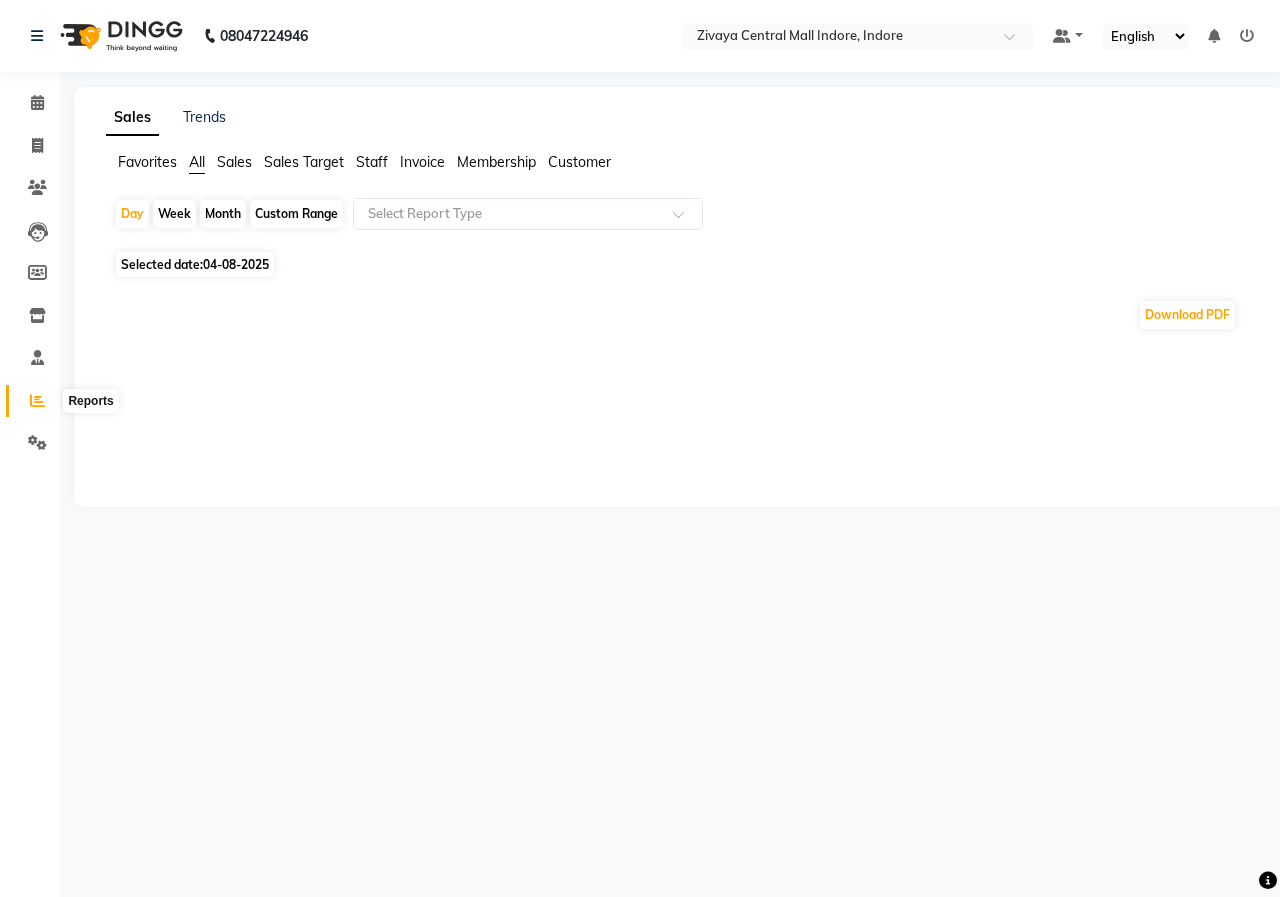 click 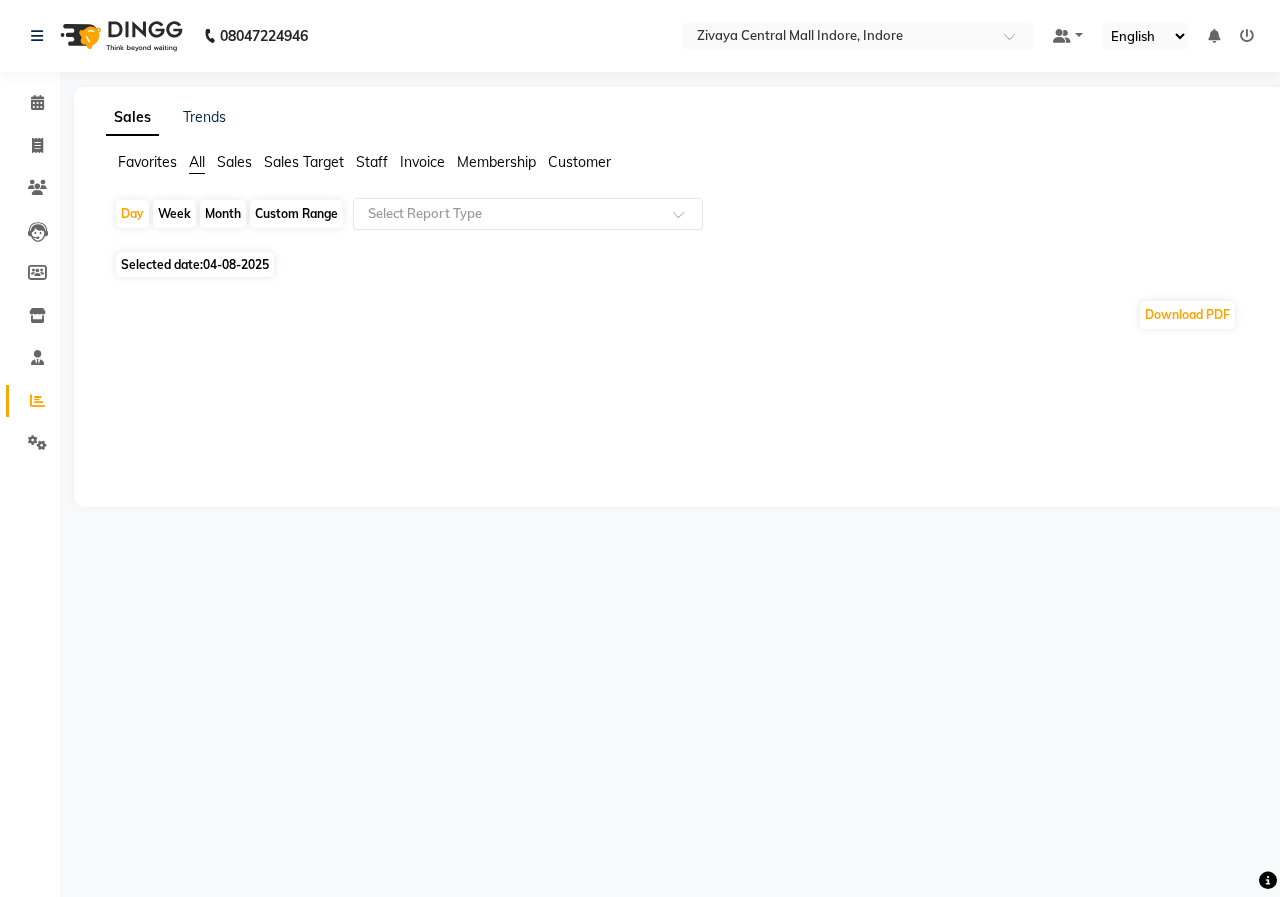 click on "Month" 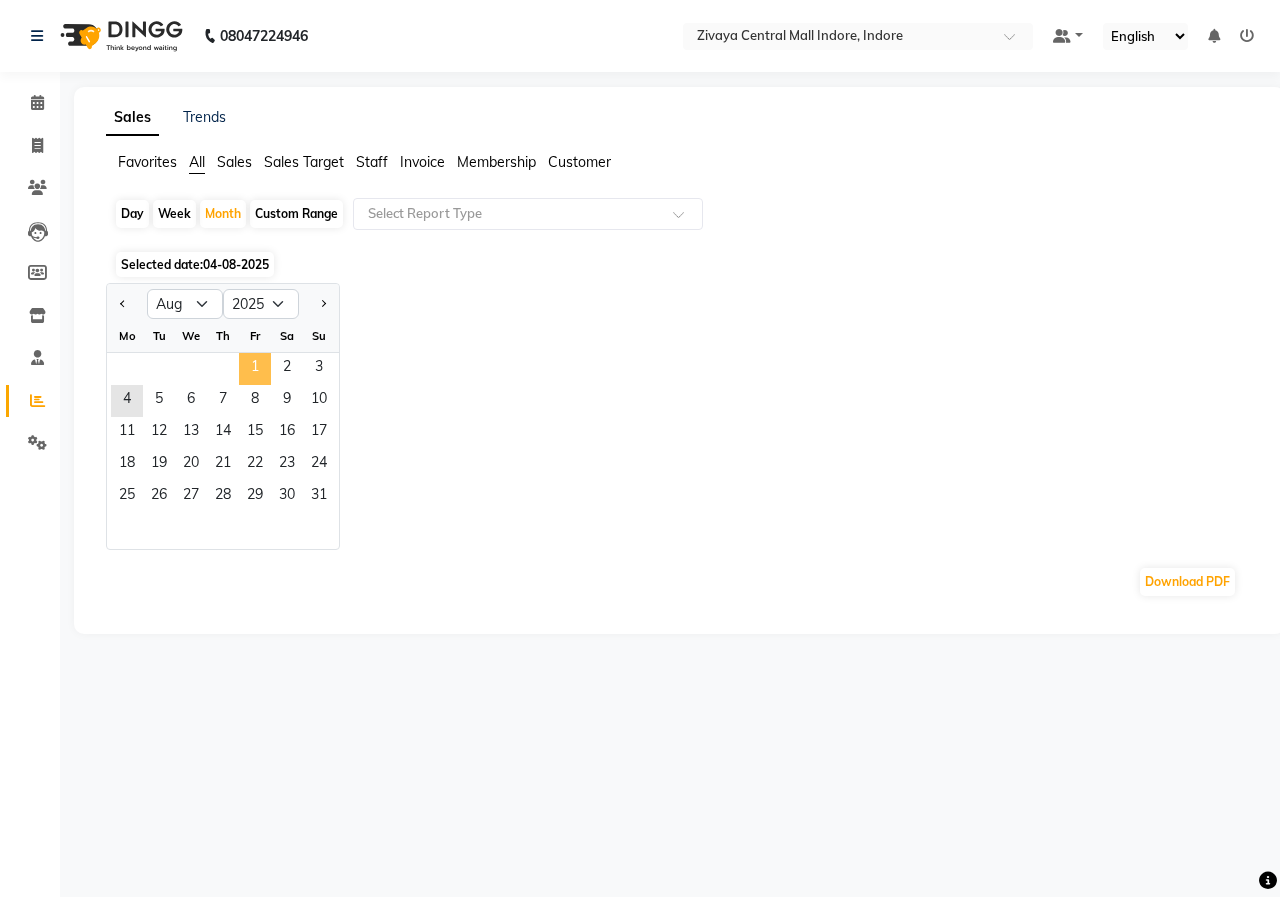click on "1" 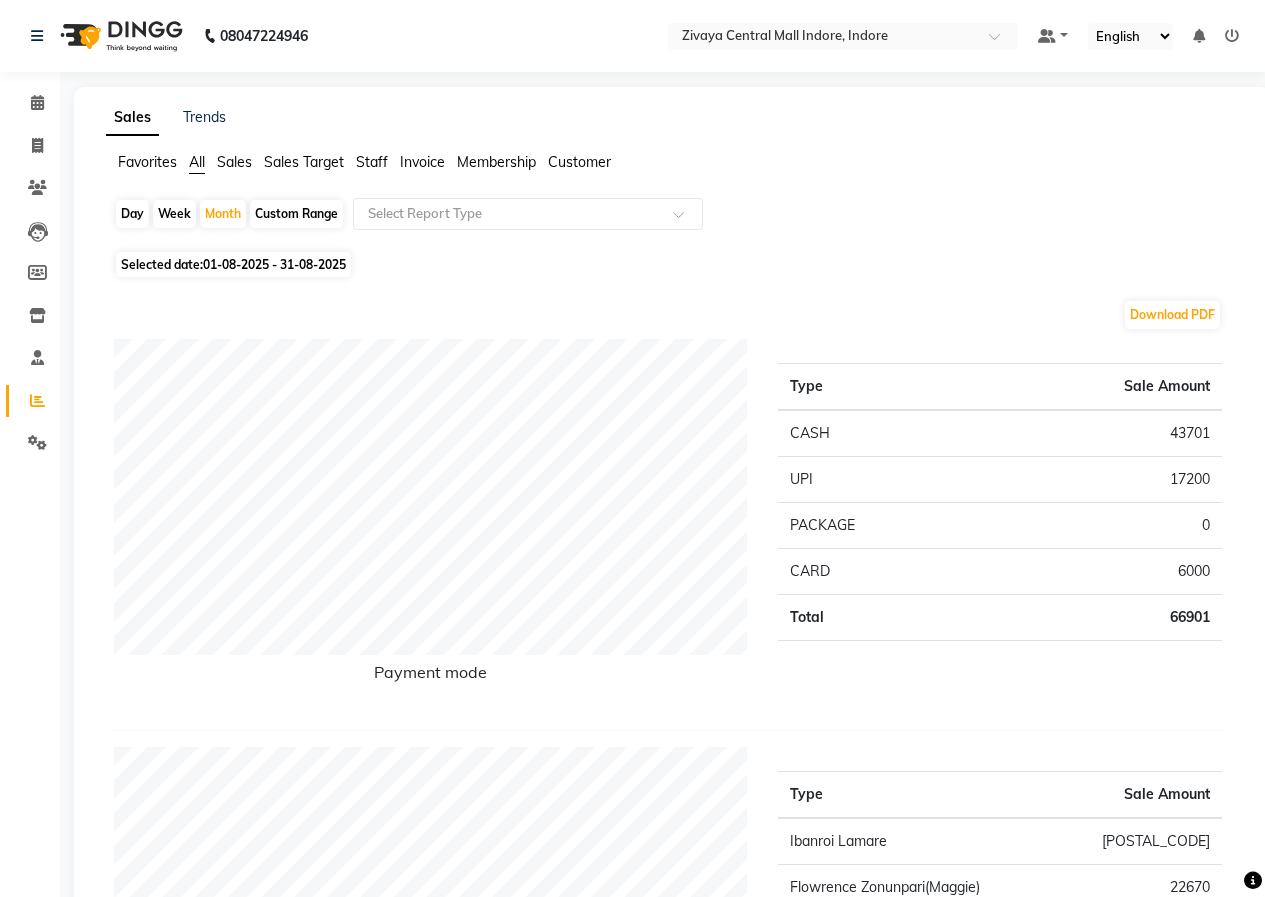 click on "Day" 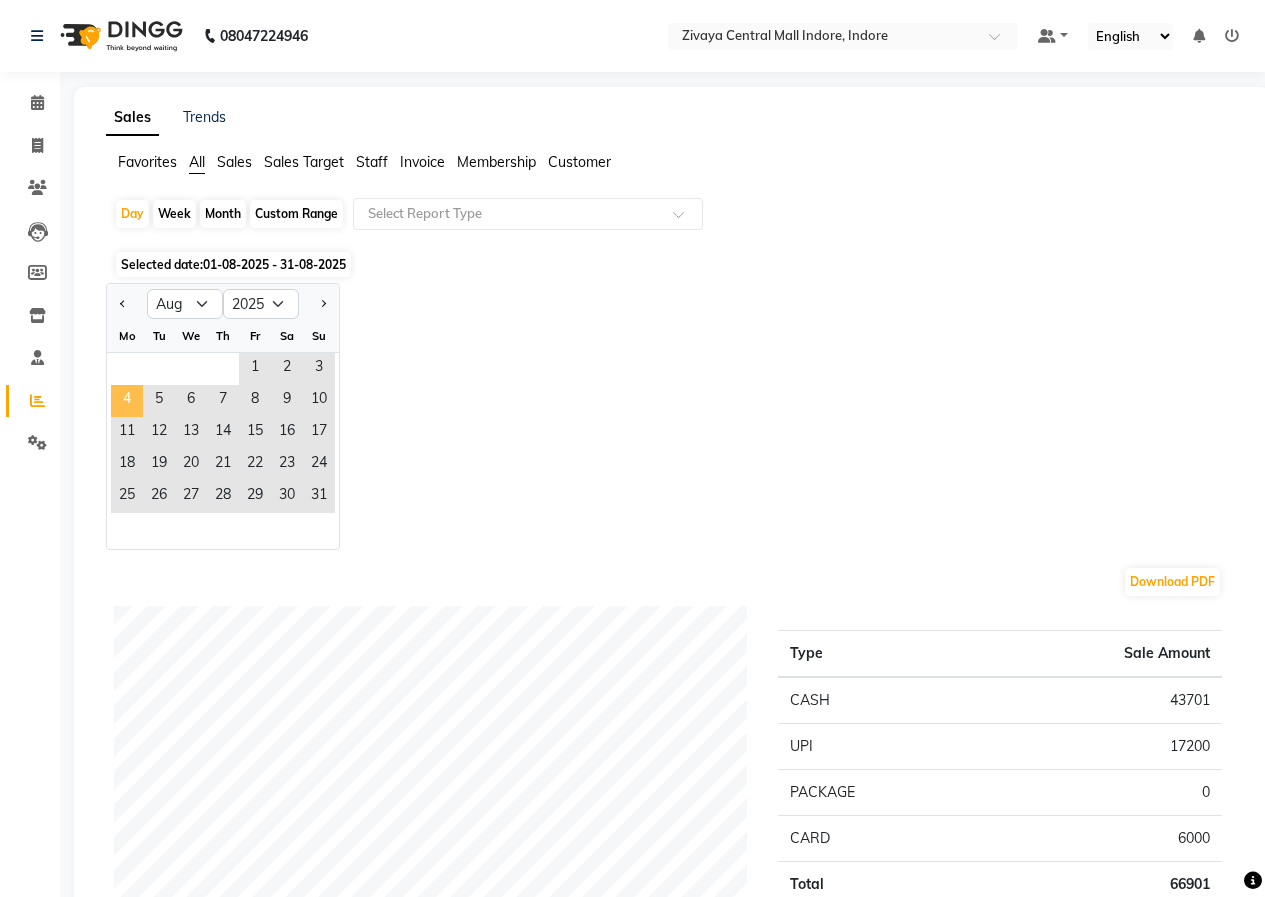 click on "4" 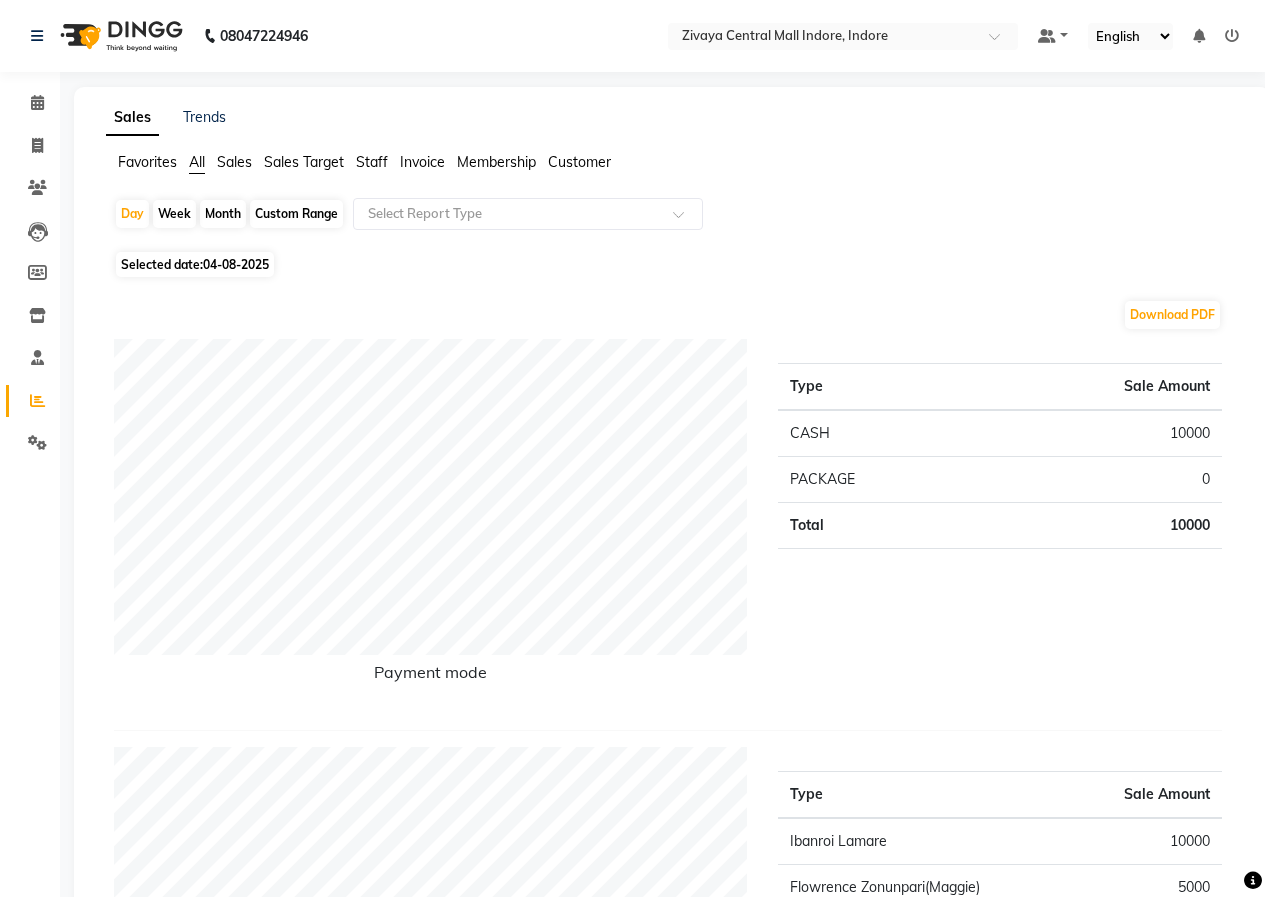 click 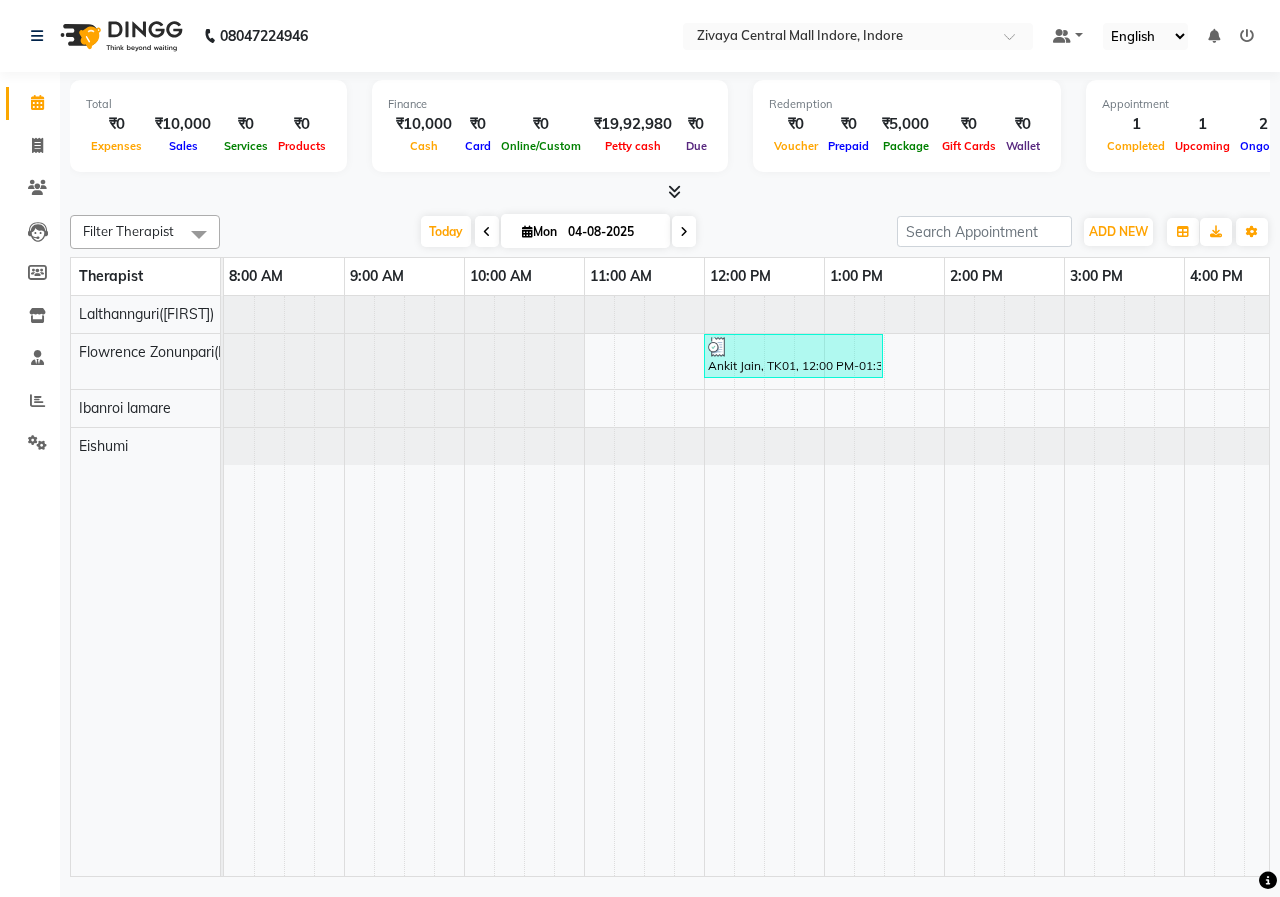 scroll, scrollTop: 0, scrollLeft: 202, axis: horizontal 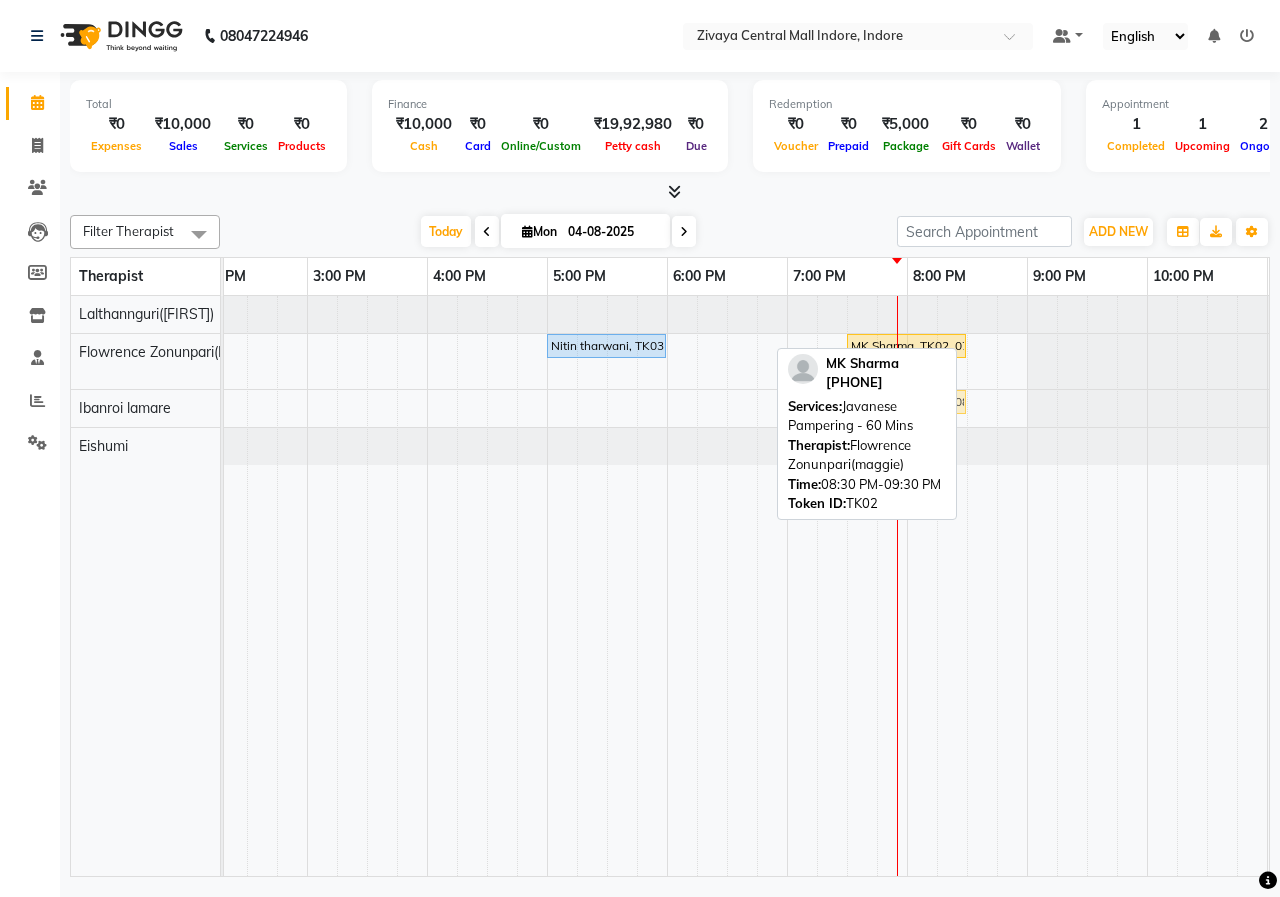 drag, startPoint x: 1033, startPoint y: 347, endPoint x: 921, endPoint y: 425, distance: 136.48444 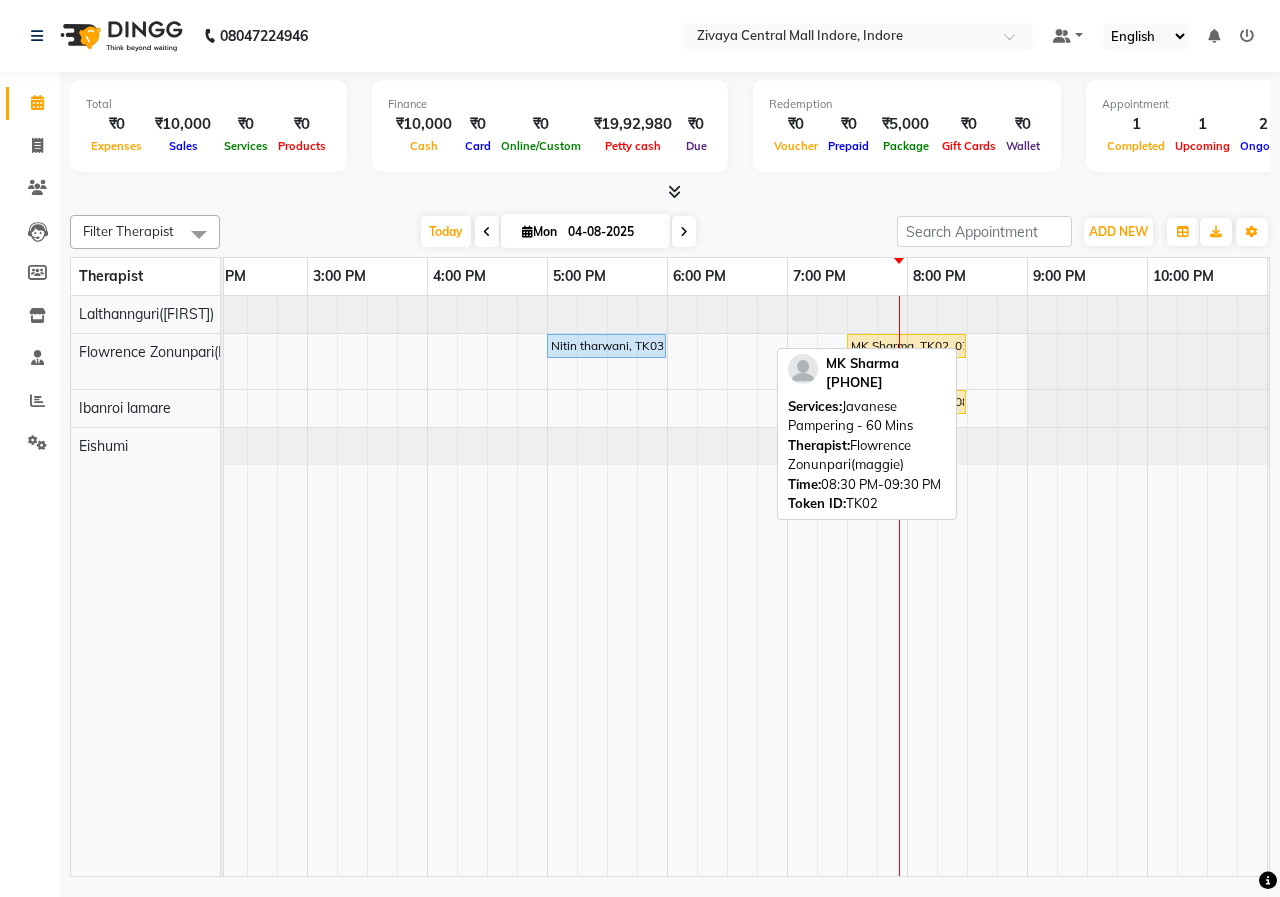 click on "Filter Therapist Select All Eishumi Flowrence Zonunpari([FIRST]) Ibanroi lamare Lalthannguri([FIRST]) Today  Mon 04-08-2025 Toggle Dropdown Add Appointment Add Invoice Add Client Toggle Dropdown Add Appointment Add Invoice Add Client ADD NEW Toggle Dropdown Add Appointment Add Invoice Add Client Filter Therapist Select All Eishumi Flowrence Zonunpari([FIRST]) Ibanroi lamare Lalthannguri([FIRST]) Group By  Staff View   Room View  View as Vertical  Vertical - Week View  Horizontal  Horizontal - Week View  List  Toggle Dropdown Calendar Settings Manage Tags   Arrange Therapists   Reset Therapists  Full Screen  Show Available Stylist  Appointment Form Zoom 100%  MK Sharma   [PHONE]  Services: Javanese Pampering - 60 Mins Therapist:  Flowrence Zonunpari([FIRST])  Time:  08:30 PM-09:30 PM   Token ID:  TK02  Therapist 8:00 AM 9:00 AM 10:00 AM 11:00 AM 12:00 PM 1:00 PM 2:00 PM 3:00 PM 4:00 PM 5:00 PM 6:00 PM 7:00 PM 8:00 PM 9:00 PM 10:00 PM 11:00 PM Lalthannguri([FIRST]) Flowrence Zonunpari([FIRST]) Ibanroi lamare" 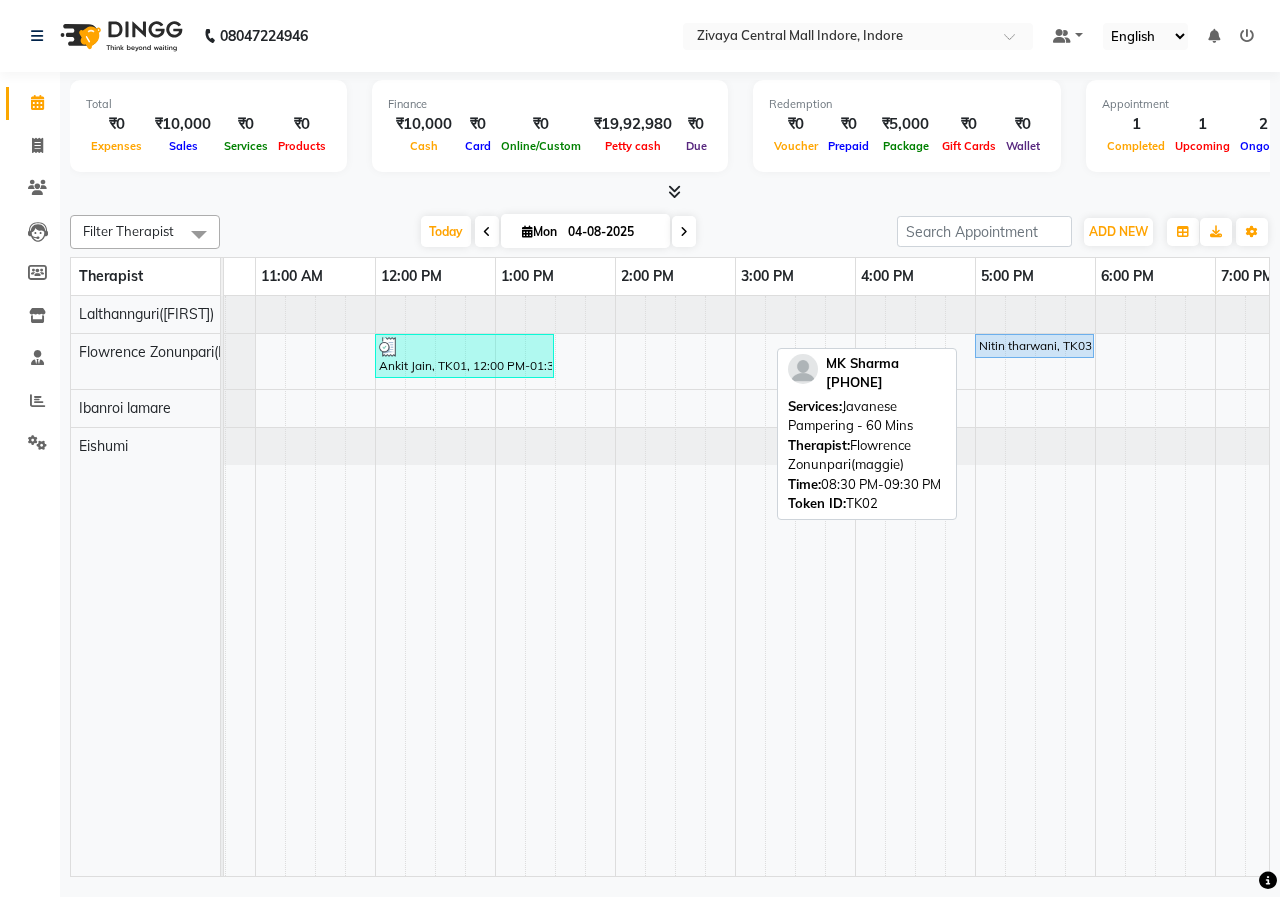 scroll, scrollTop: 0, scrollLeft: 42, axis: horizontal 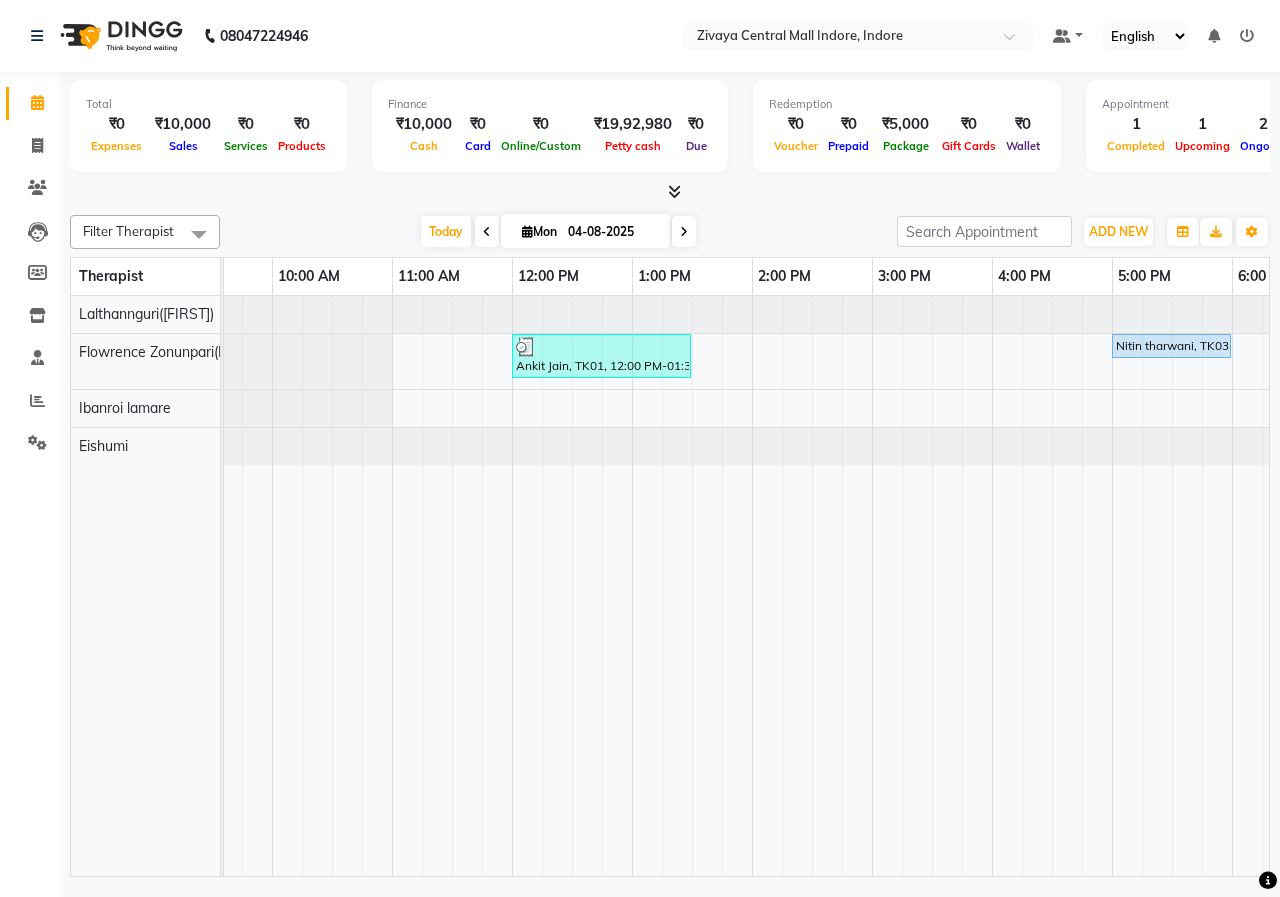 drag, startPoint x: 1154, startPoint y: 347, endPoint x: 1123, endPoint y: 481, distance: 137.53908 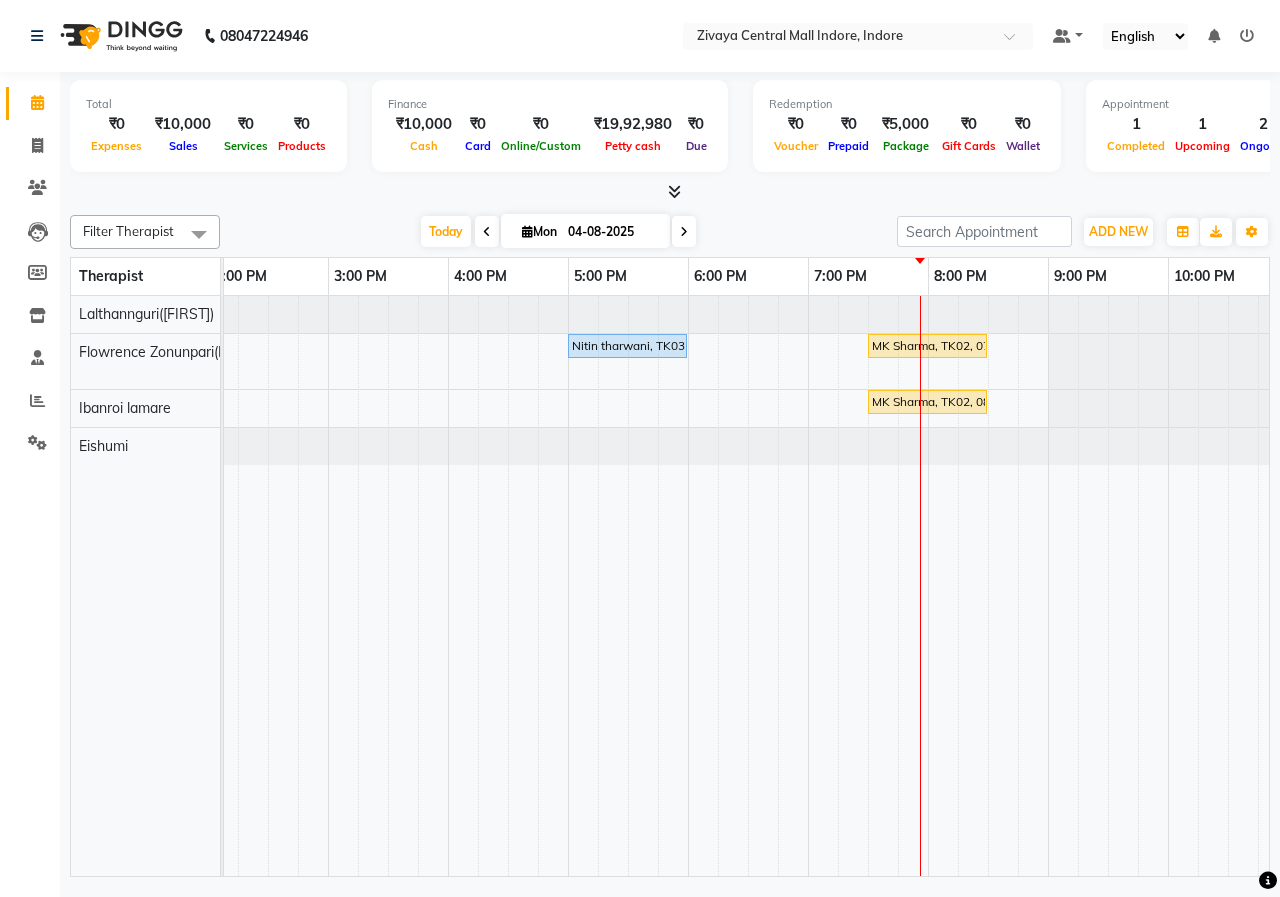 drag, startPoint x: 609, startPoint y: 344, endPoint x: 608, endPoint y: 414, distance: 70.00714 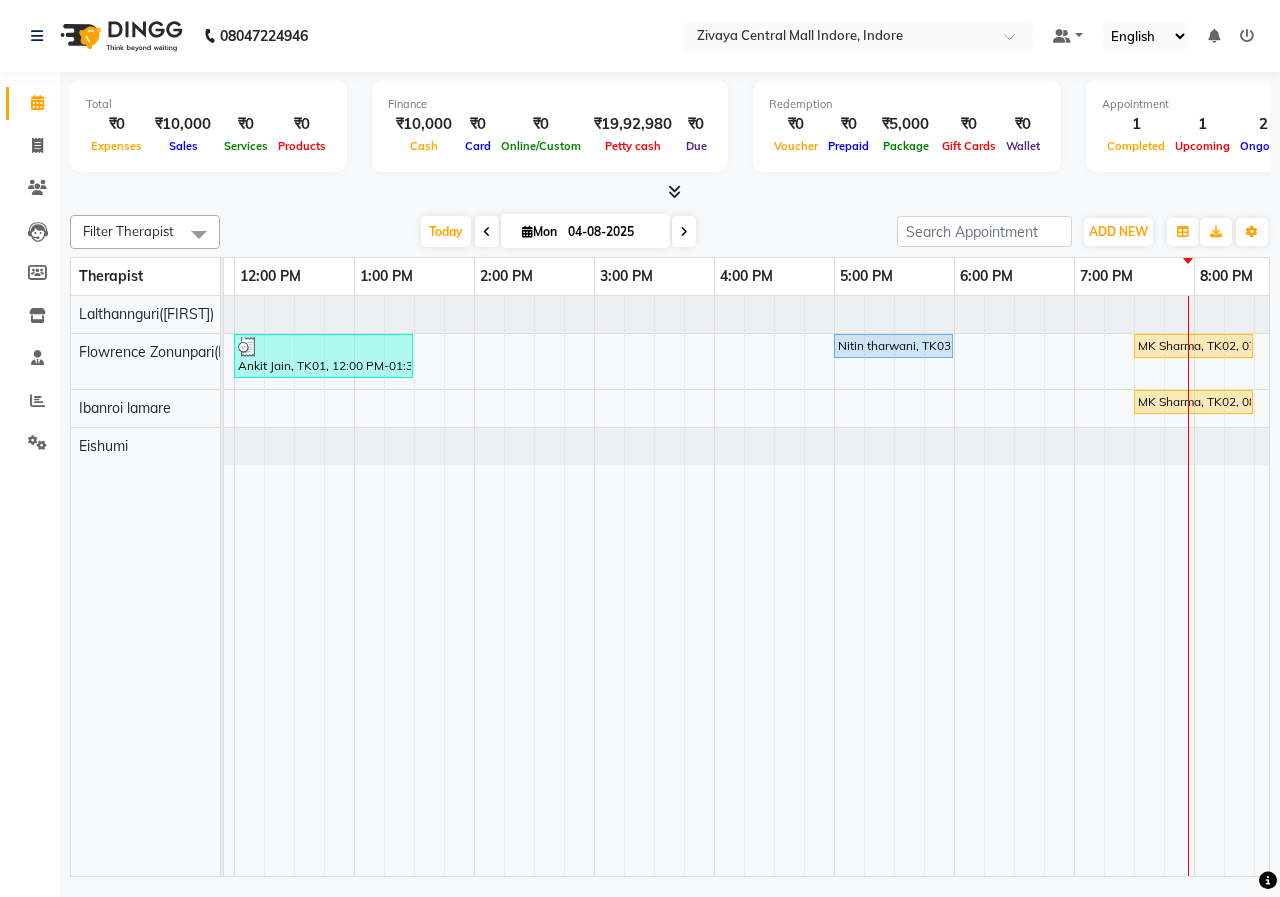 scroll, scrollTop: 0, scrollLeft: 768, axis: horizontal 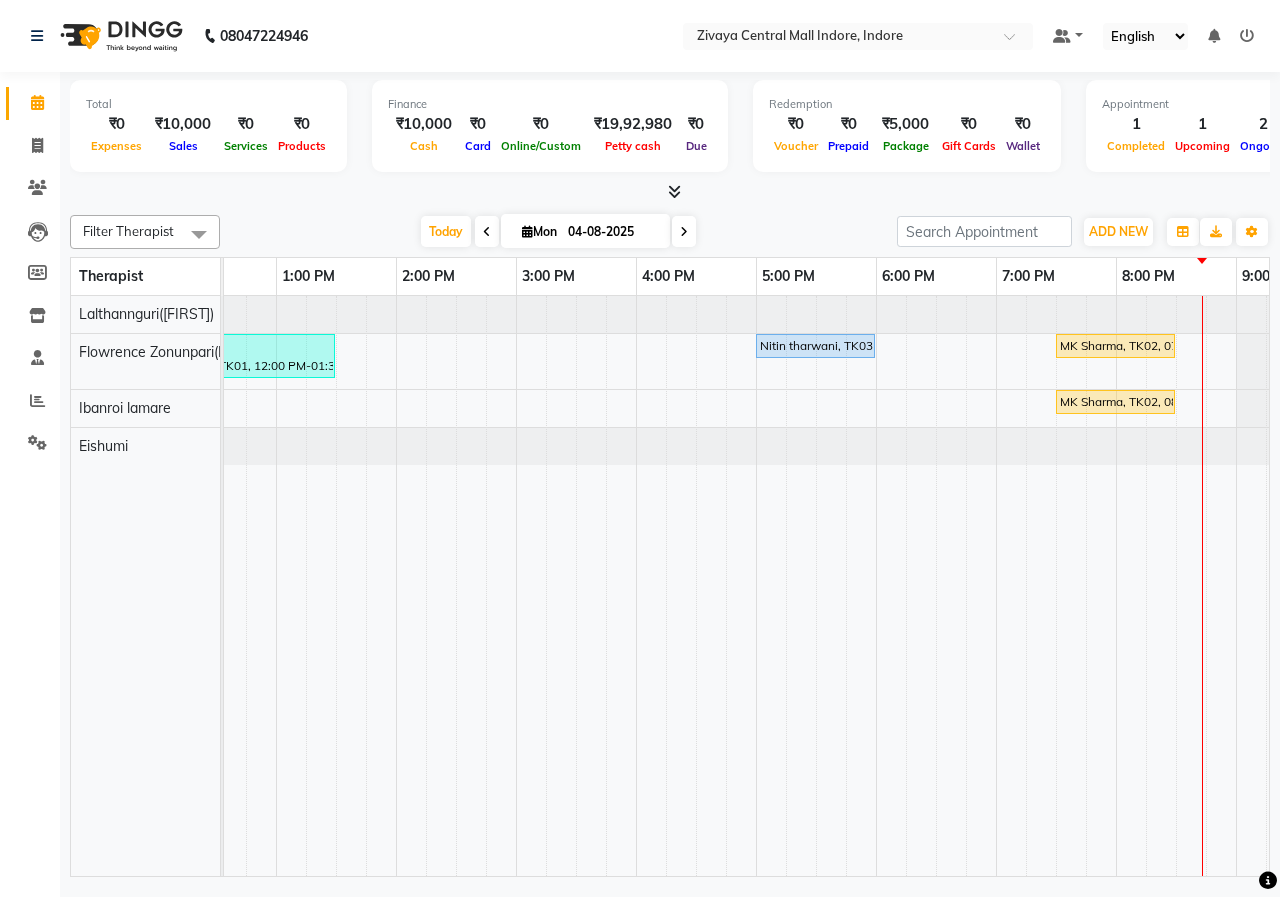 click at bounding box center [487, 232] 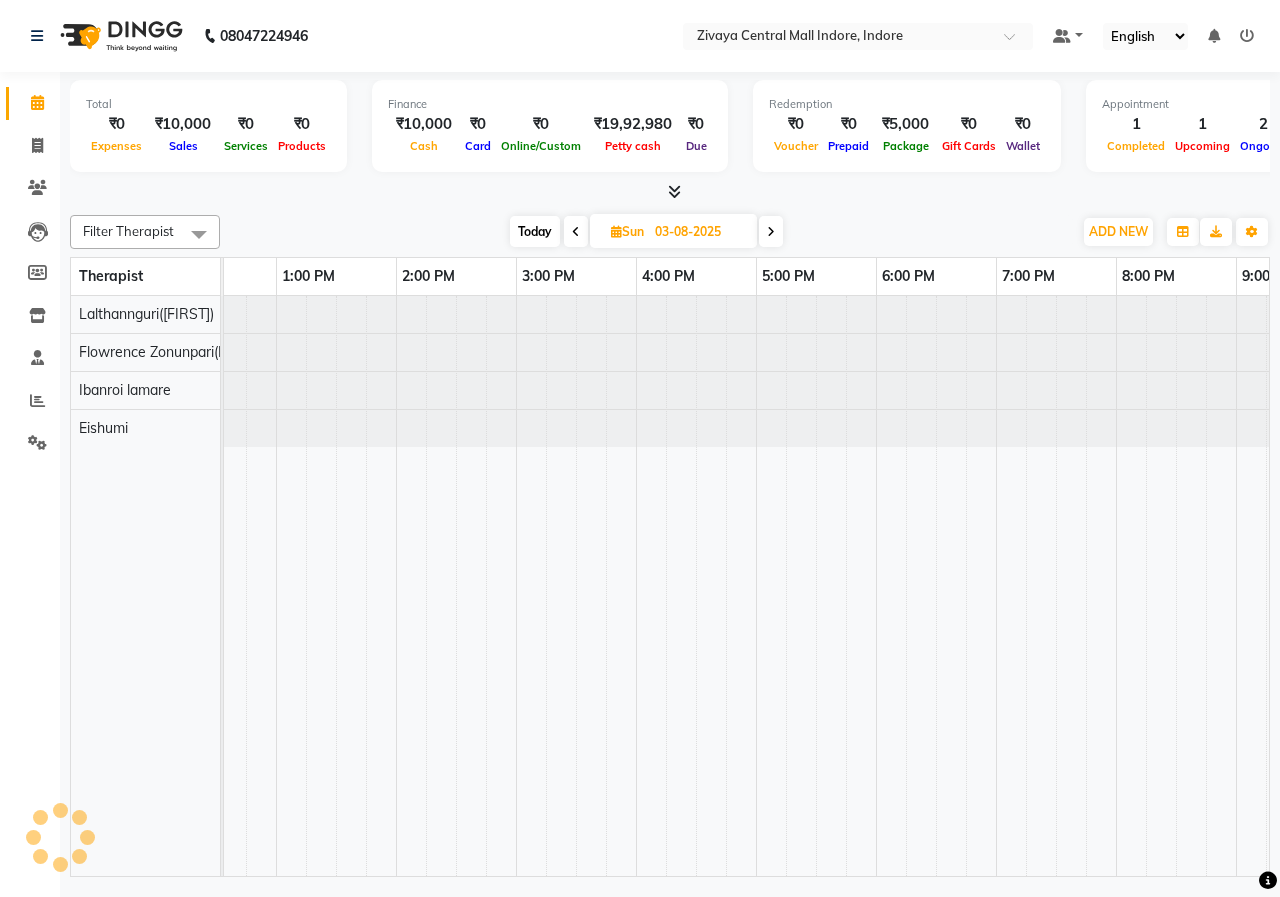 scroll, scrollTop: 0, scrollLeft: 875, axis: horizontal 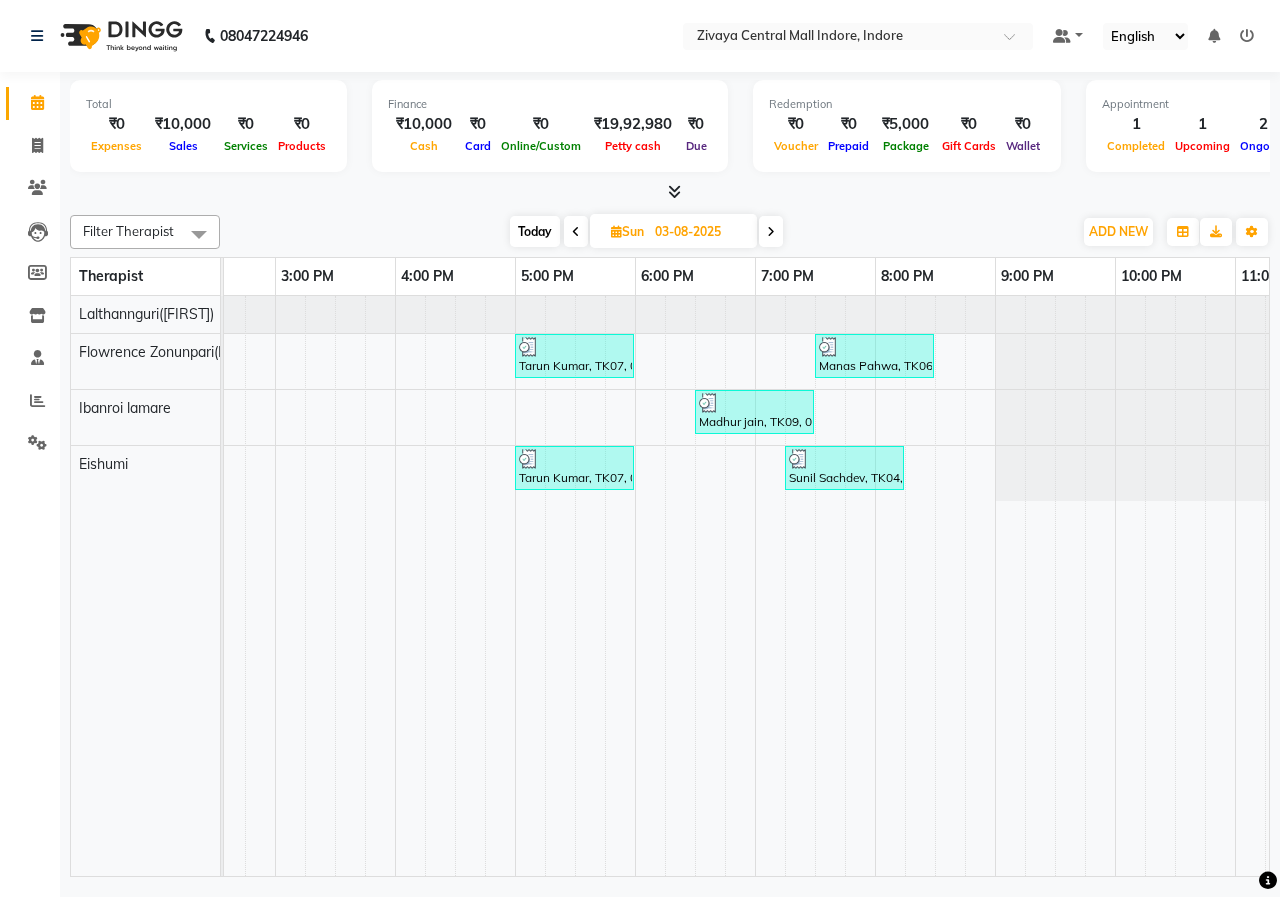 click at bounding box center (771, 232) 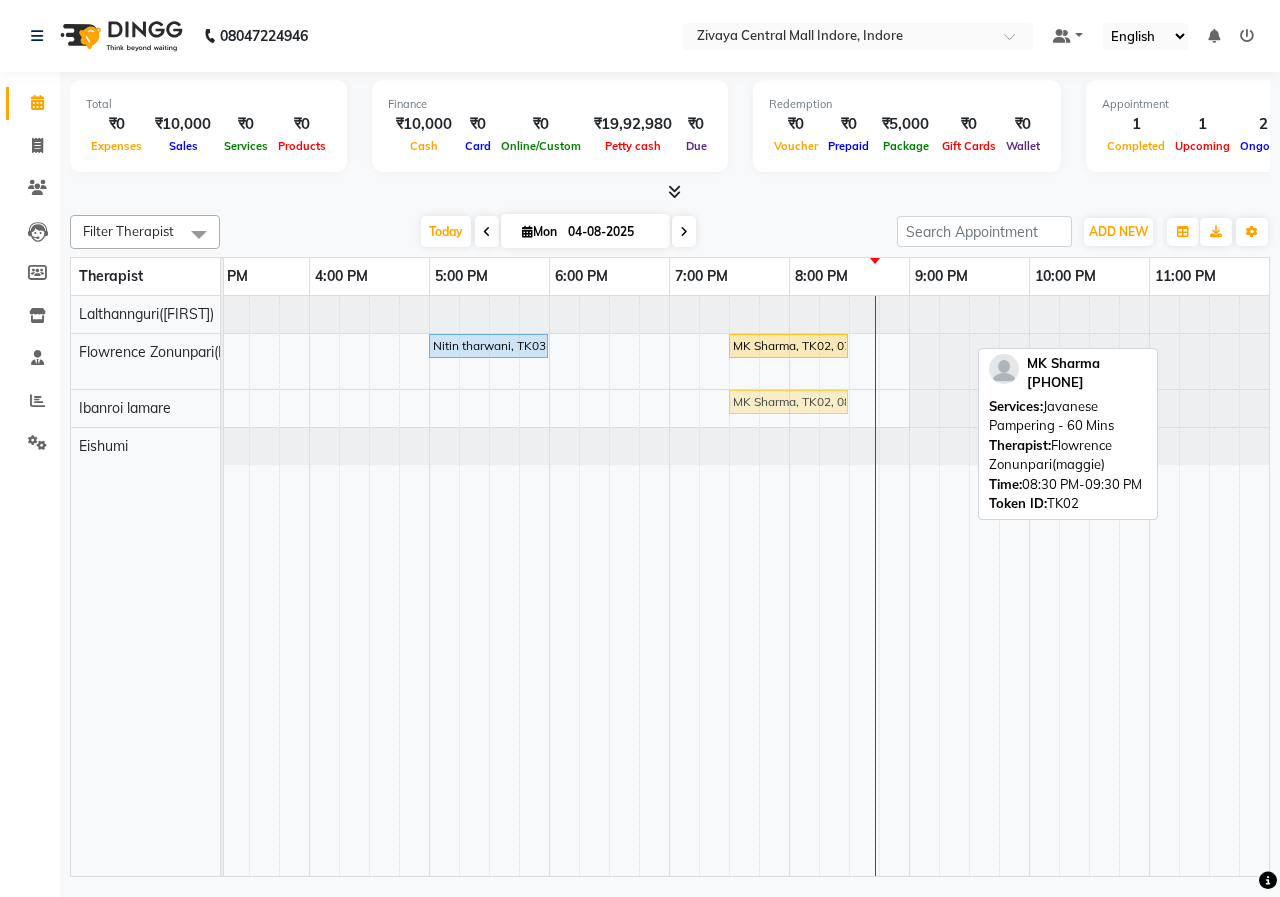 drag, startPoint x: 915, startPoint y: 342, endPoint x: 797, endPoint y: 421, distance: 142.00352 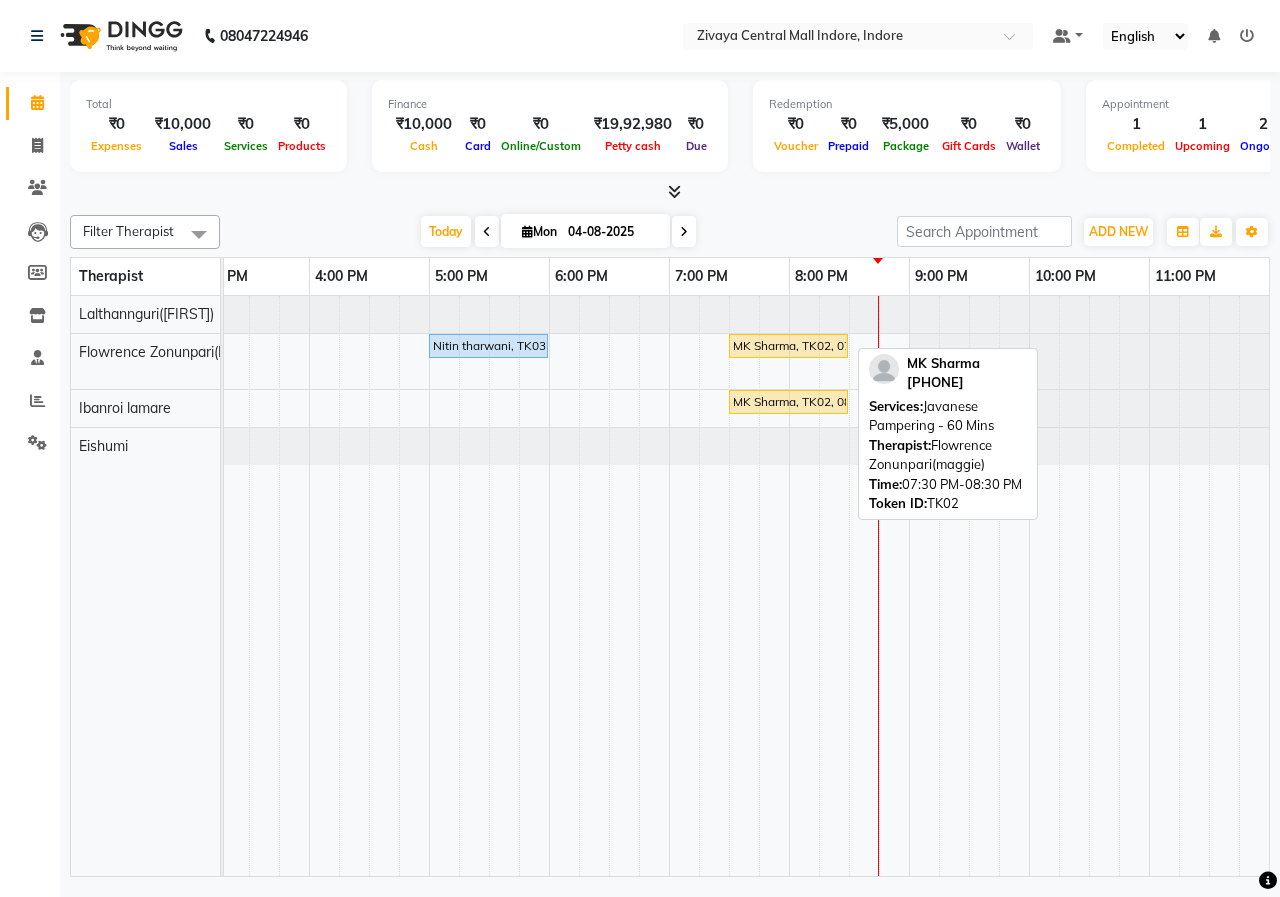 click on "MK Sharma, TK02, 07:30 PM-08:30 PM, Javanese Pampering - 60 Mins" at bounding box center (788, 346) 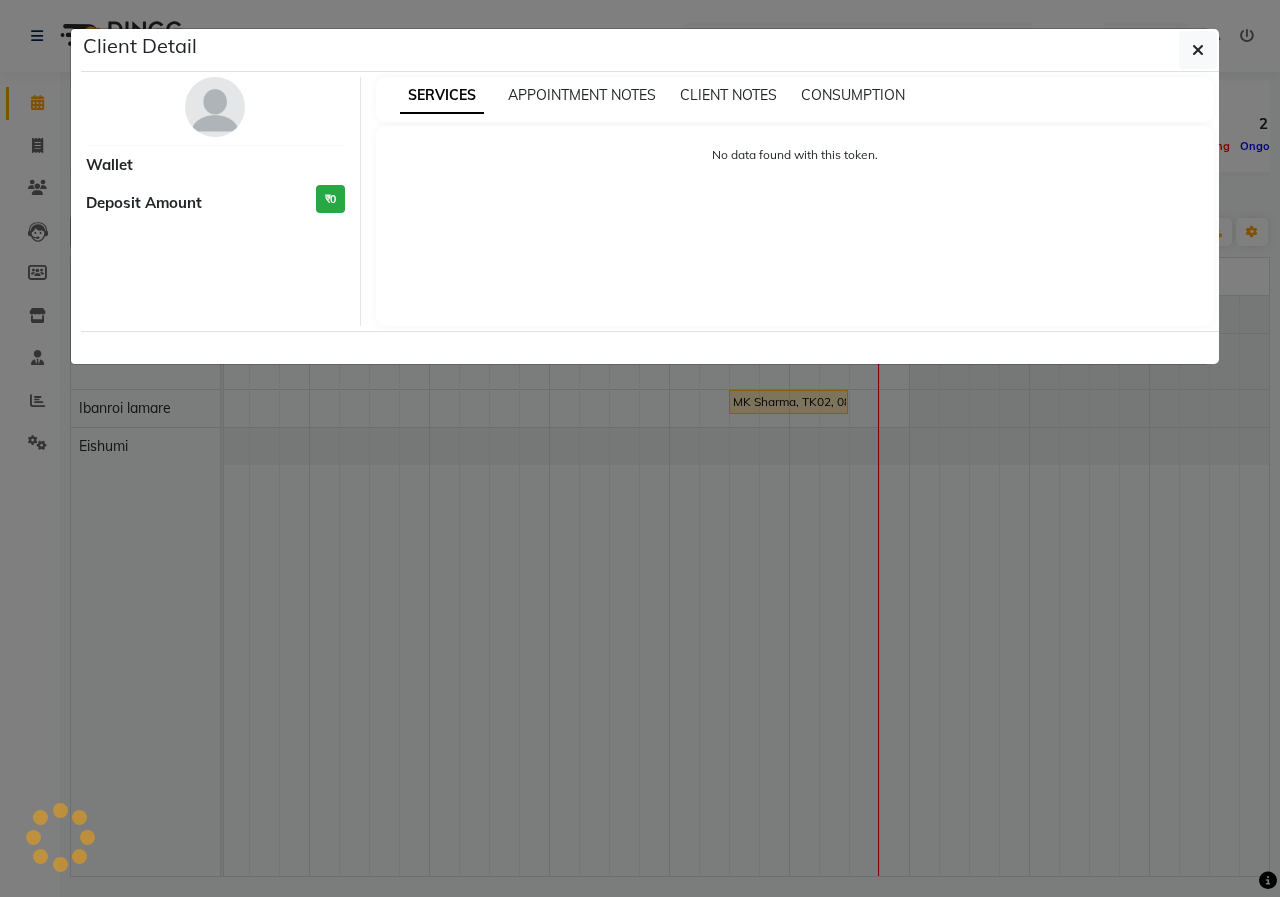 select on "1" 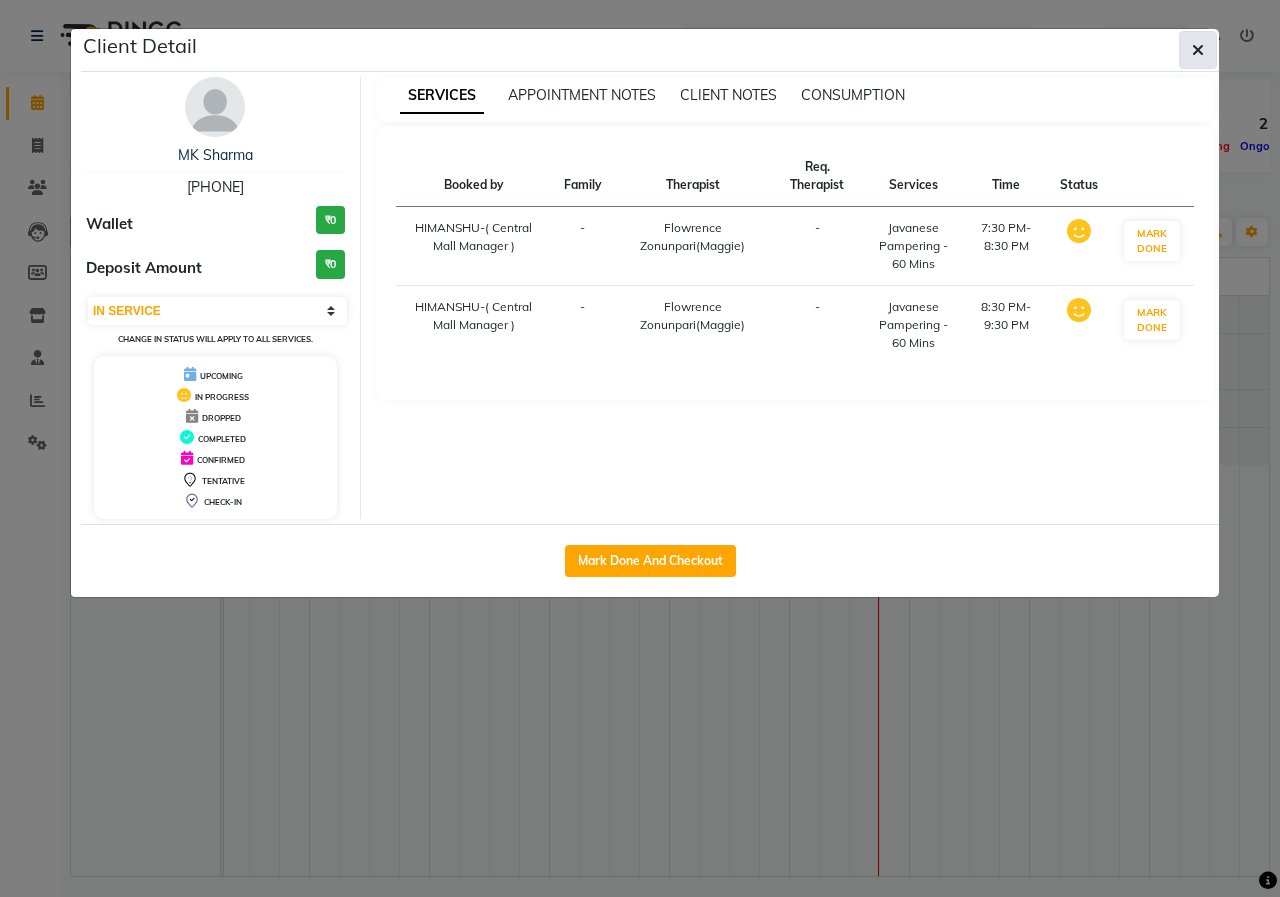click 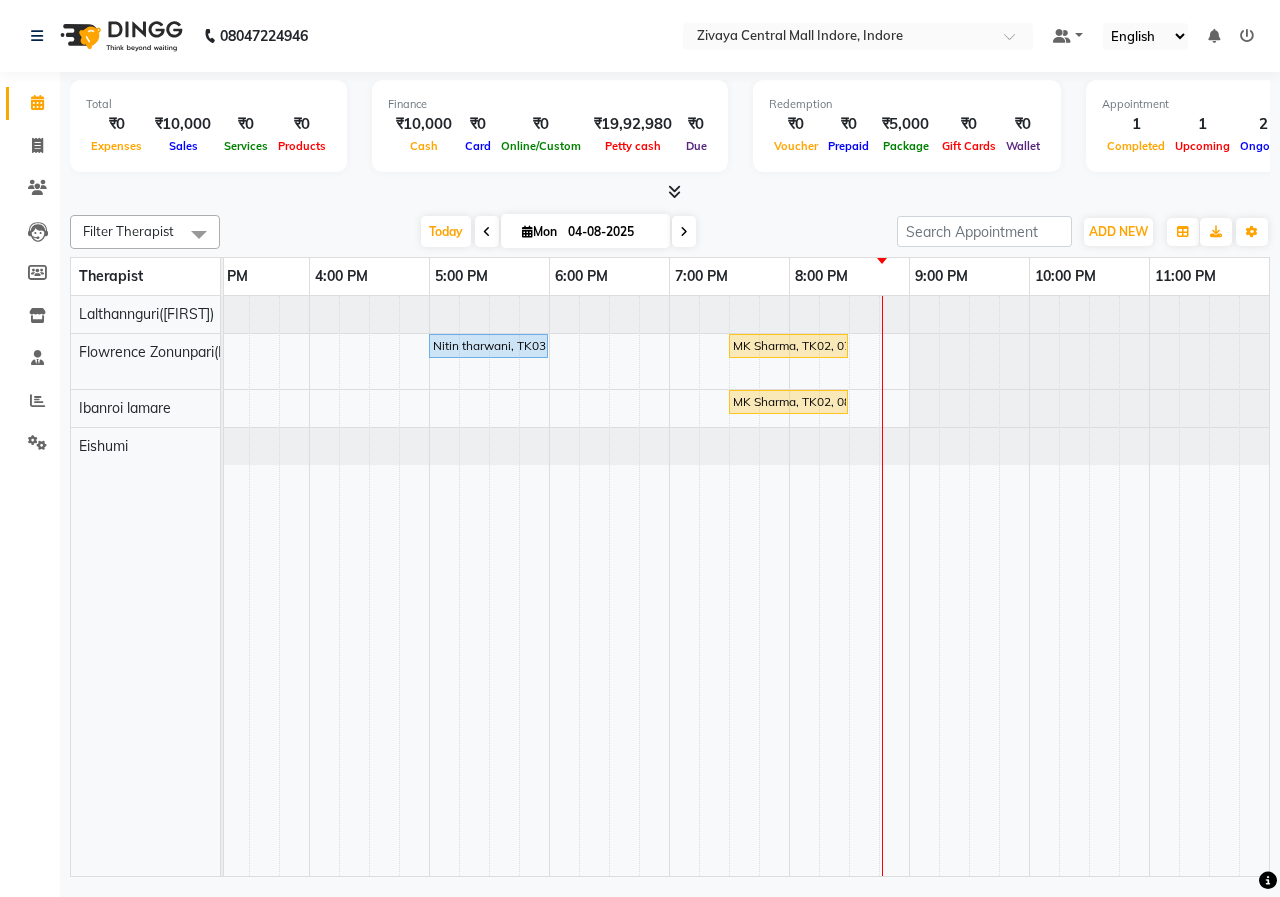 scroll, scrollTop: 0, scrollLeft: 870, axis: horizontal 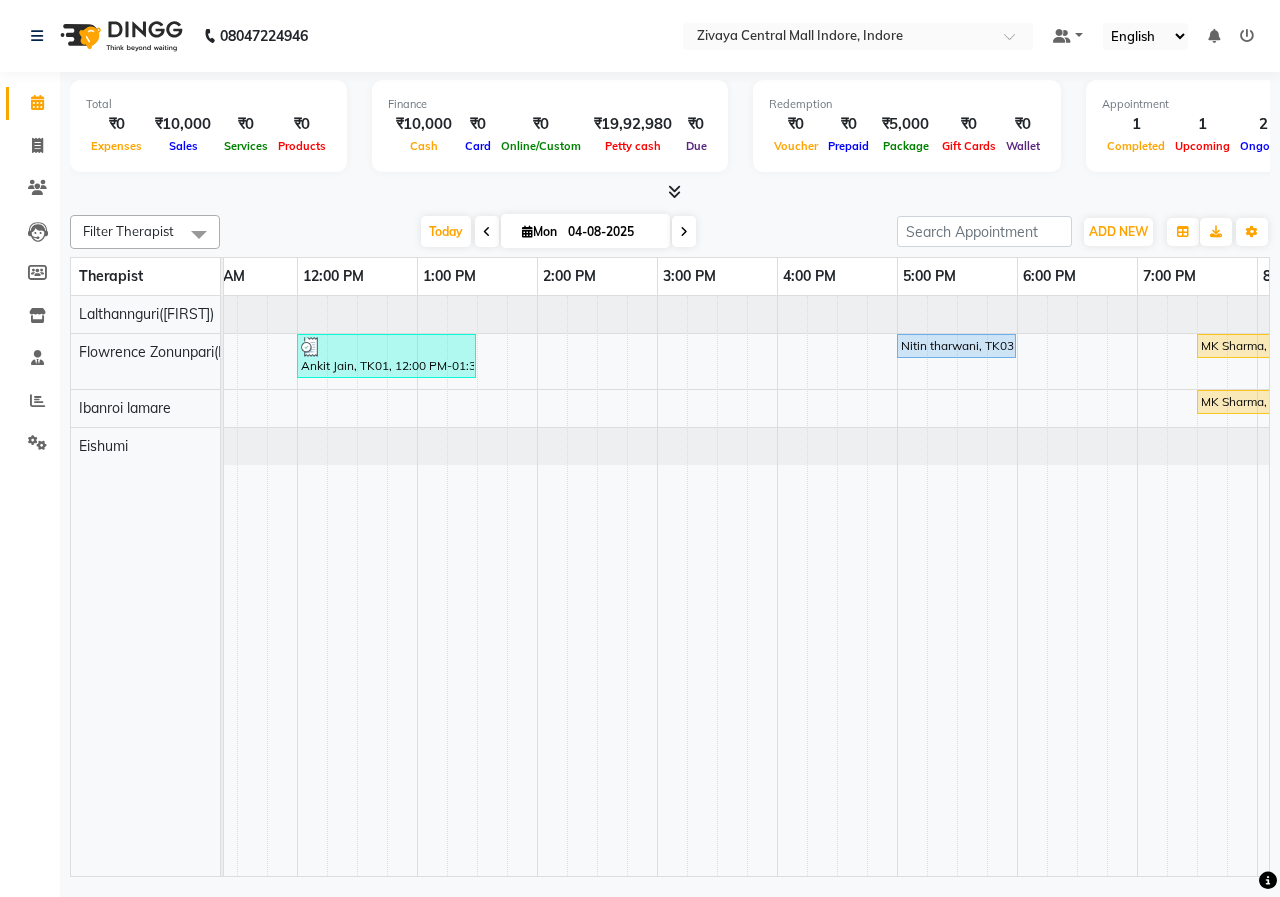 drag, startPoint x: 931, startPoint y: 352, endPoint x: 935, endPoint y: 370, distance: 18.439089 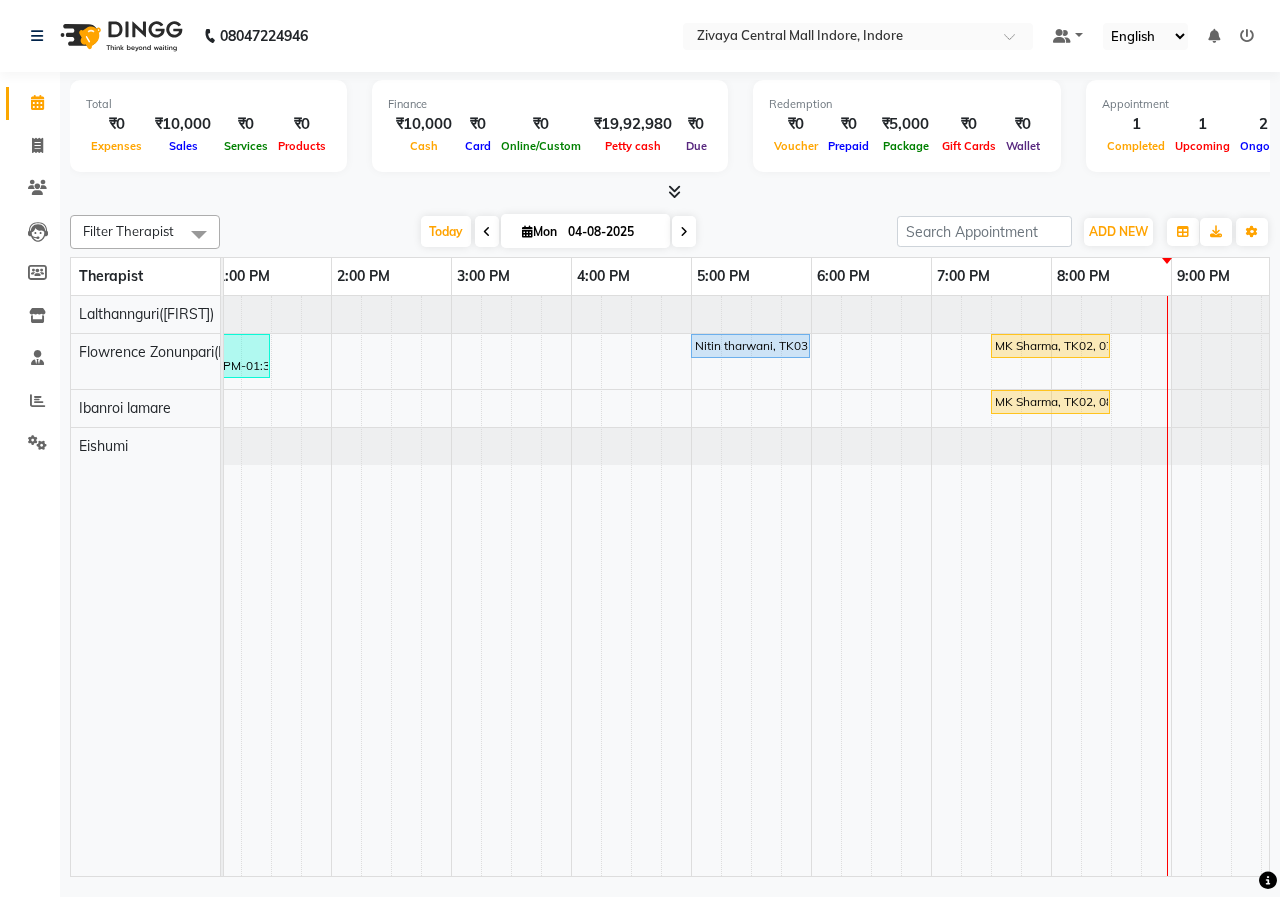 scroll, scrollTop: 0, scrollLeft: 704, axis: horizontal 